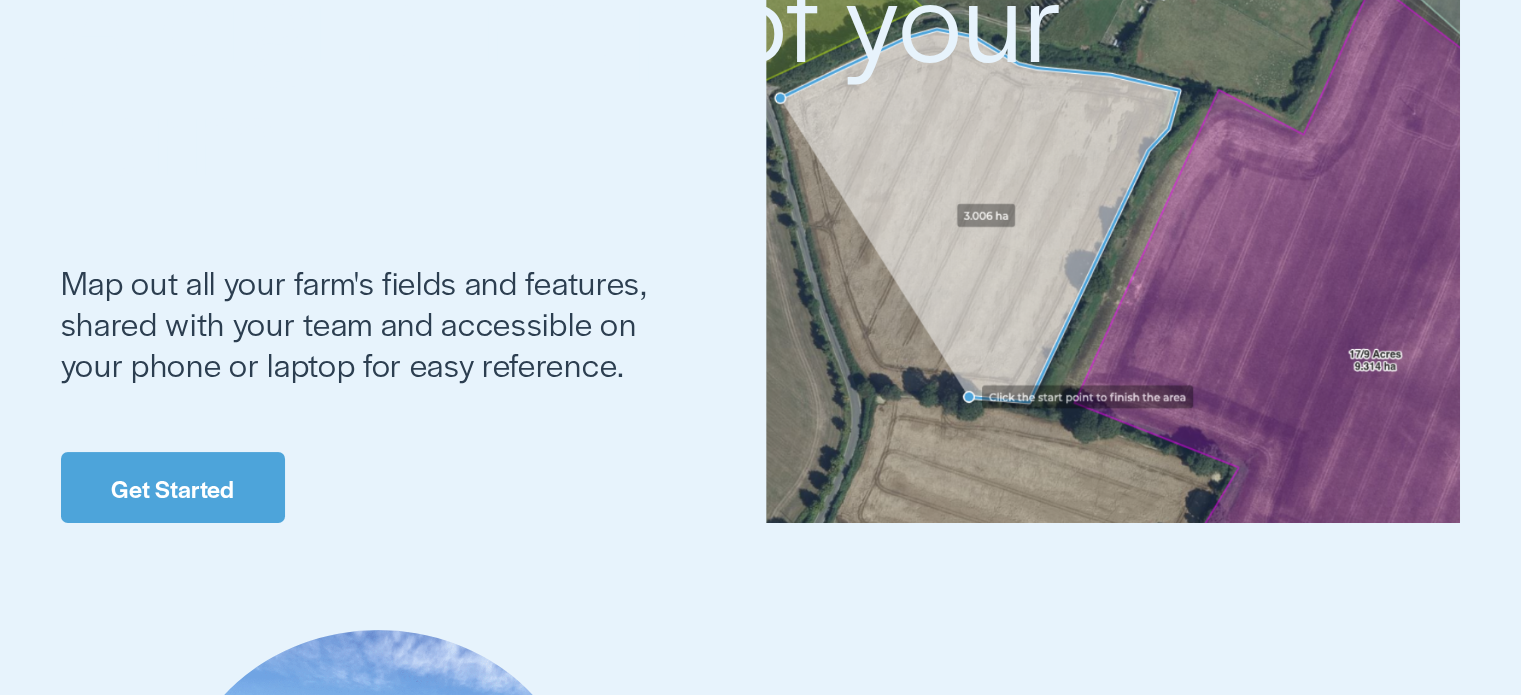 scroll, scrollTop: 0, scrollLeft: 0, axis: both 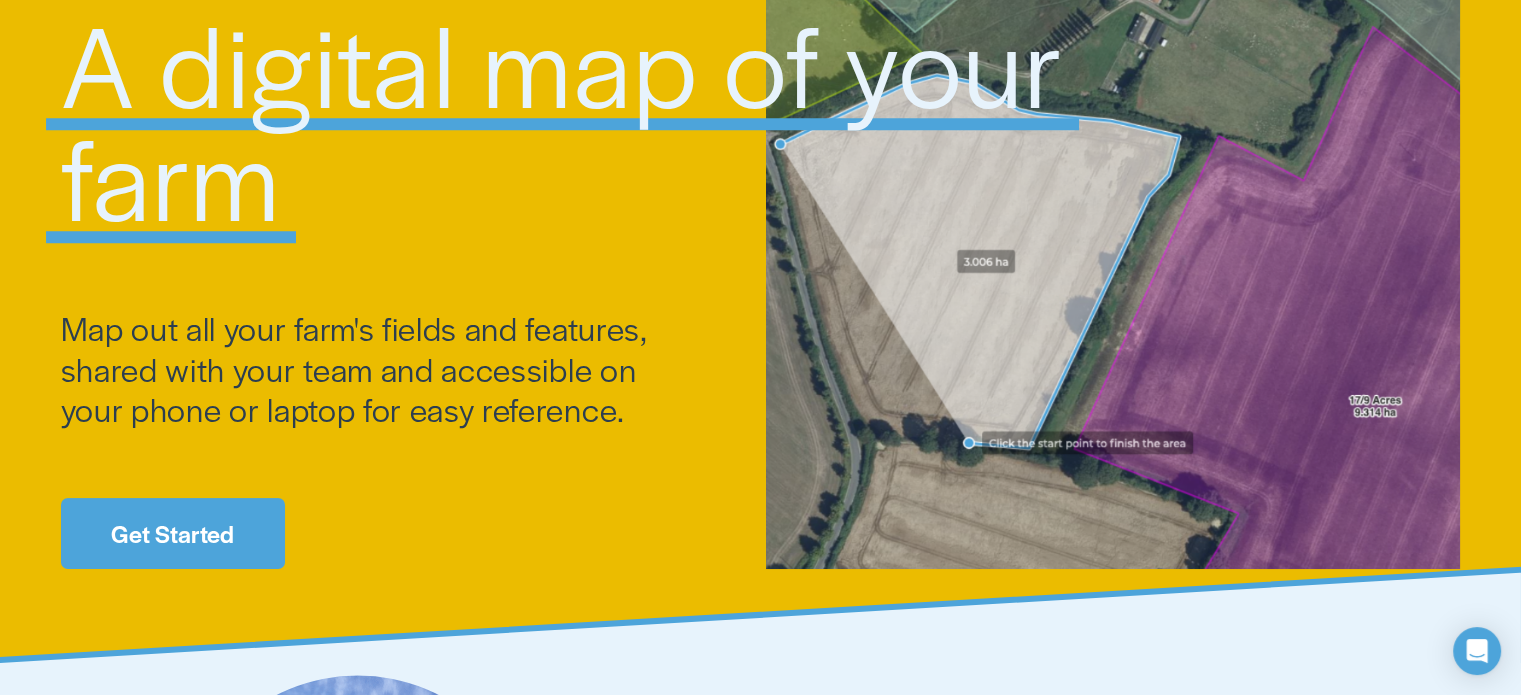 click on "Get Started" at bounding box center (173, 533) 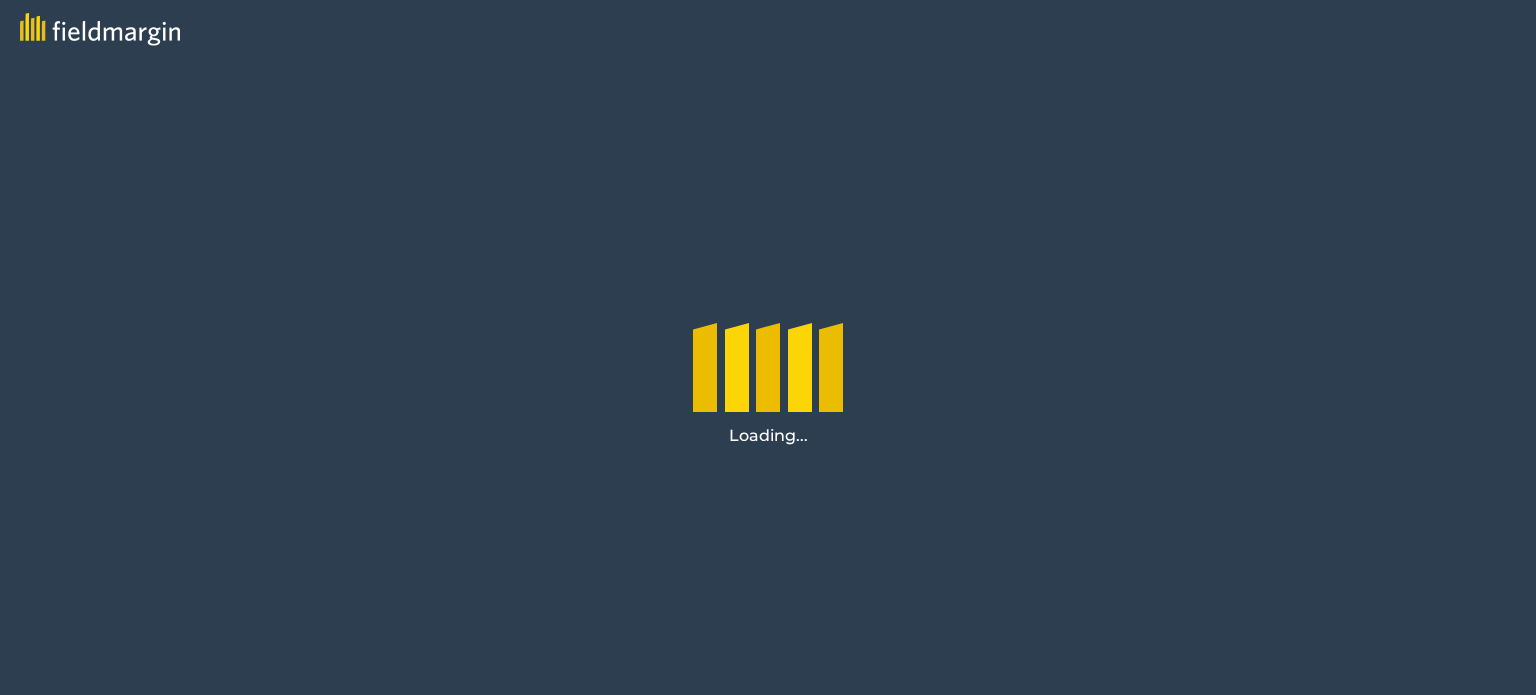 scroll, scrollTop: 0, scrollLeft: 0, axis: both 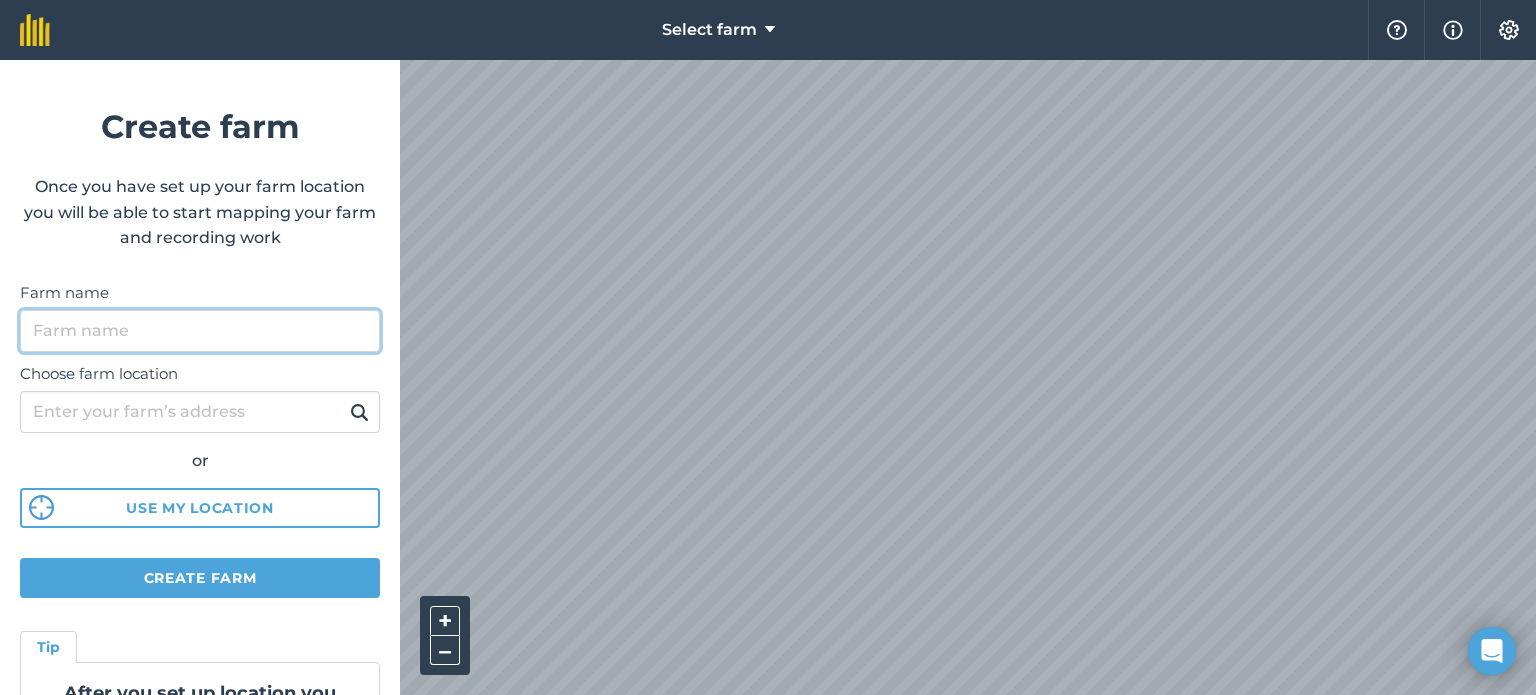 click on "Farm name" at bounding box center [200, 331] 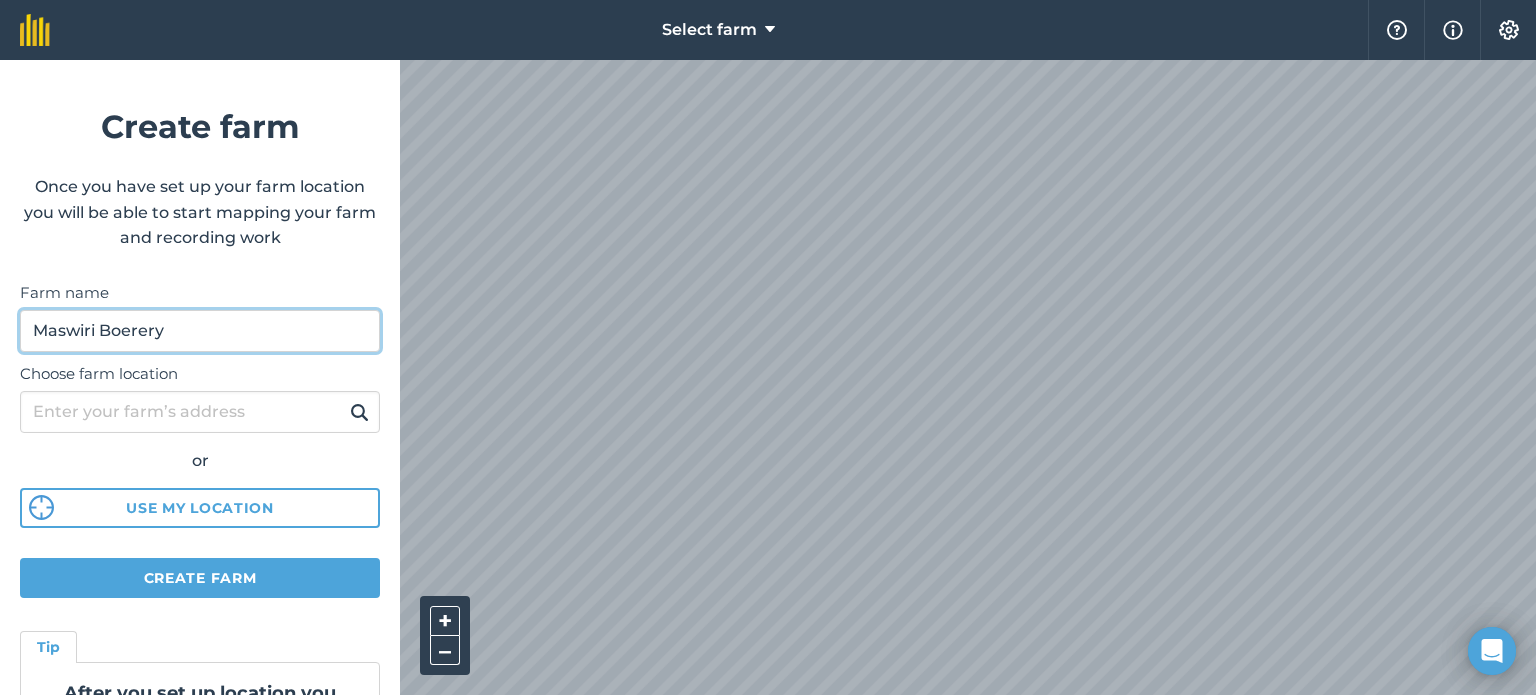 type on "Maswiri Boerery" 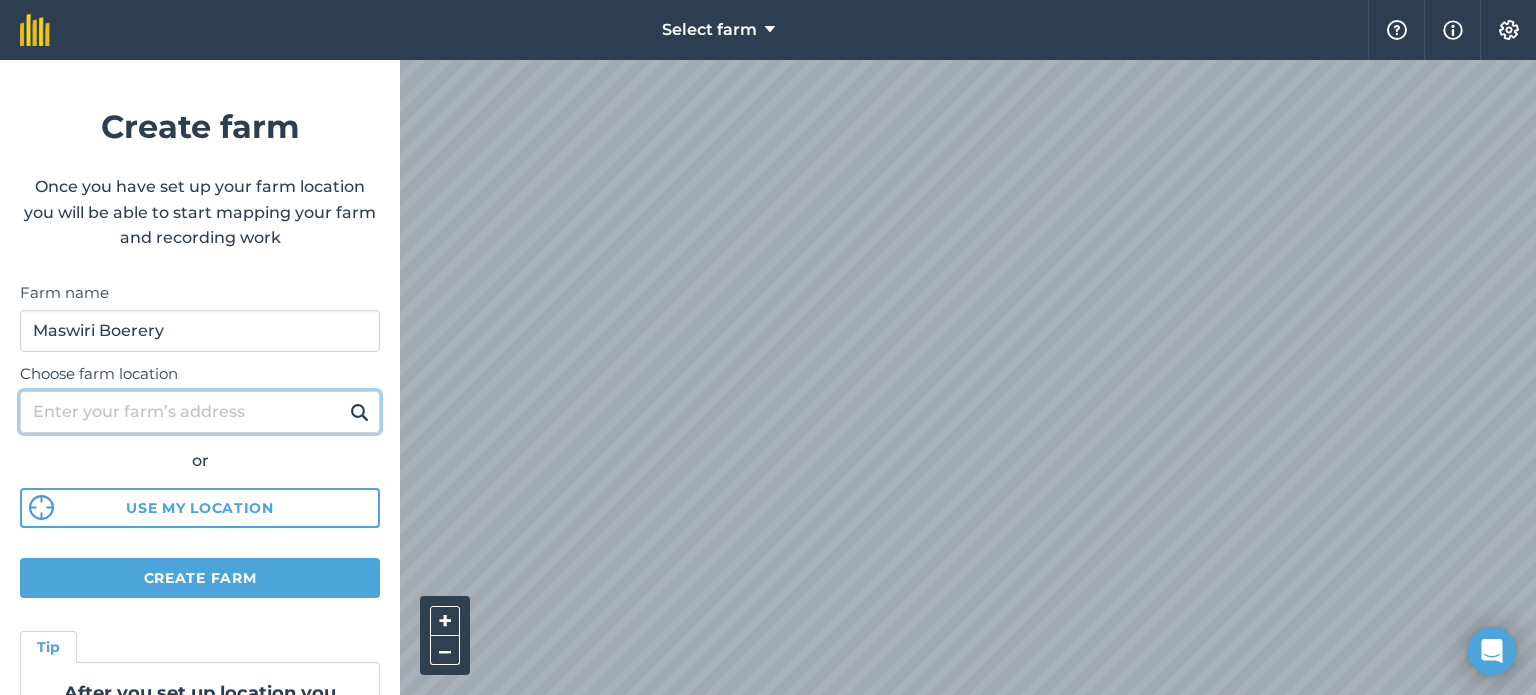 click on "Choose farm location" at bounding box center [200, 412] 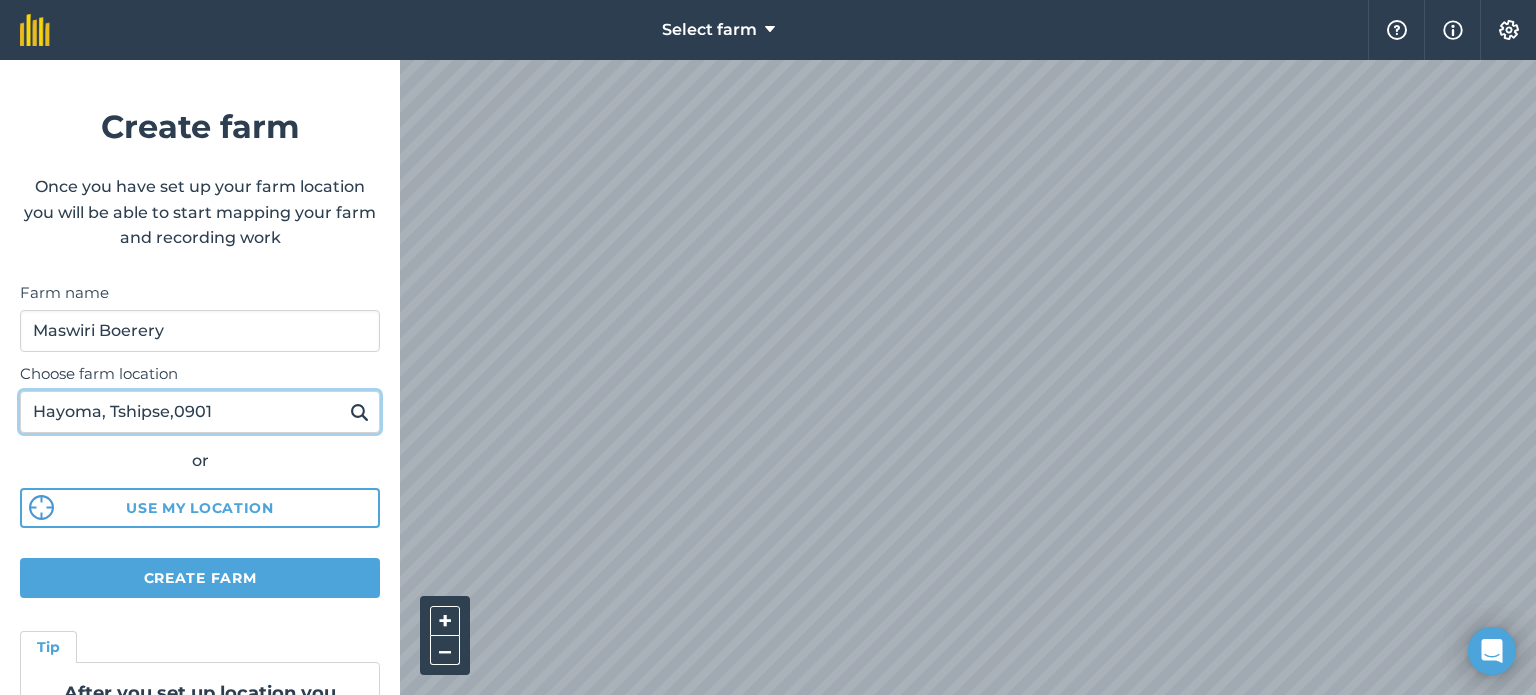 type on "Hayoma, Tshipse,0901" 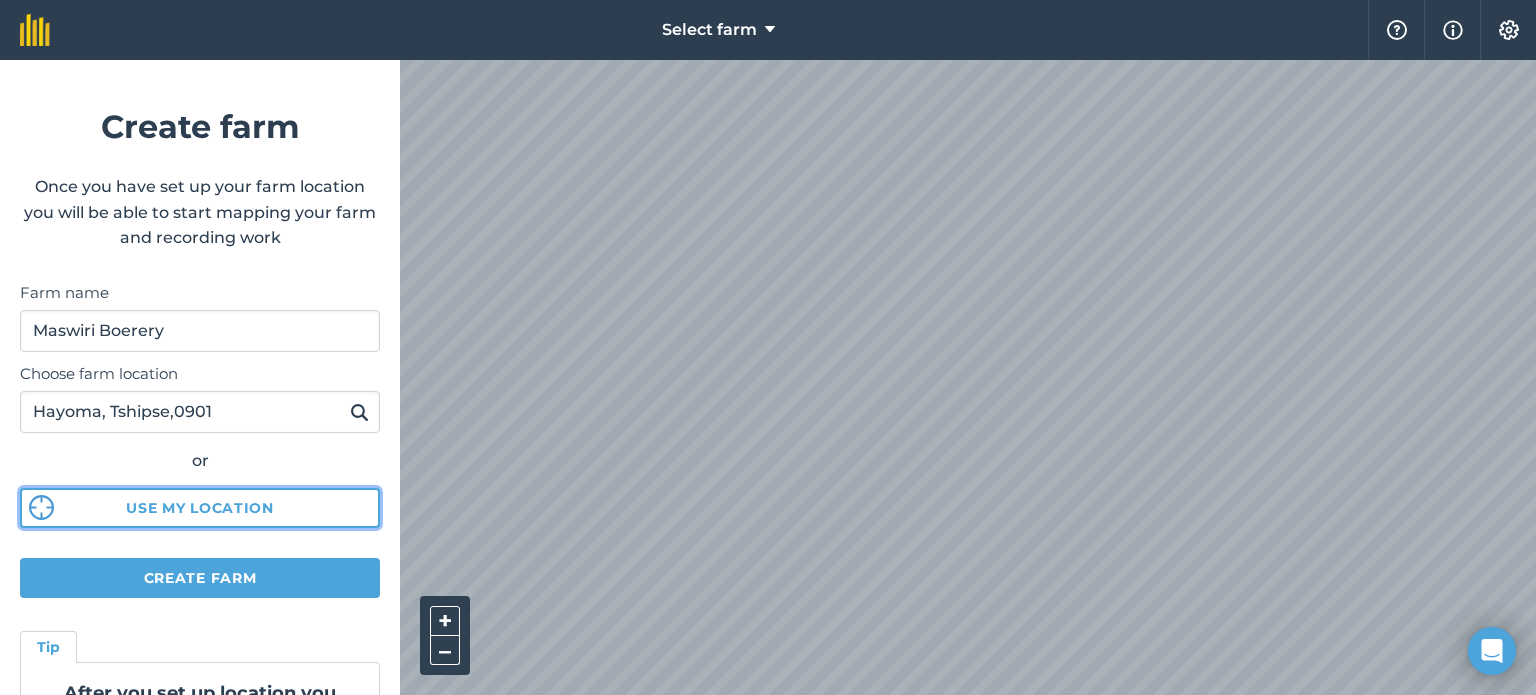 click on "Use my location" at bounding box center (200, 508) 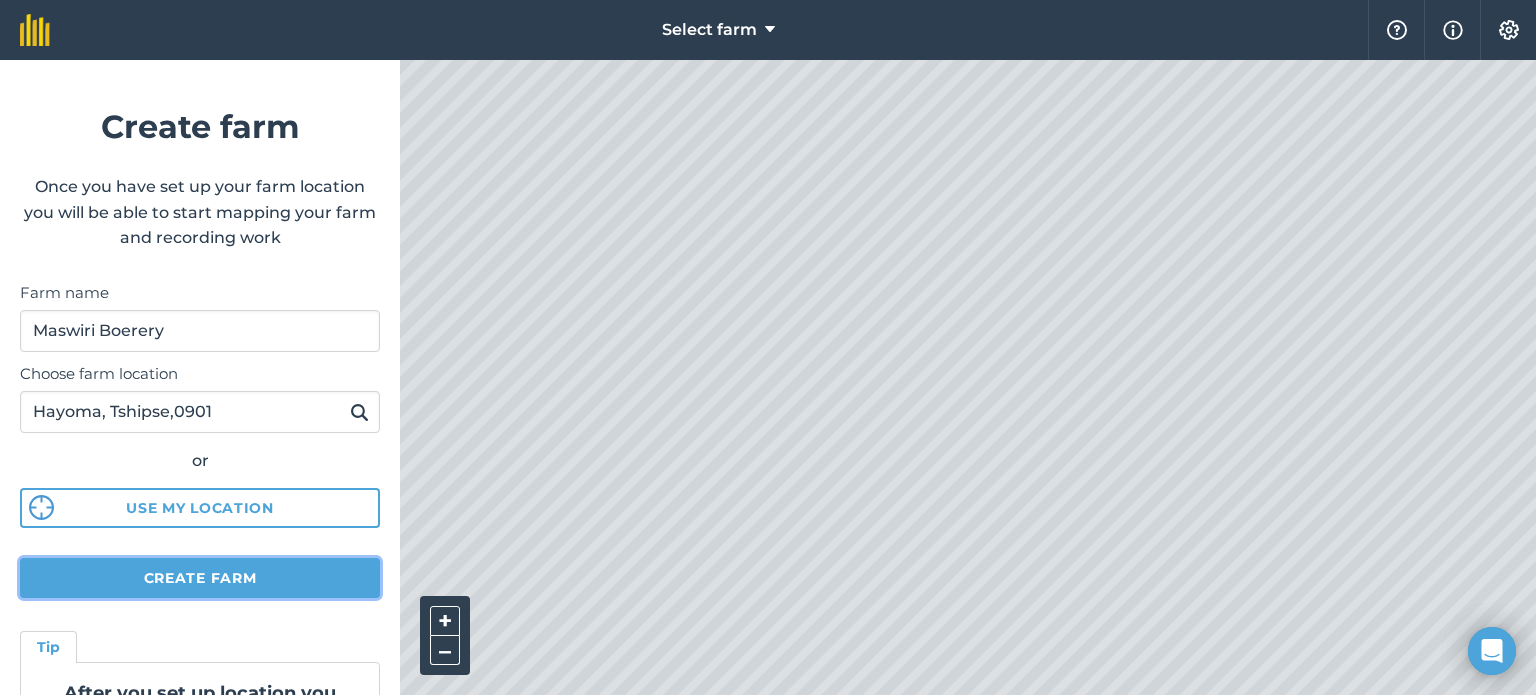 click on "Create farm" at bounding box center [200, 578] 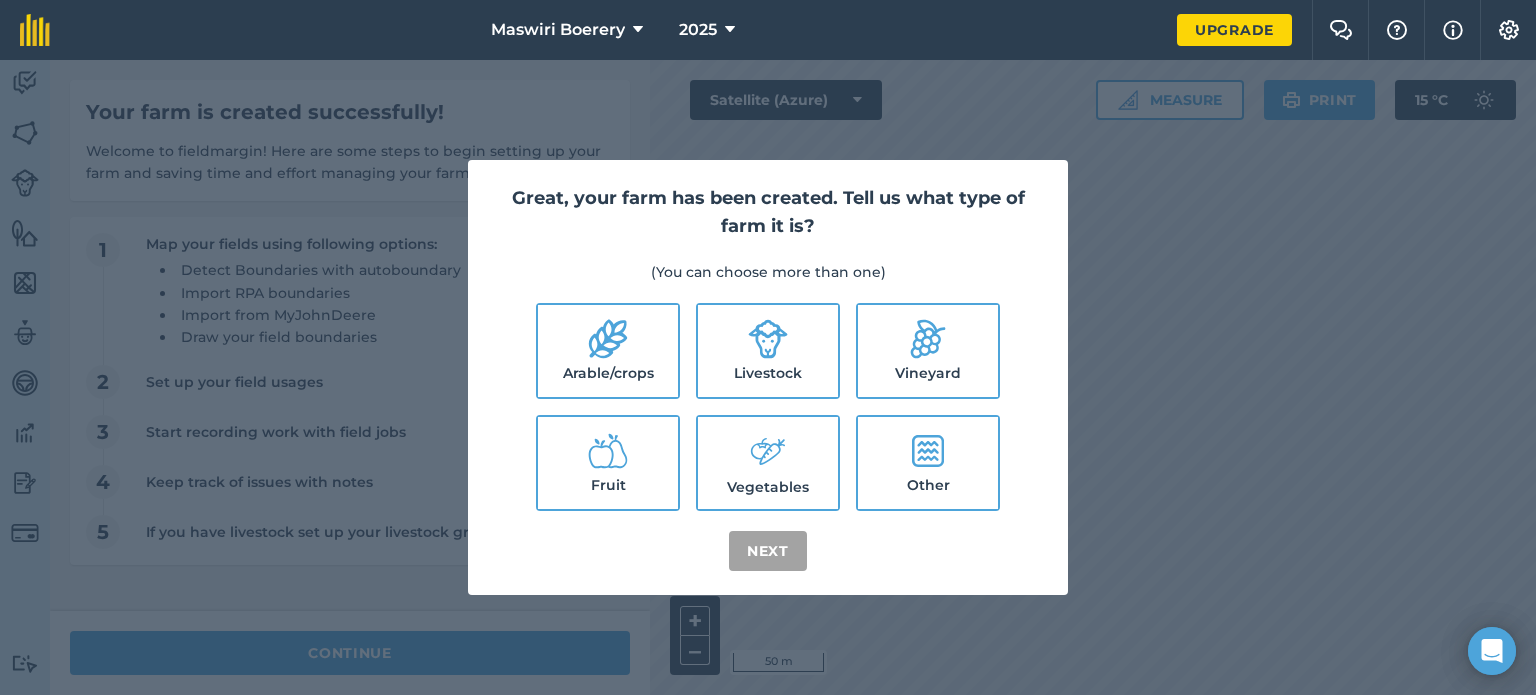 click on "Other" at bounding box center [928, 463] 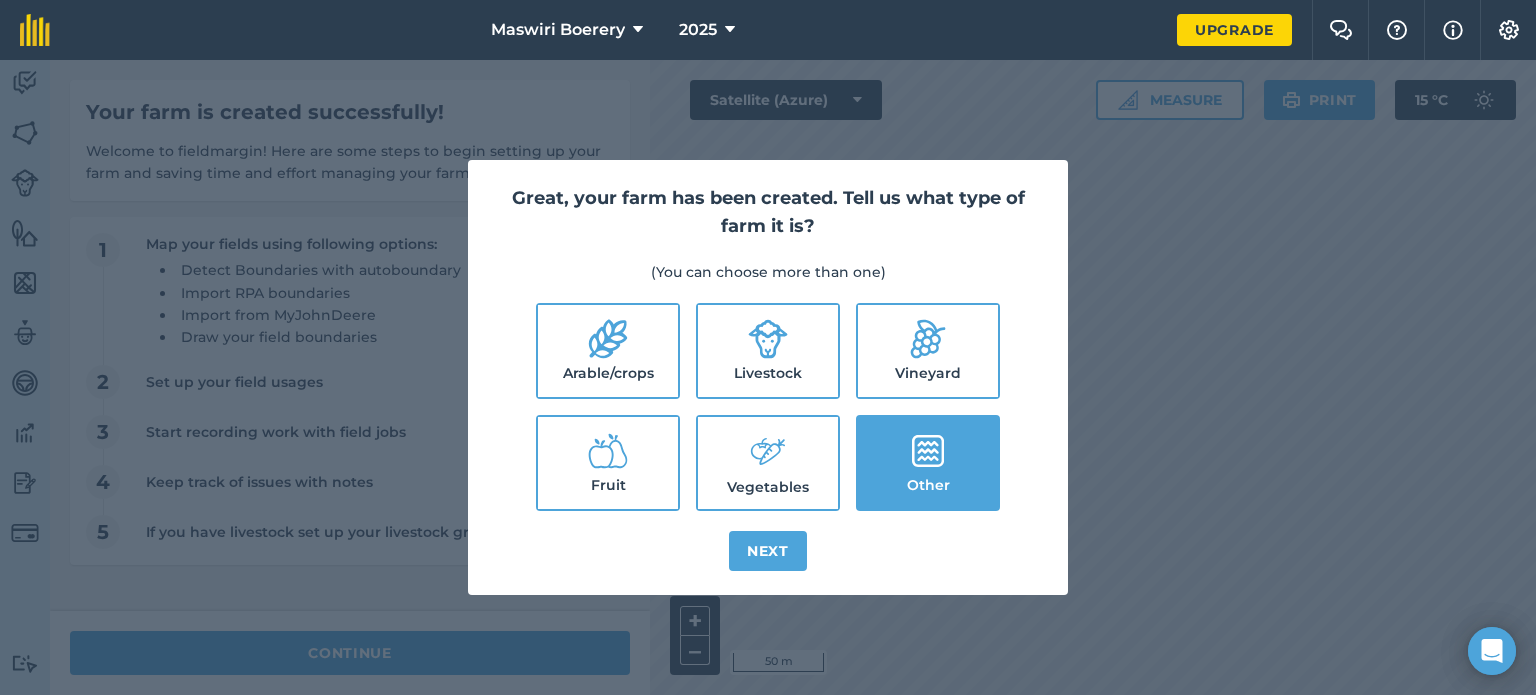 click on "Other" at bounding box center (928, 463) 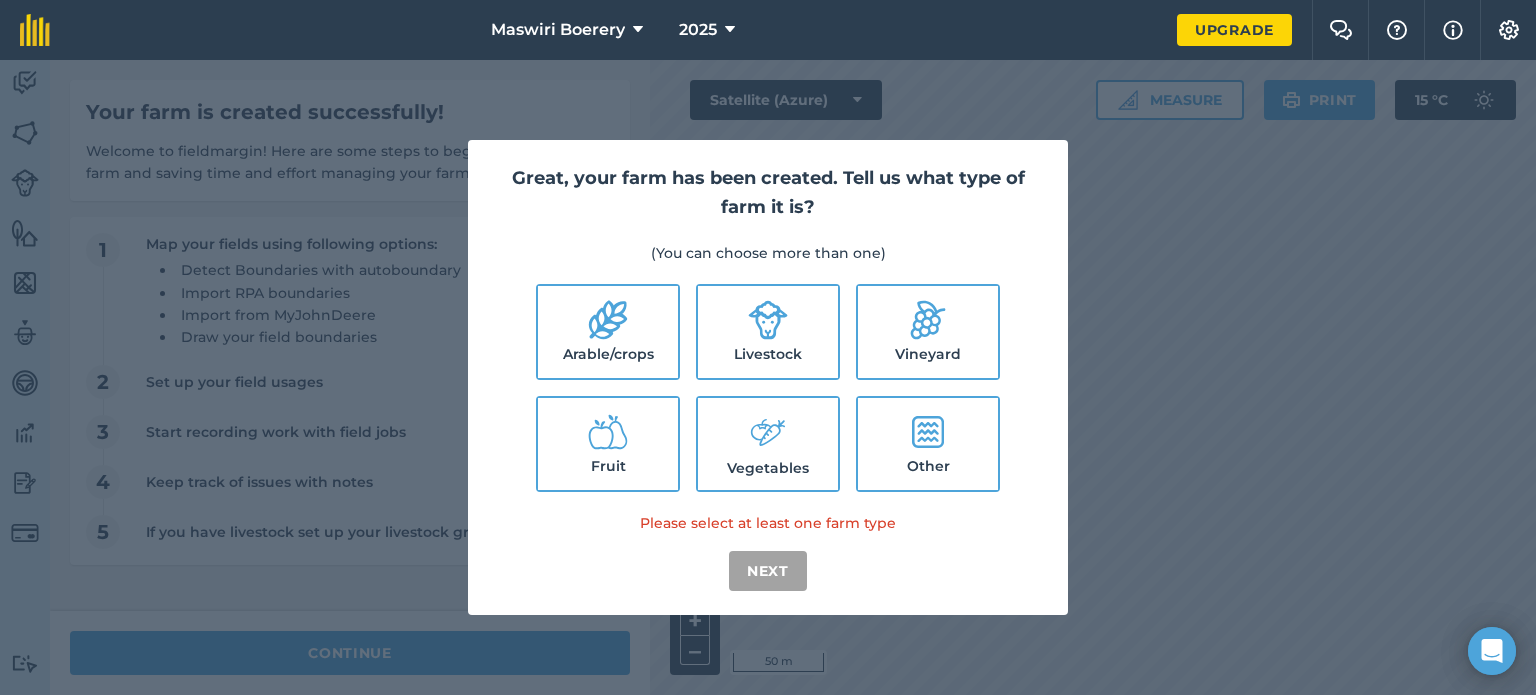 click on "Other" at bounding box center [928, 444] 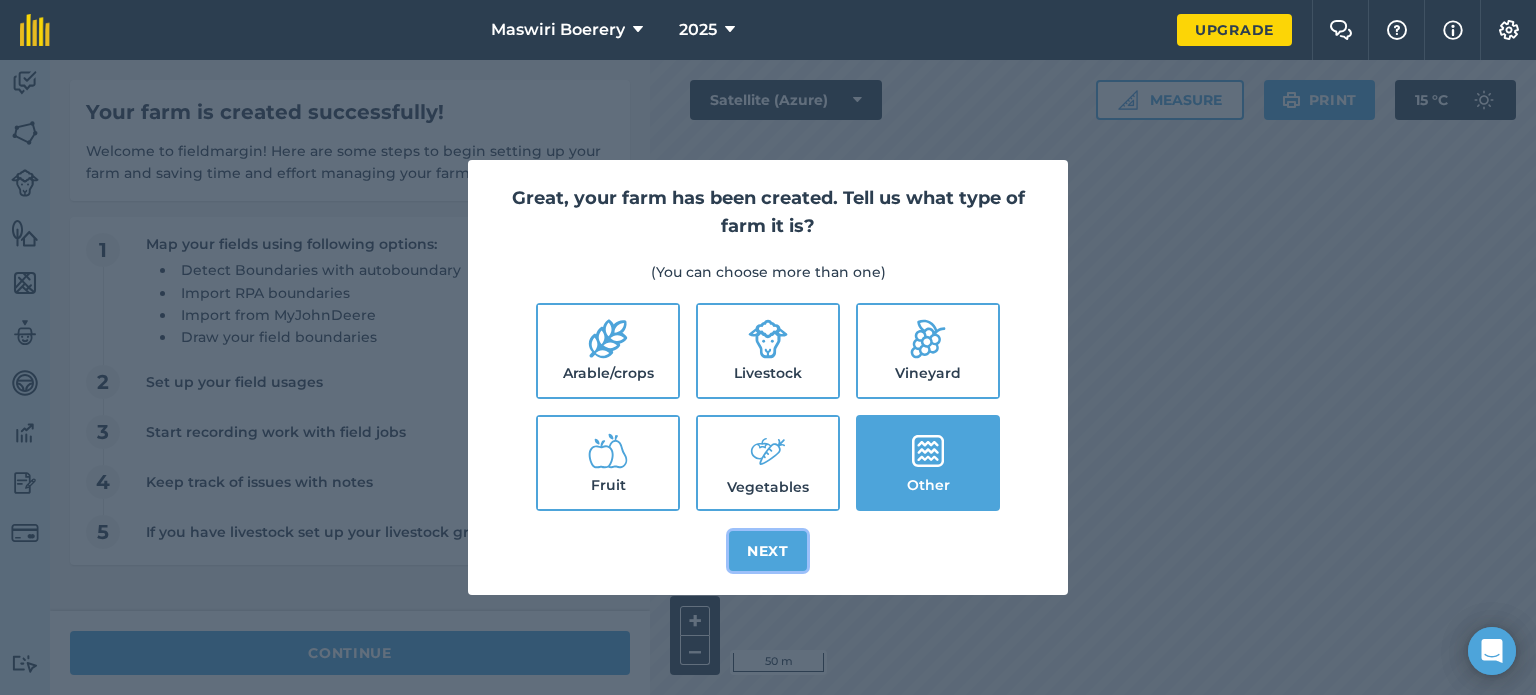click on "Next" at bounding box center [768, 551] 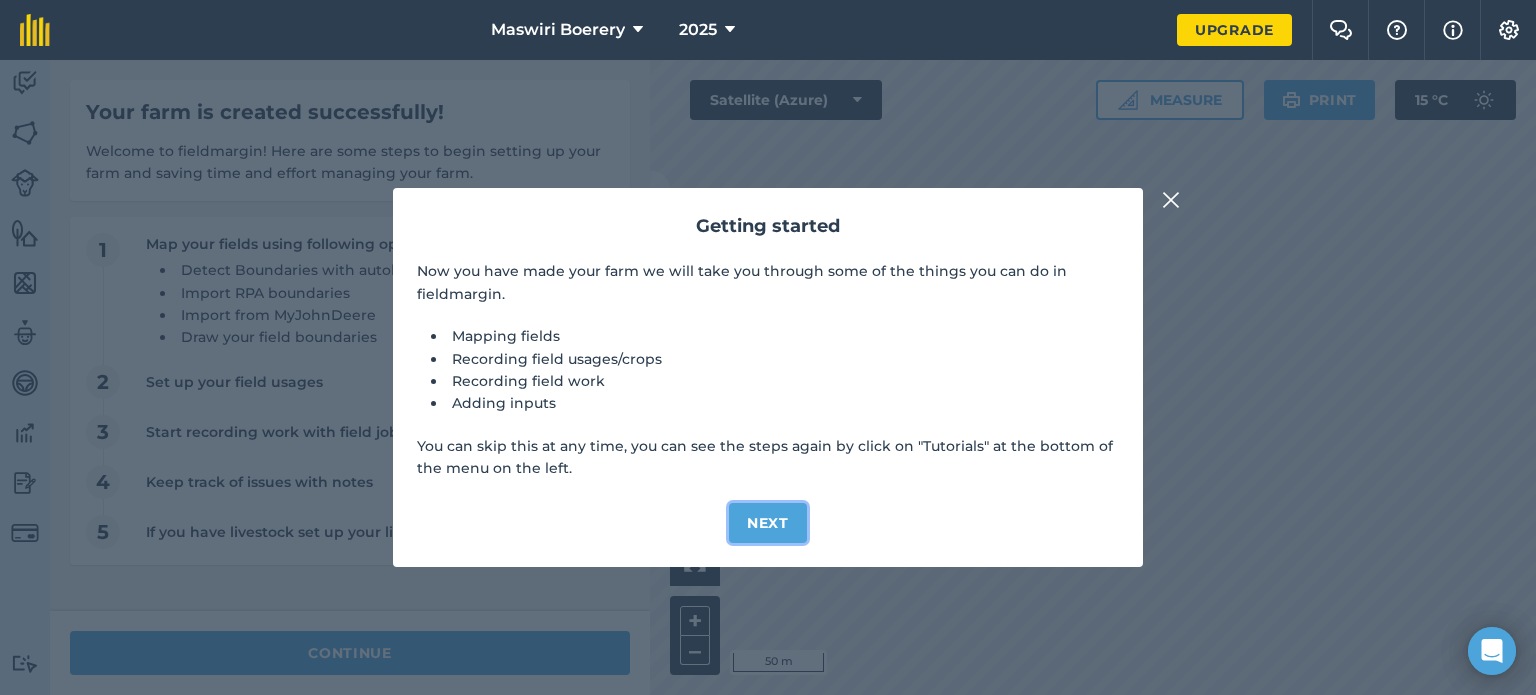 click on "Next" at bounding box center (768, 523) 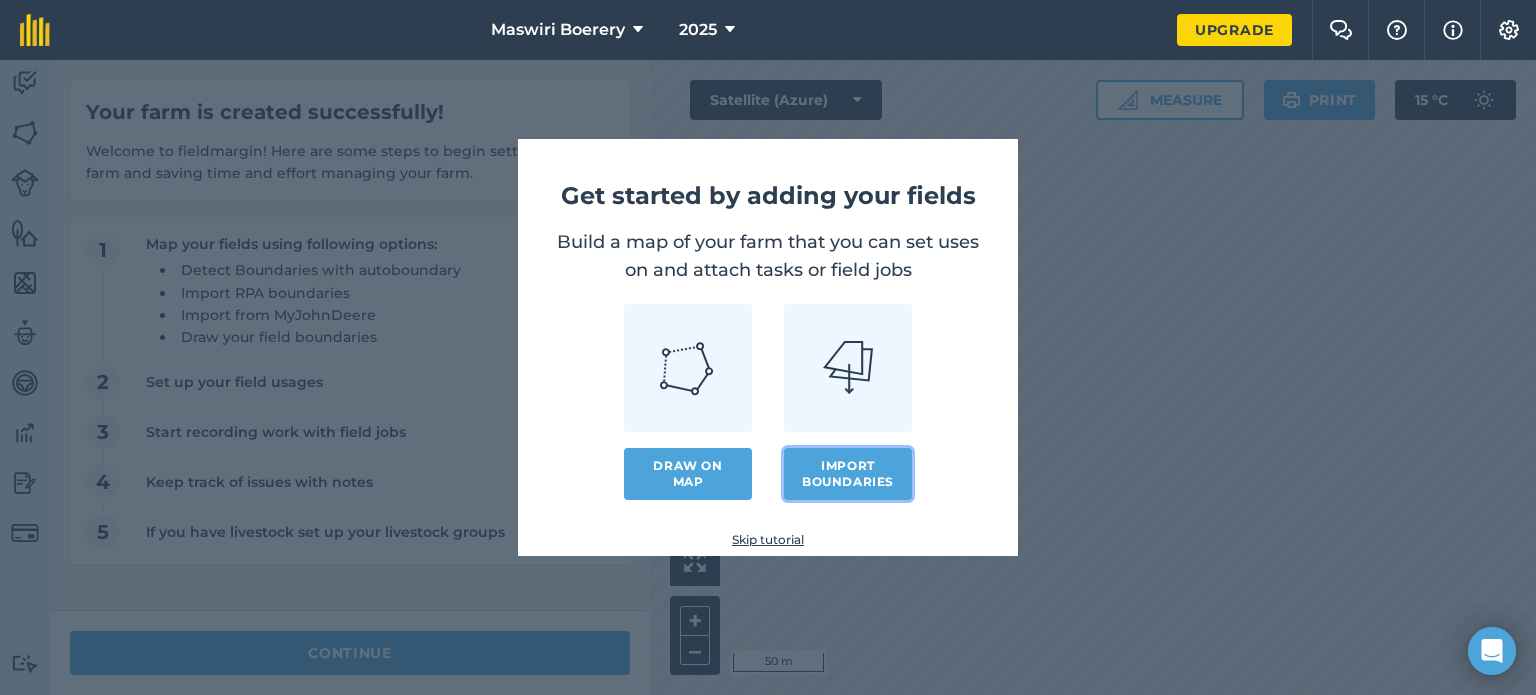 click on "Import boundaries" at bounding box center (848, 474) 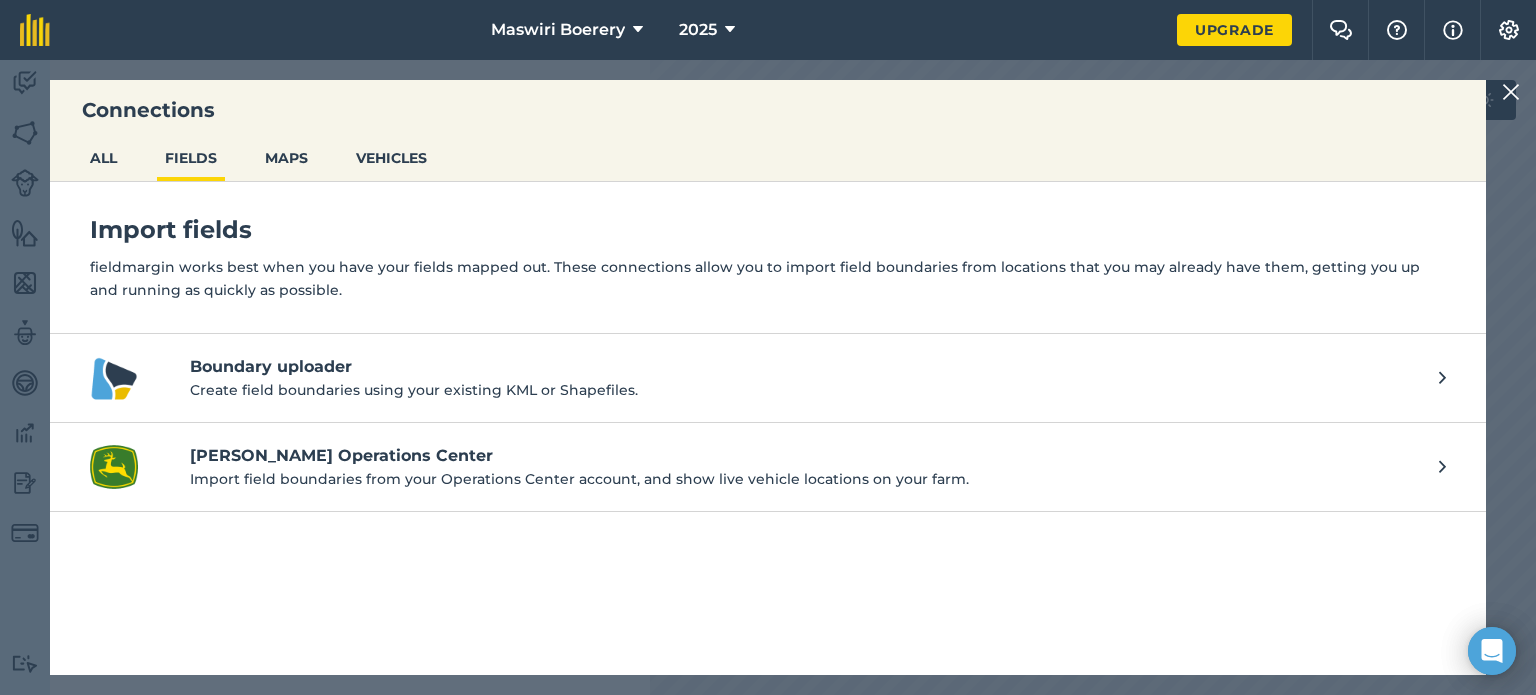 click on "Boundary uploader Create field boundaries using your existing KML or Shapefiles." at bounding box center [768, 378] 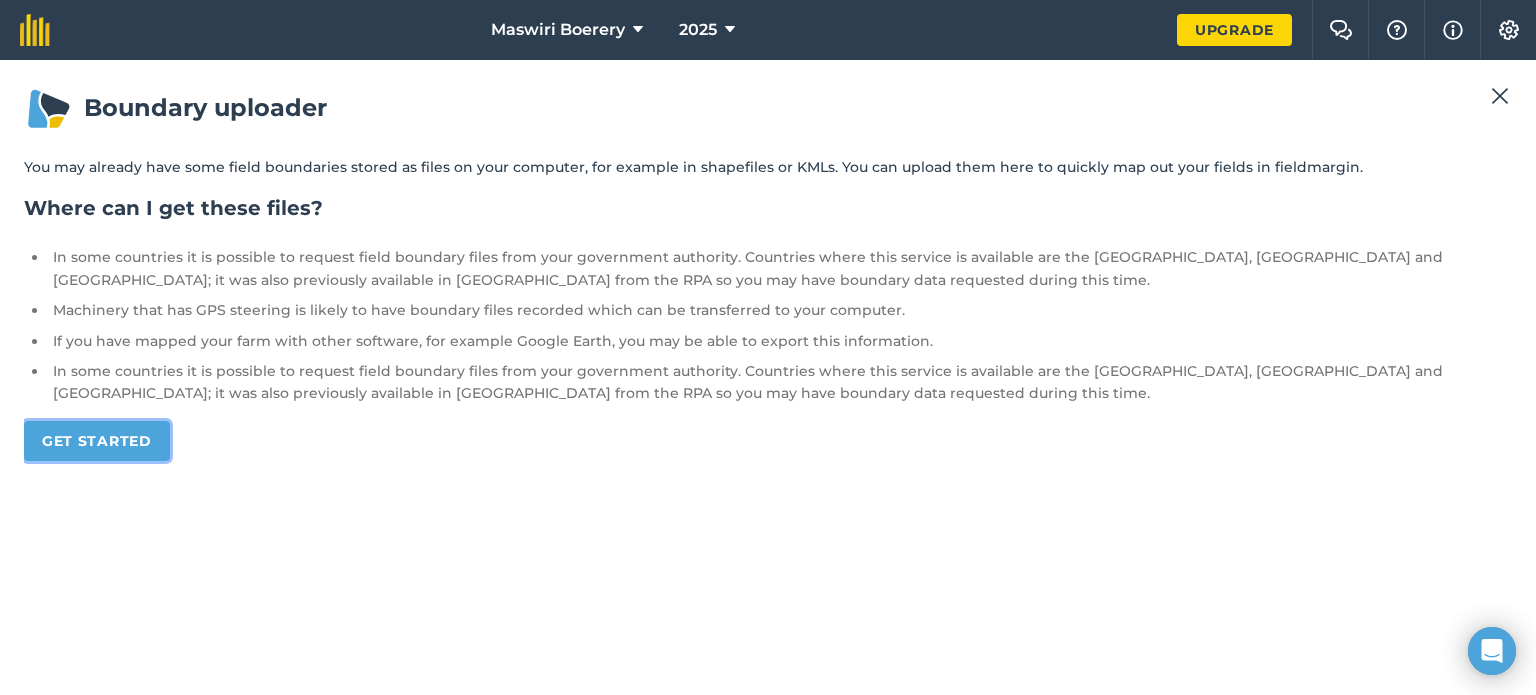 click on "Get started" at bounding box center [97, 441] 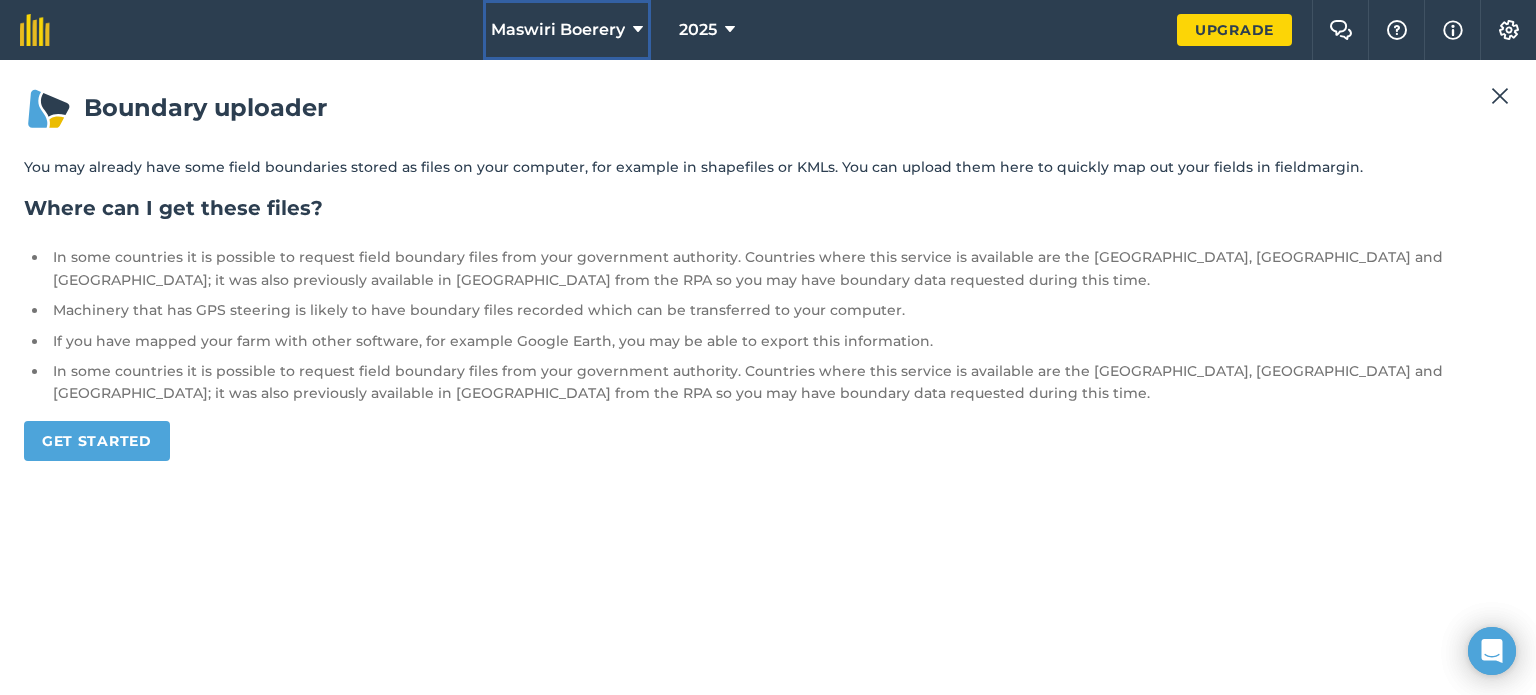 click on "Maswiri Boerery" at bounding box center (558, 30) 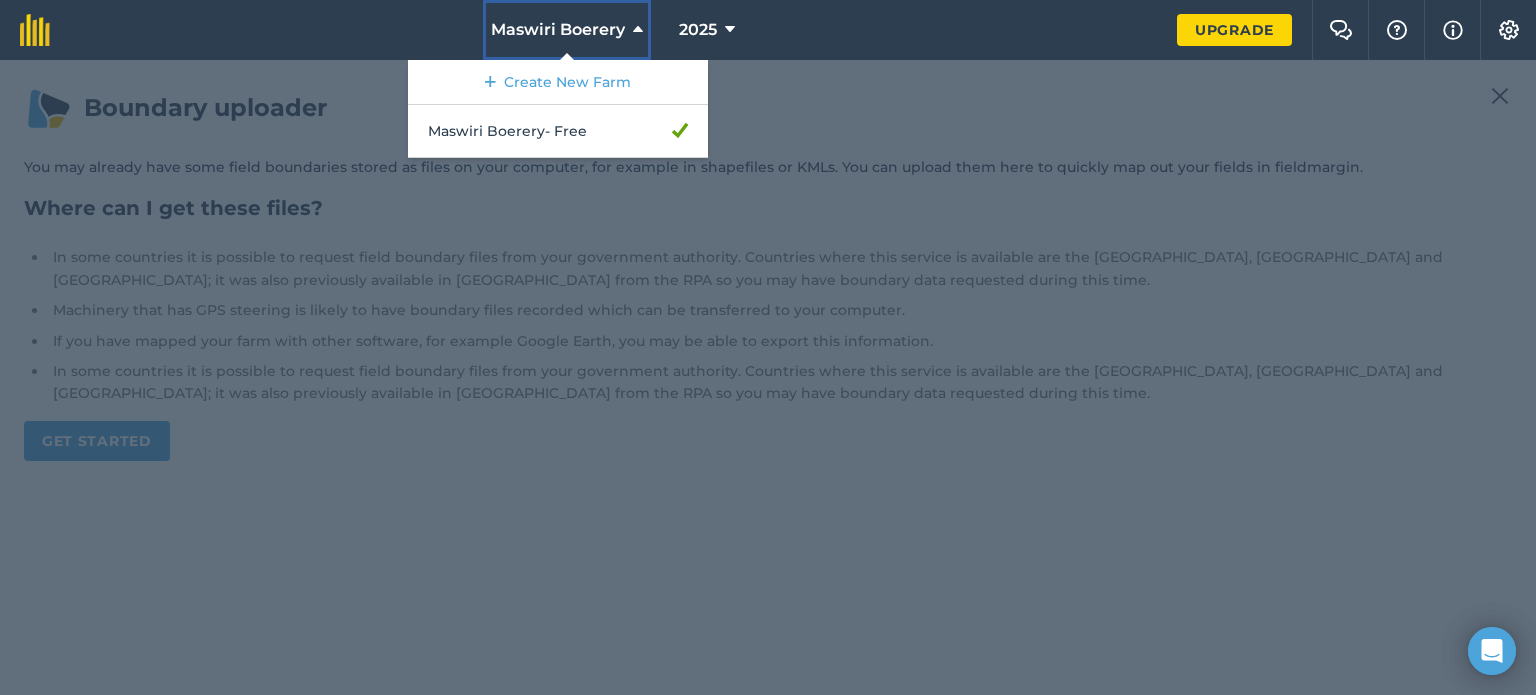 click on "Maswiri Boerery" at bounding box center [558, 30] 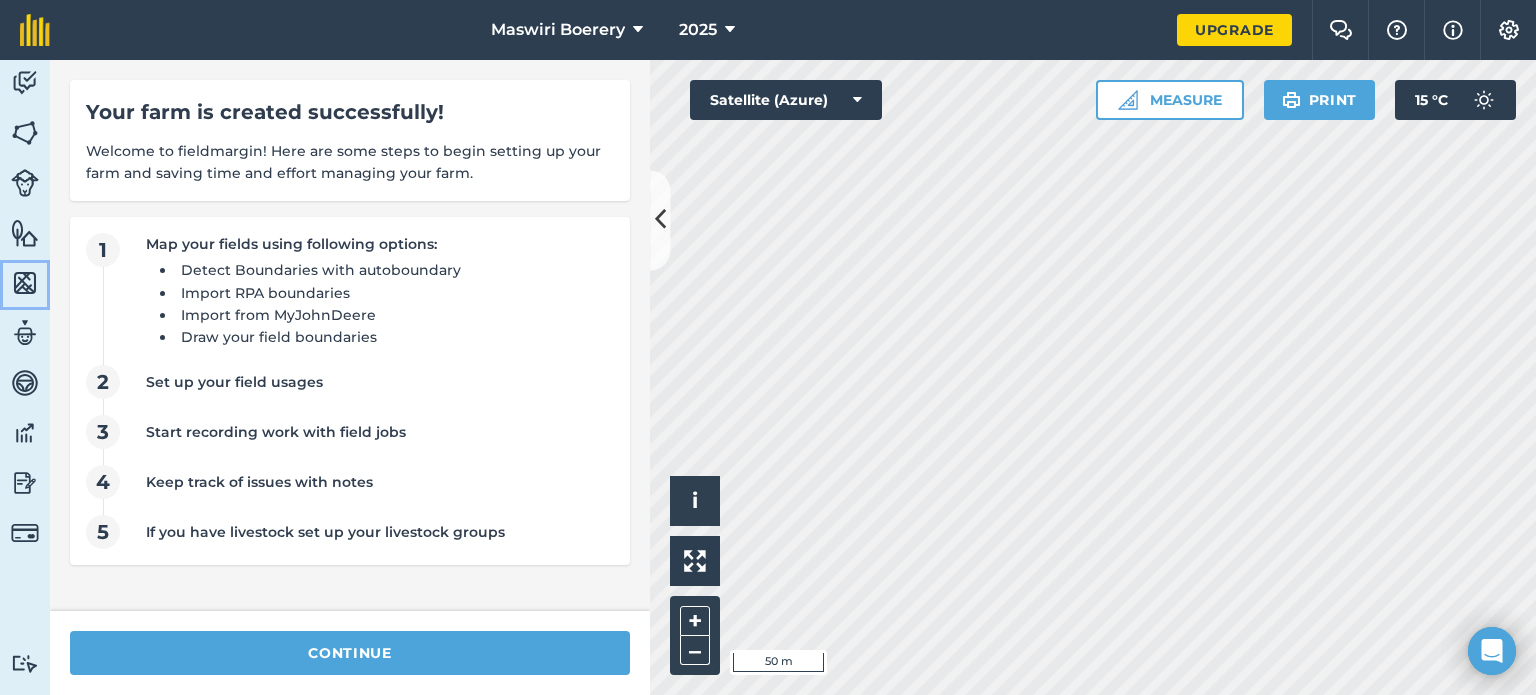 click at bounding box center (25, 283) 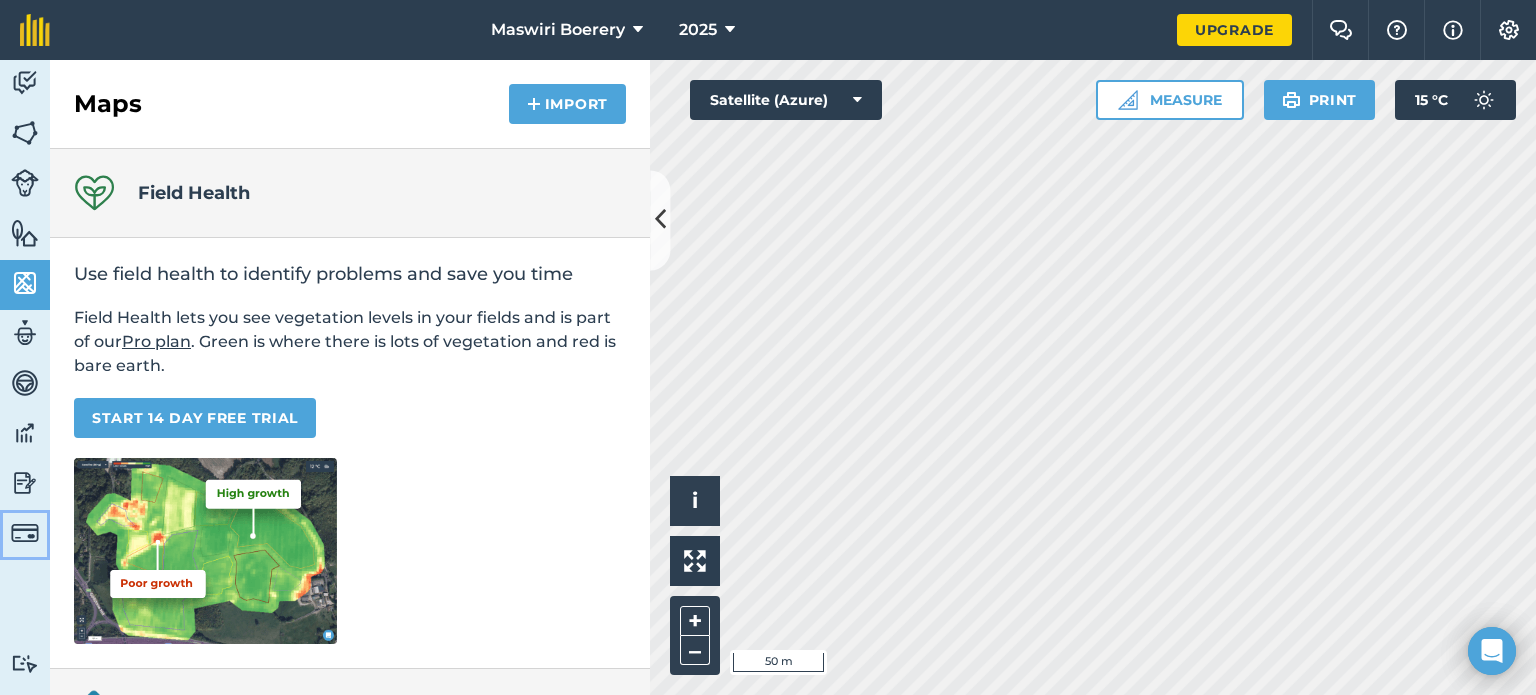 click at bounding box center (25, 533) 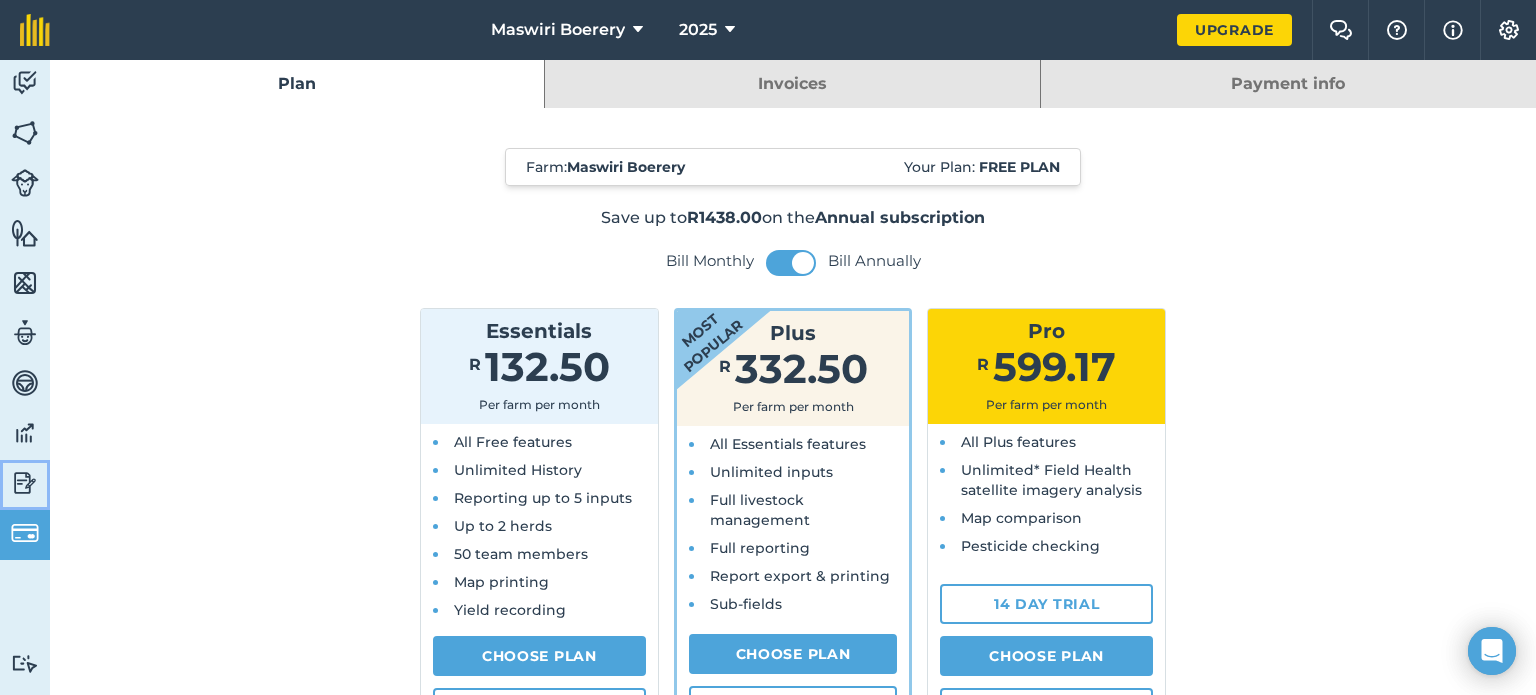 click at bounding box center [25, 483] 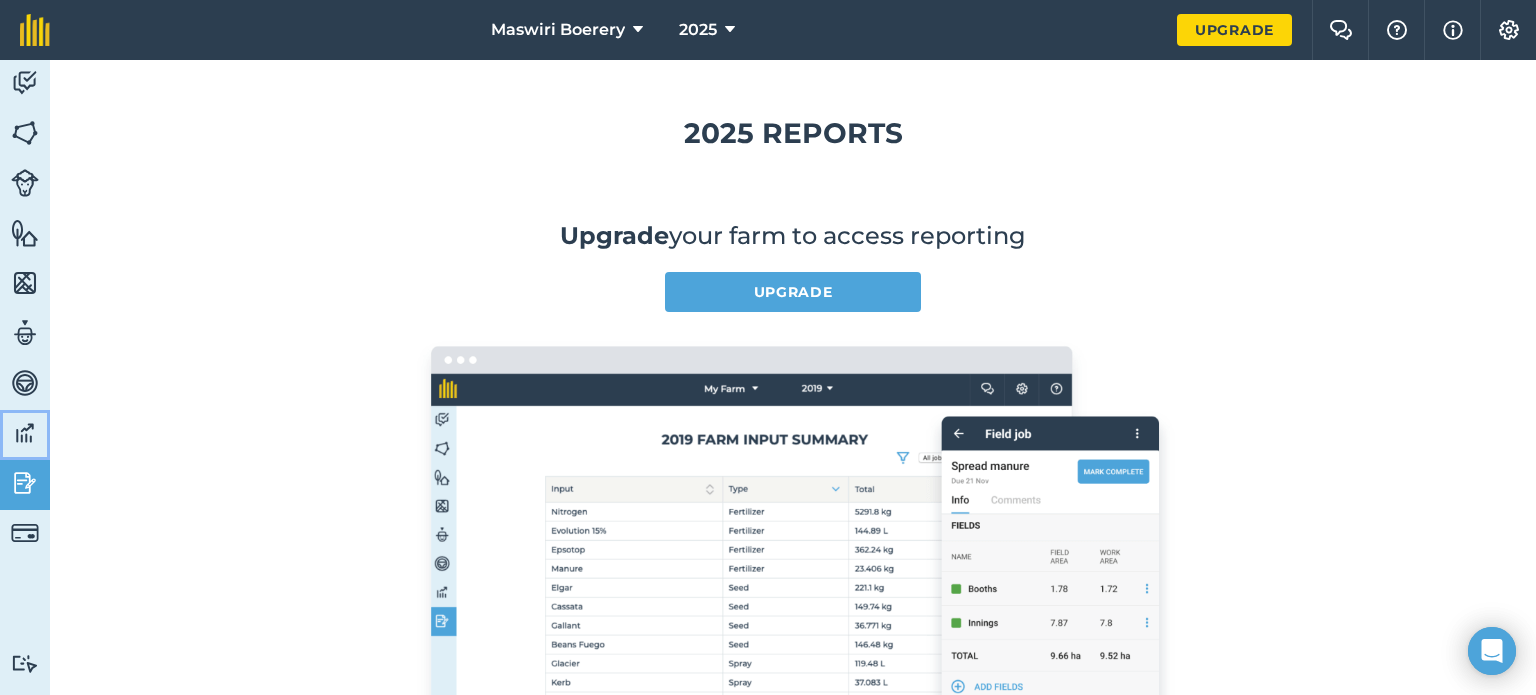 click at bounding box center [25, 433] 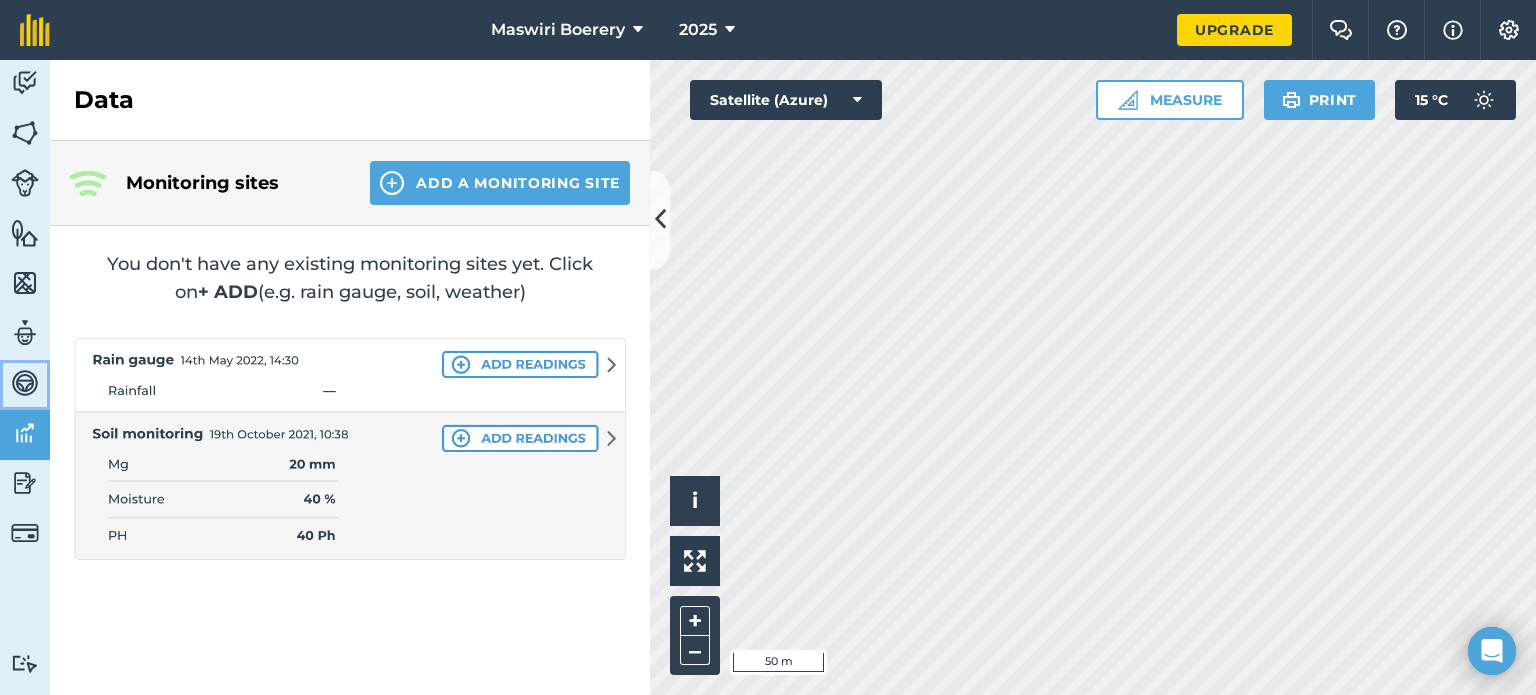 click at bounding box center (25, 383) 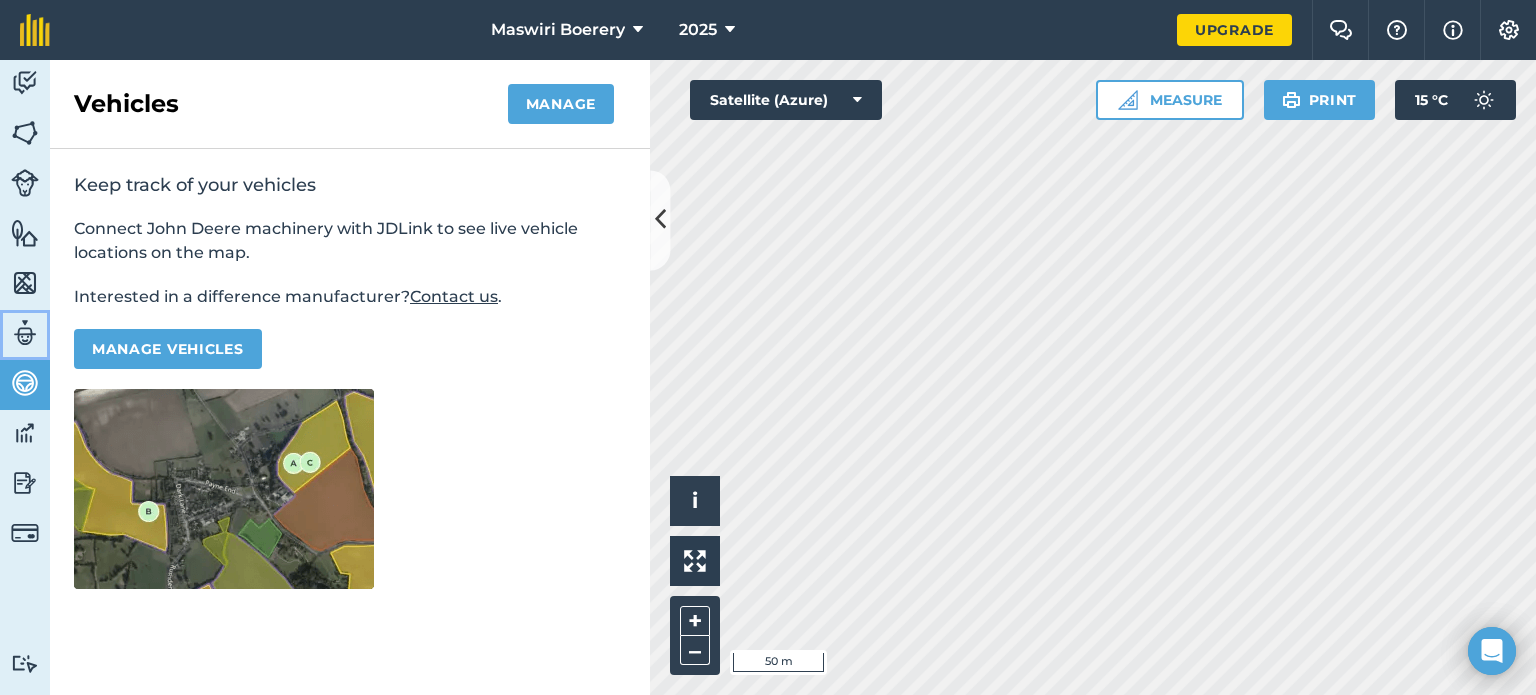 click at bounding box center (25, 333) 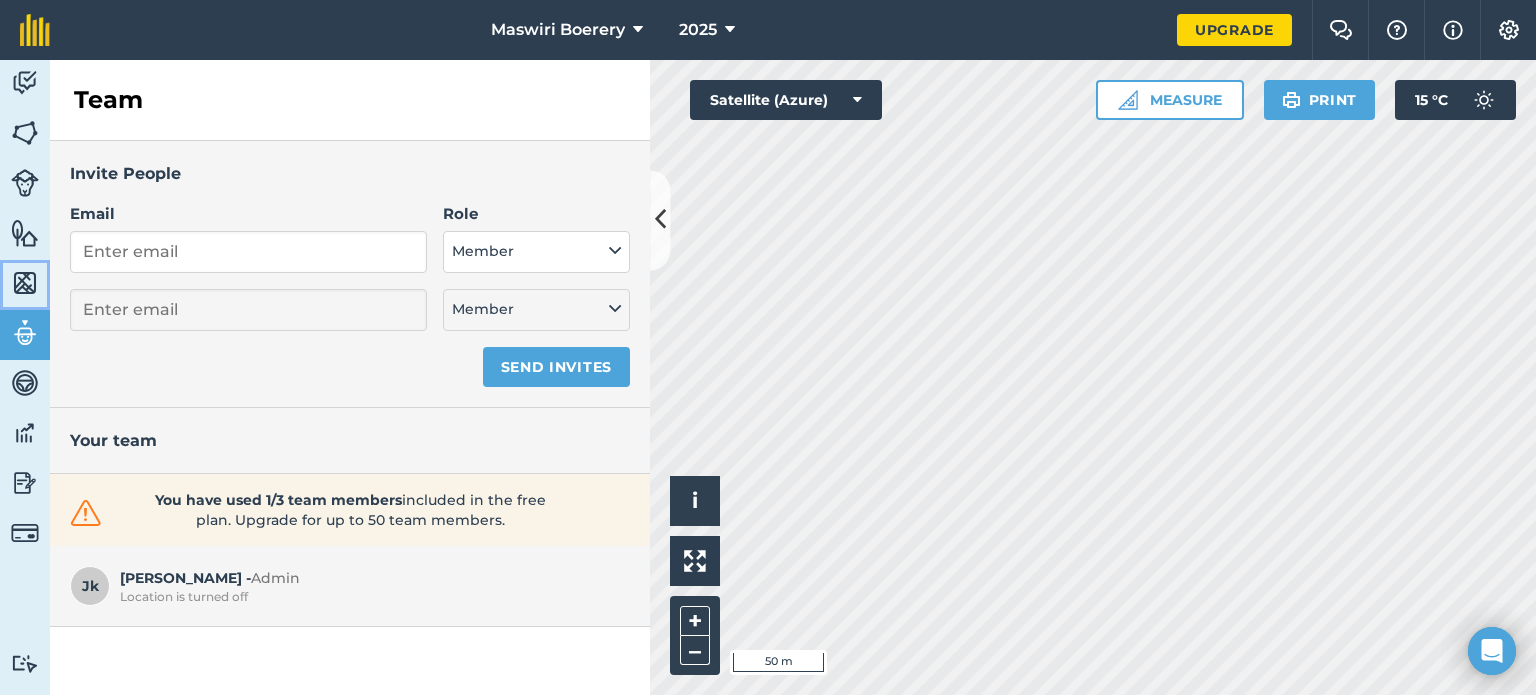 click at bounding box center [25, 283] 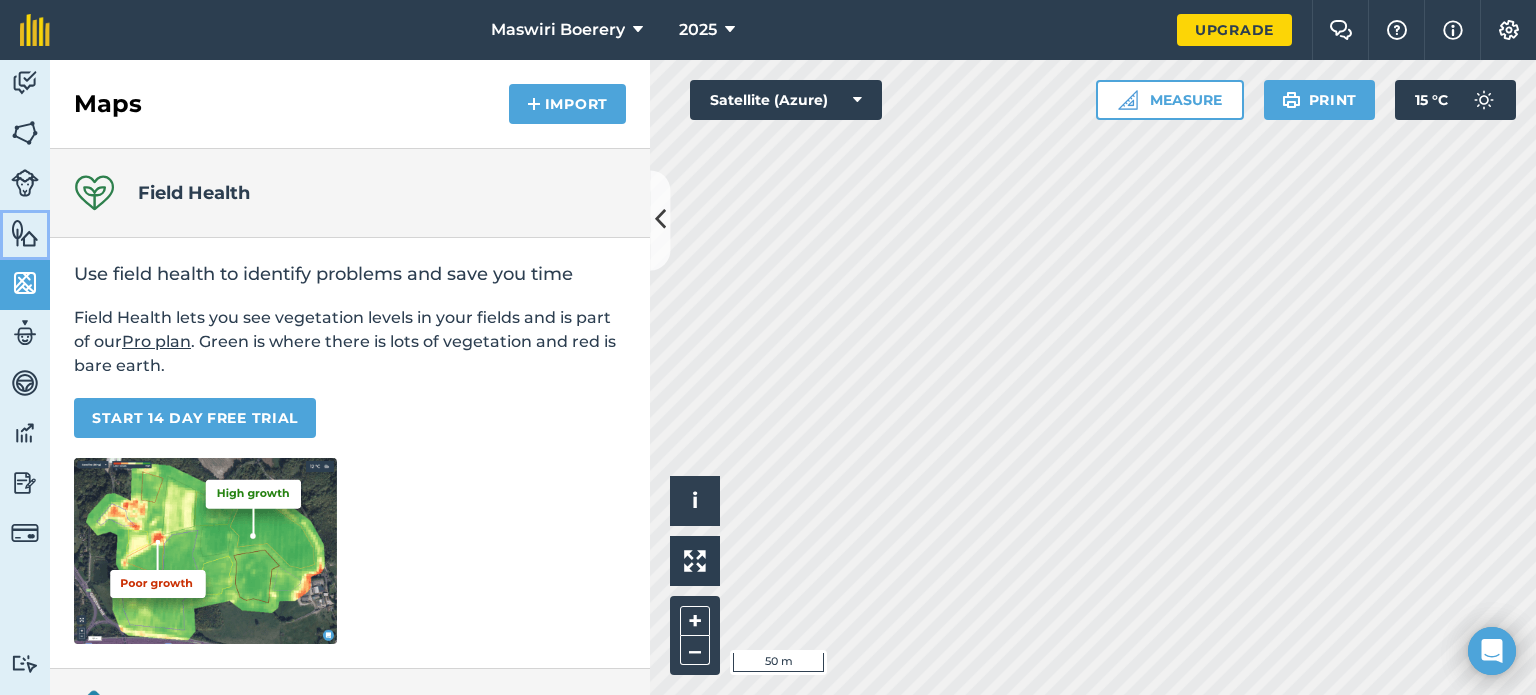 click at bounding box center [25, 233] 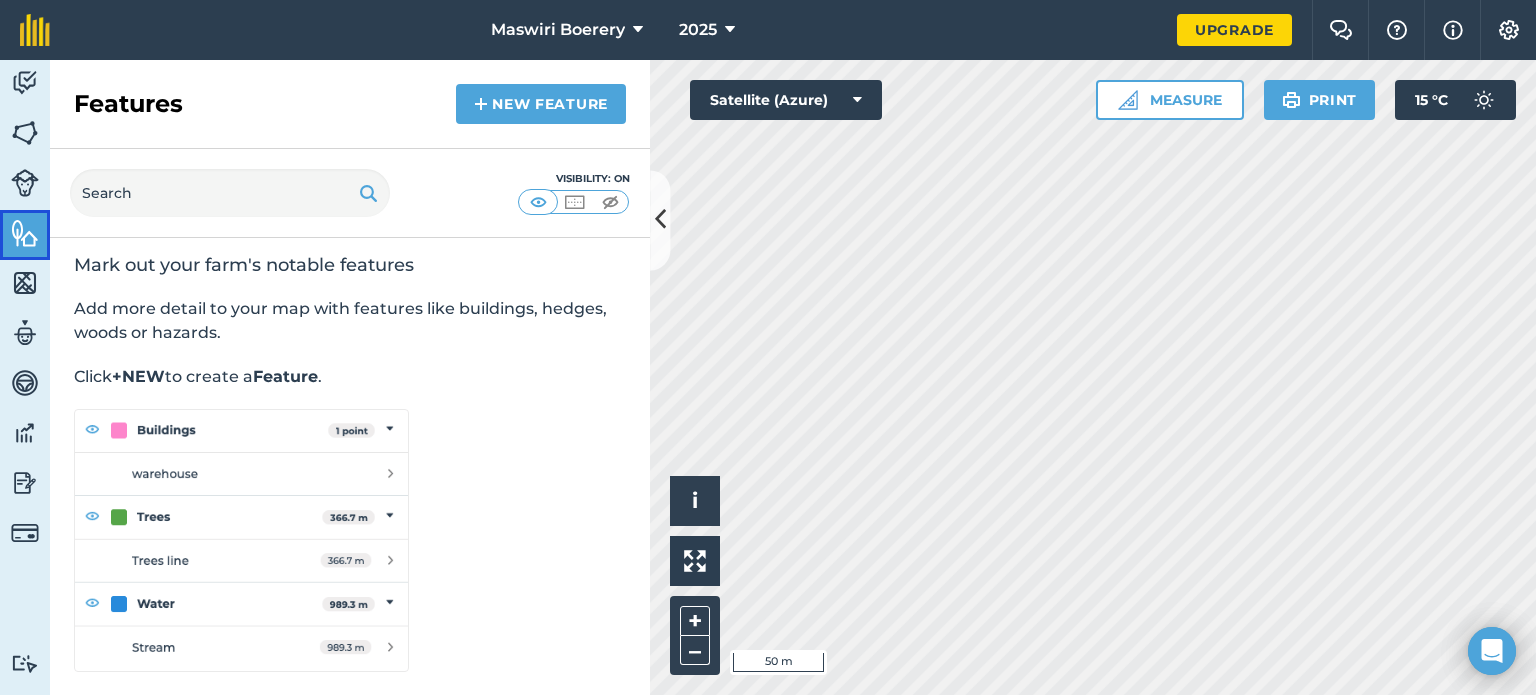 scroll, scrollTop: 8, scrollLeft: 0, axis: vertical 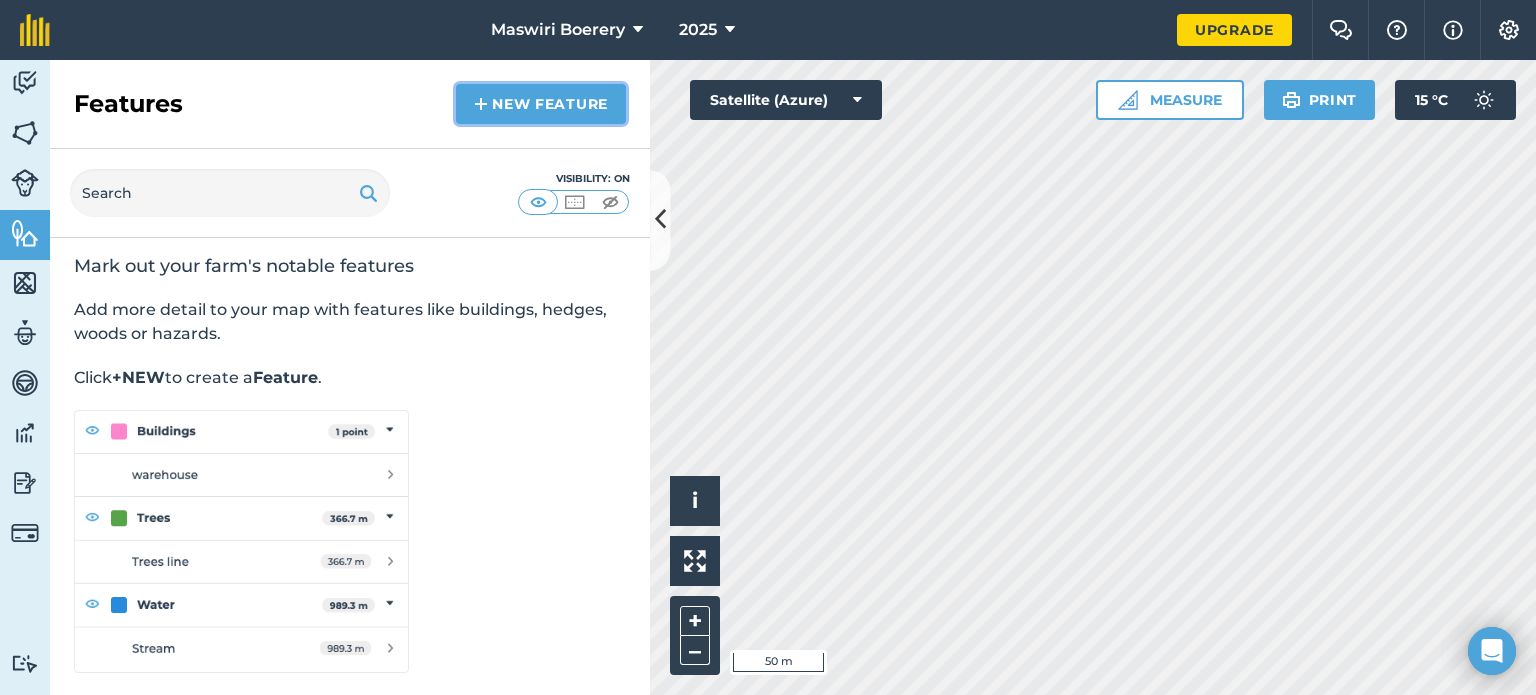 click on "New feature" at bounding box center (541, 104) 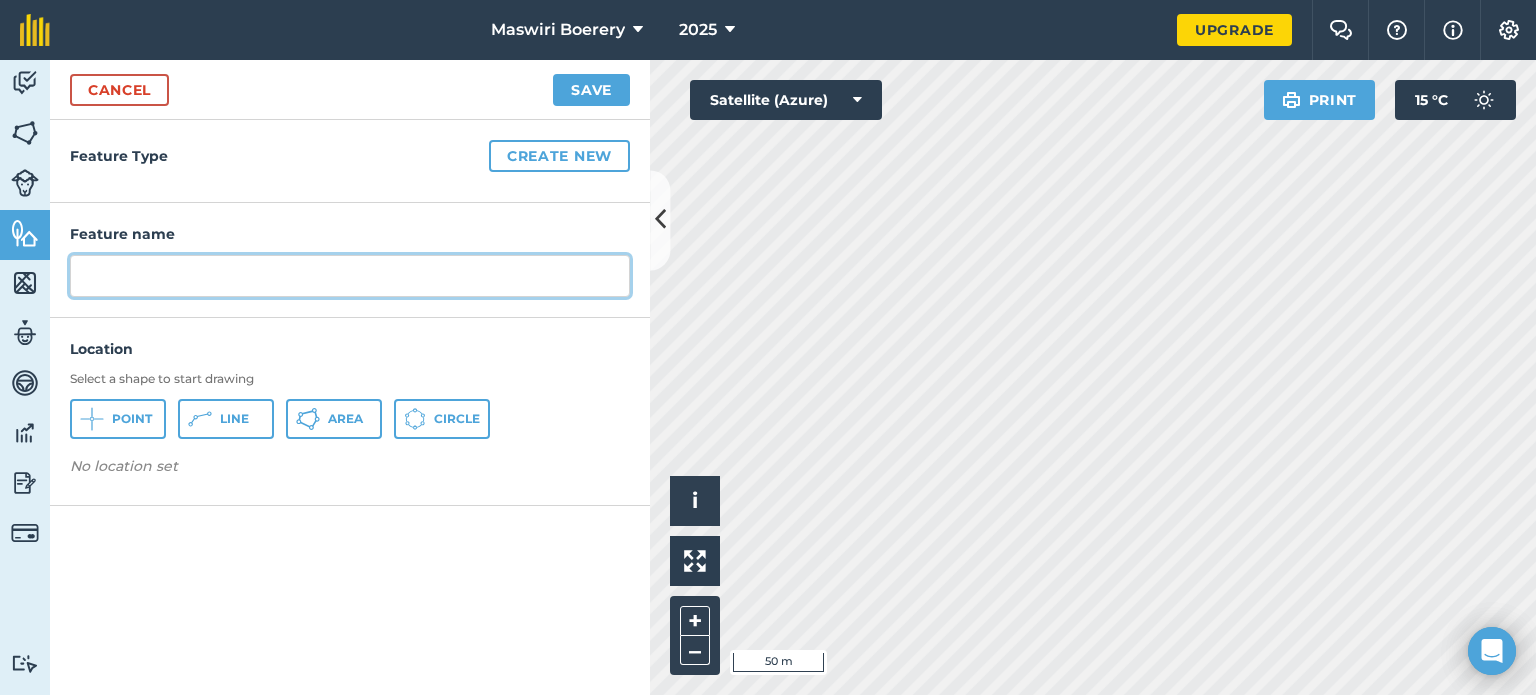 click at bounding box center (350, 276) 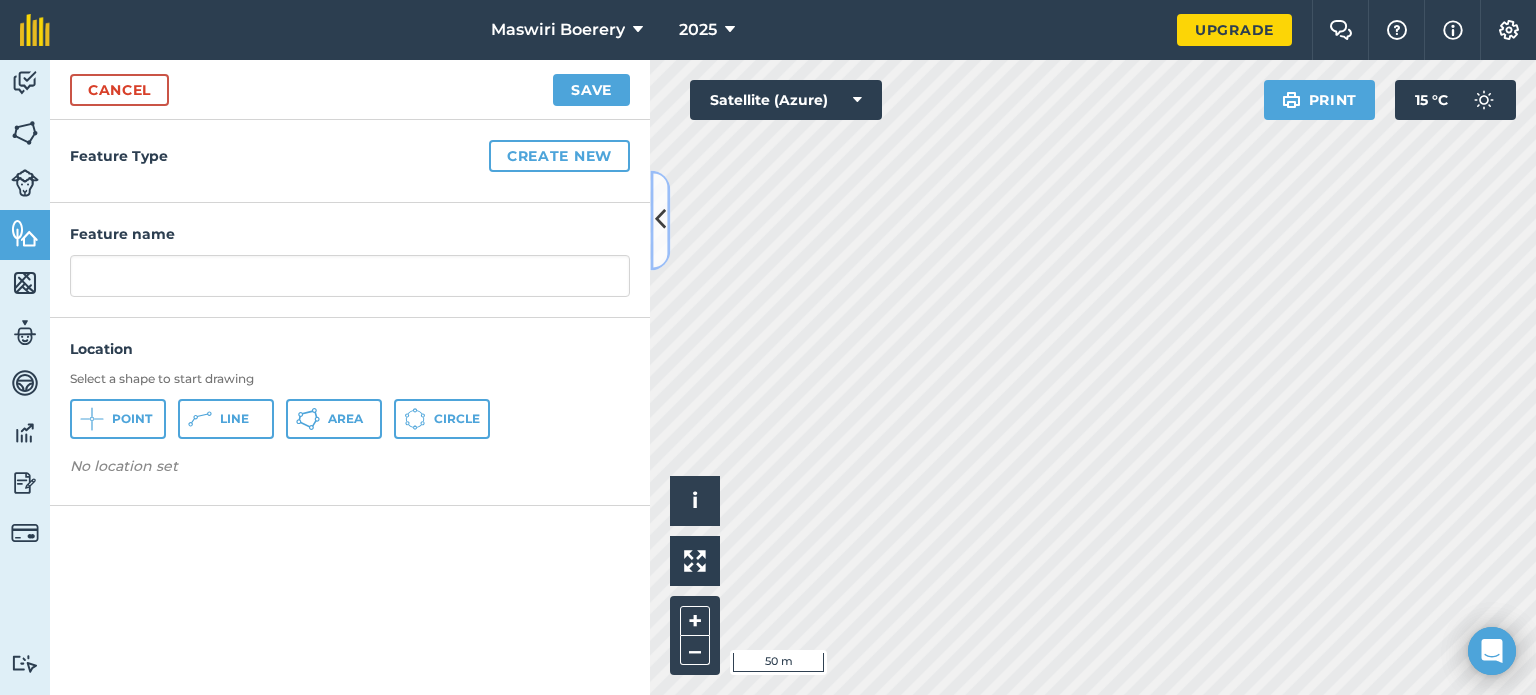 click at bounding box center (660, 220) 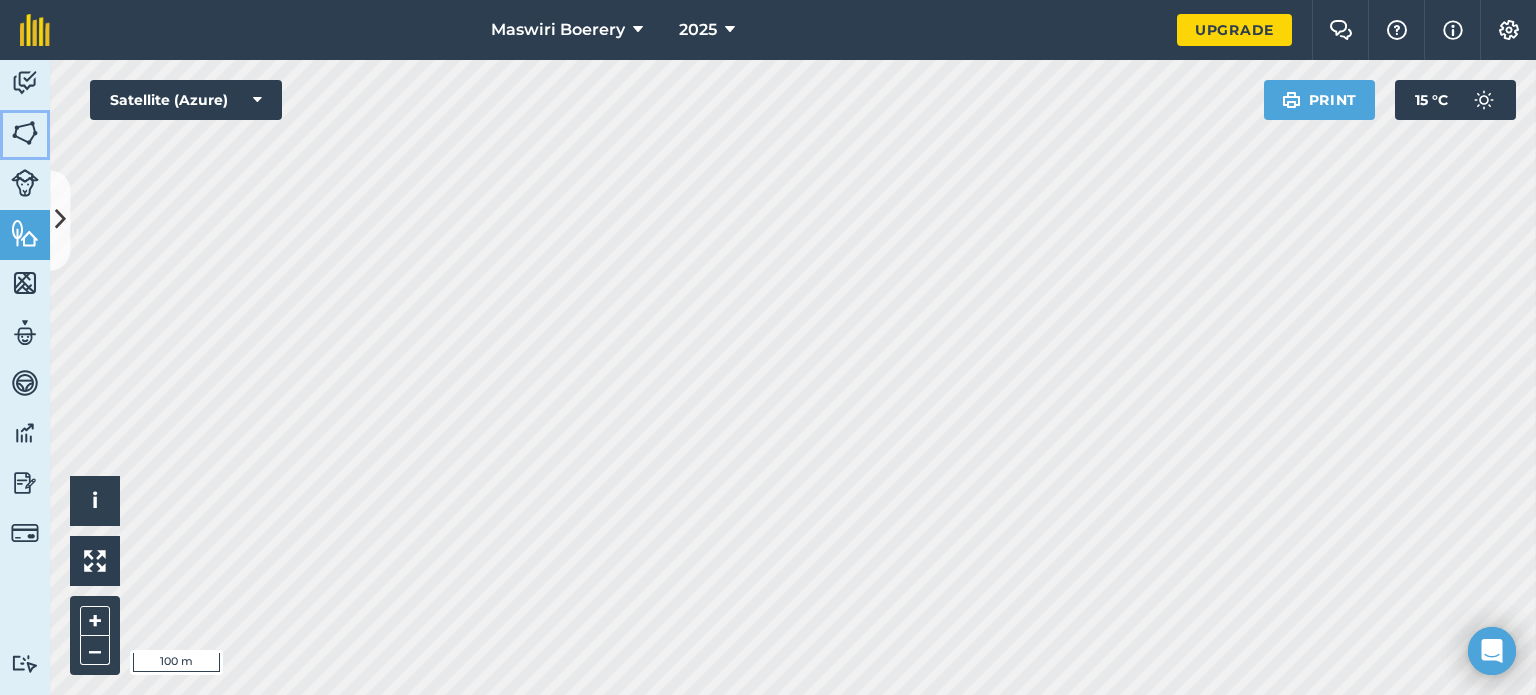 click at bounding box center (25, 133) 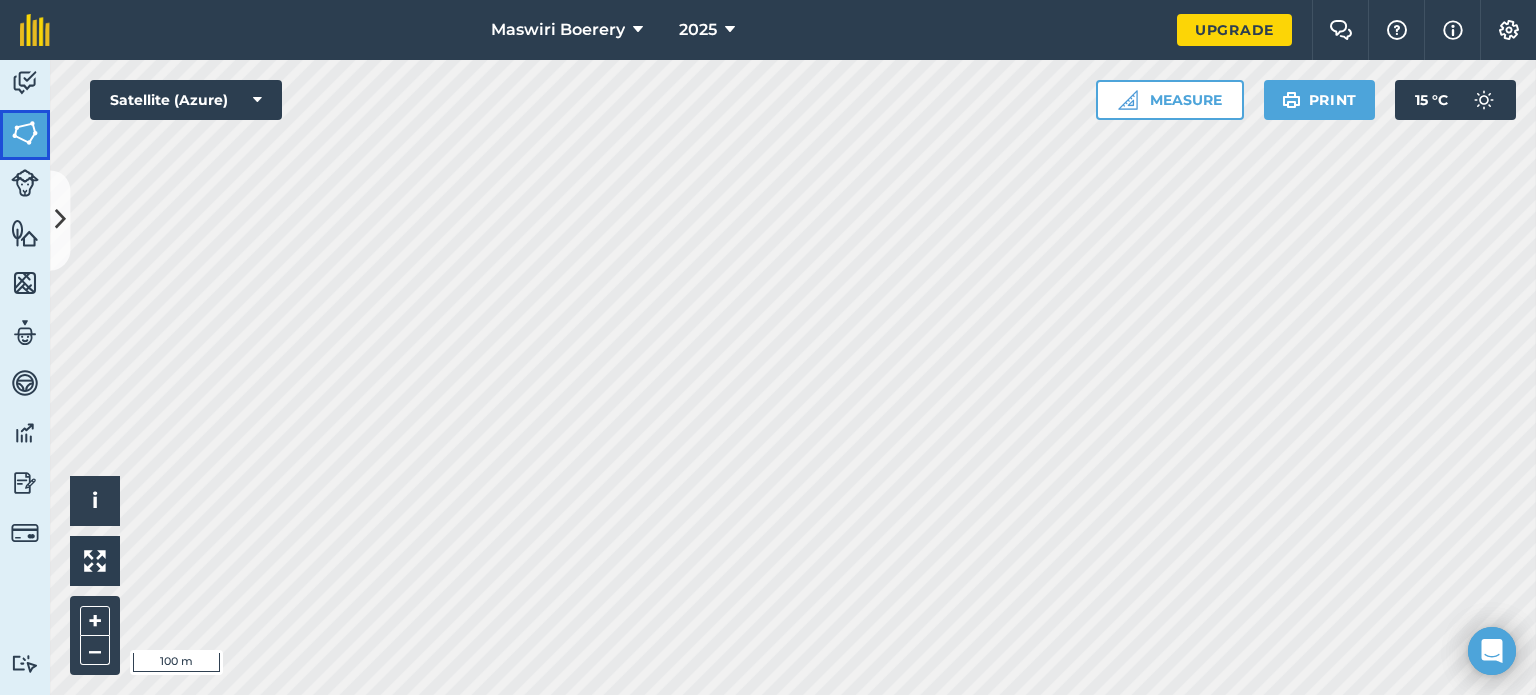 click at bounding box center [25, 133] 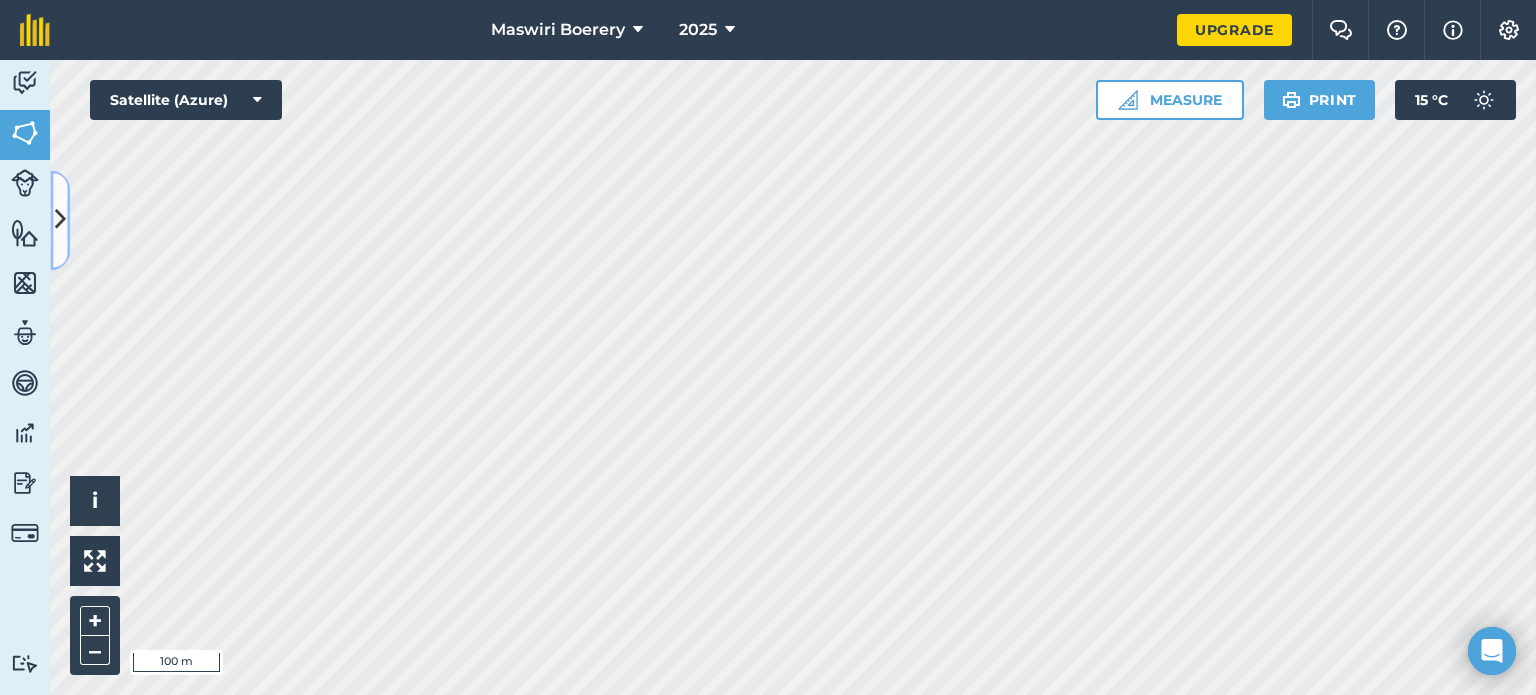 click at bounding box center [60, 220] 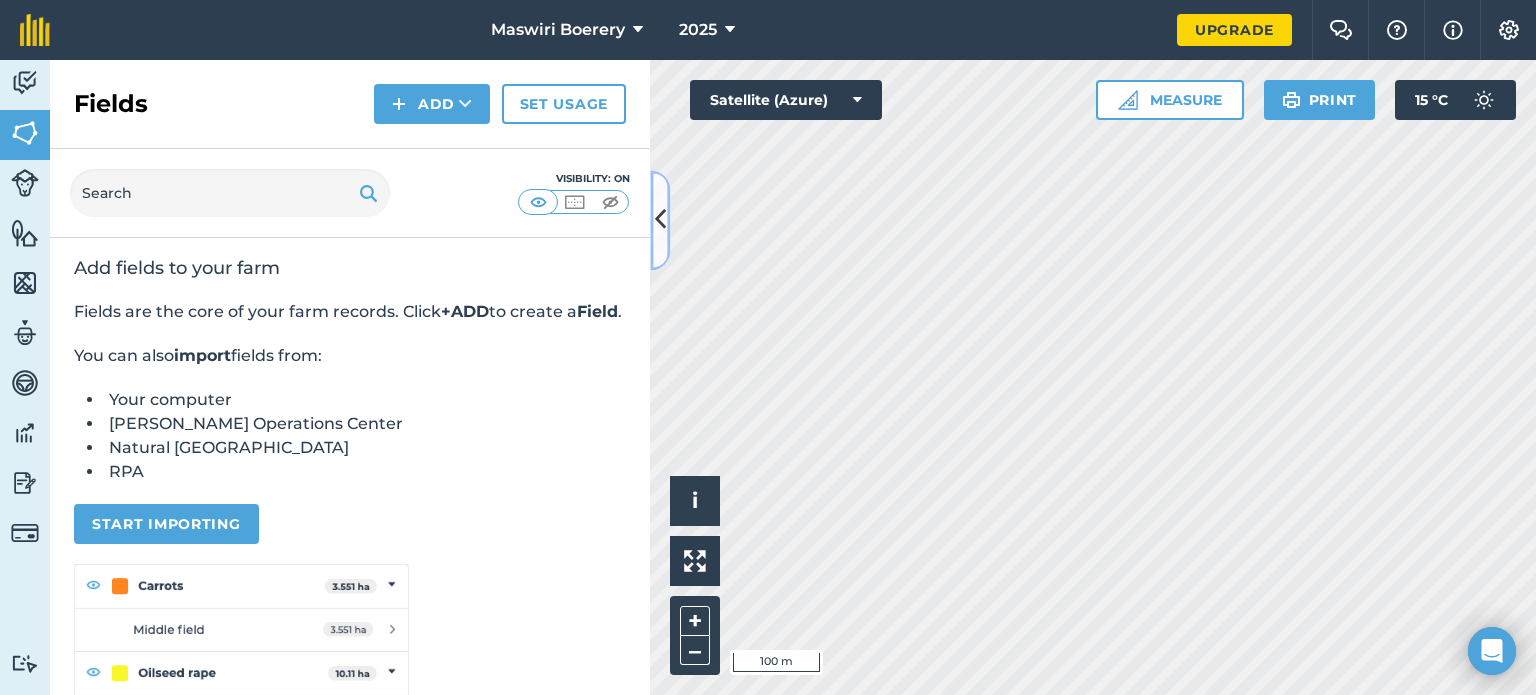 scroll, scrollTop: 4, scrollLeft: 0, axis: vertical 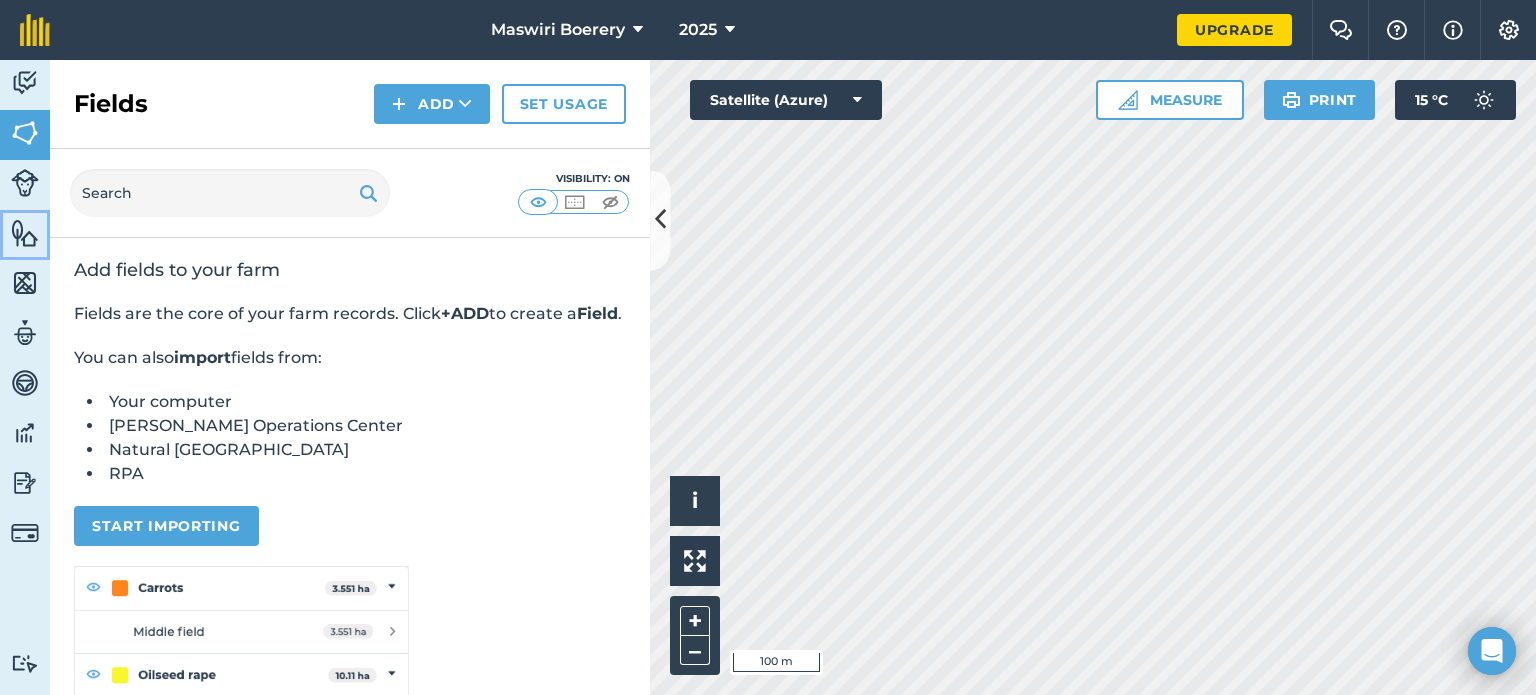 click at bounding box center (25, 233) 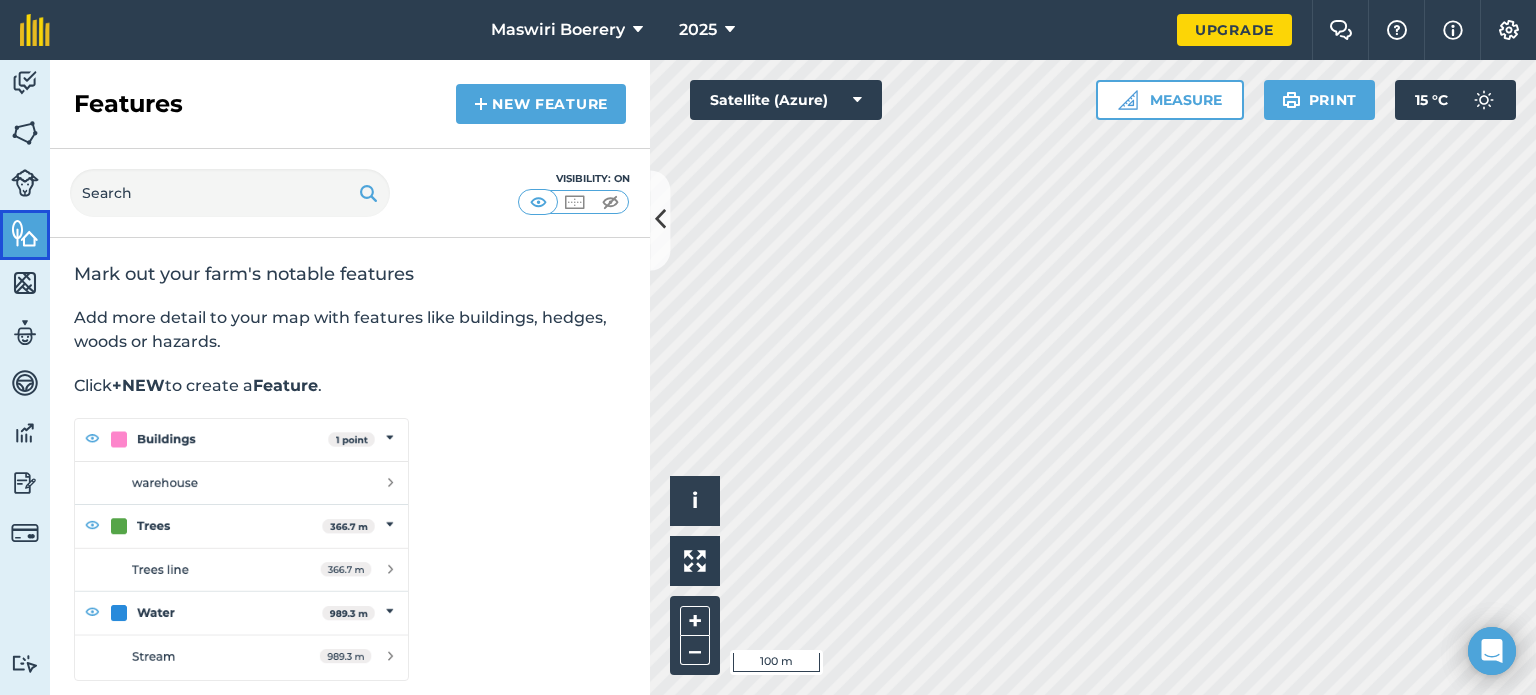 scroll, scrollTop: 9, scrollLeft: 0, axis: vertical 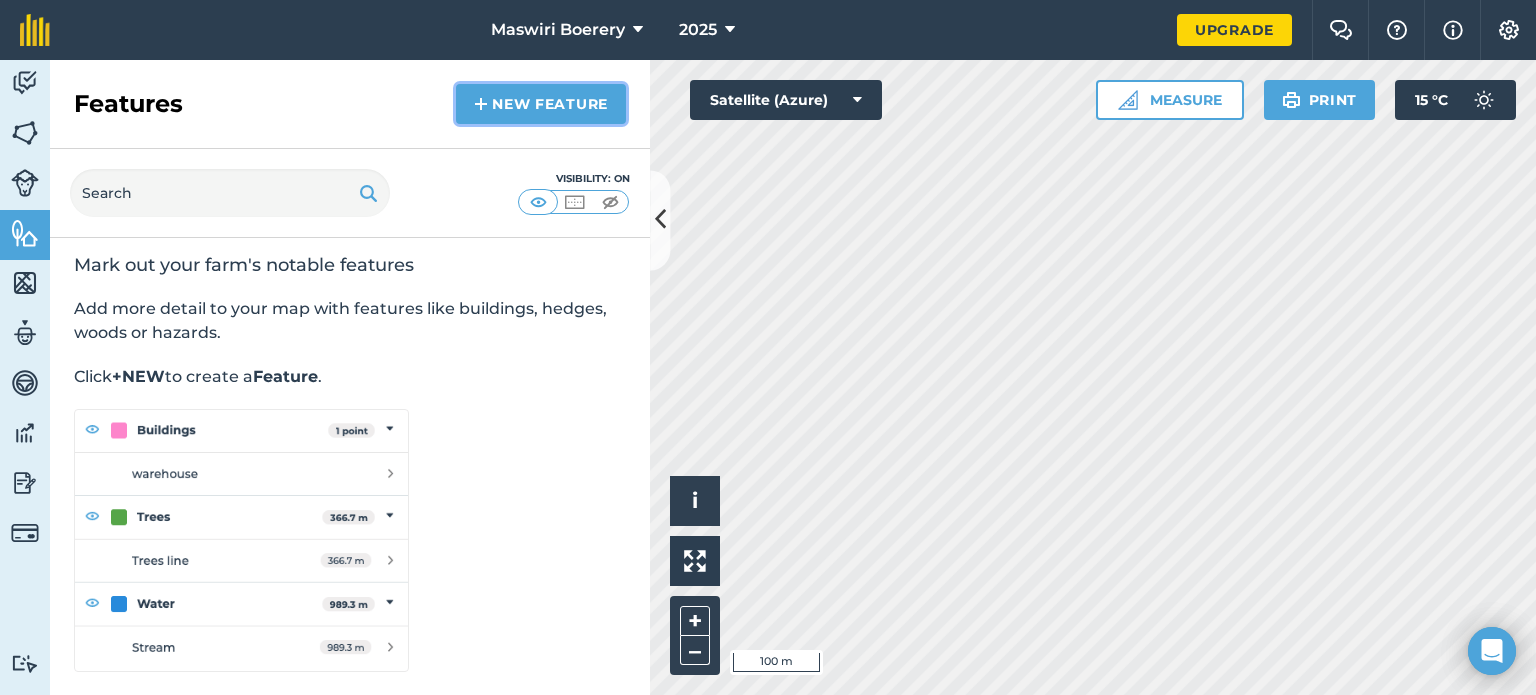 click on "New feature" at bounding box center (541, 104) 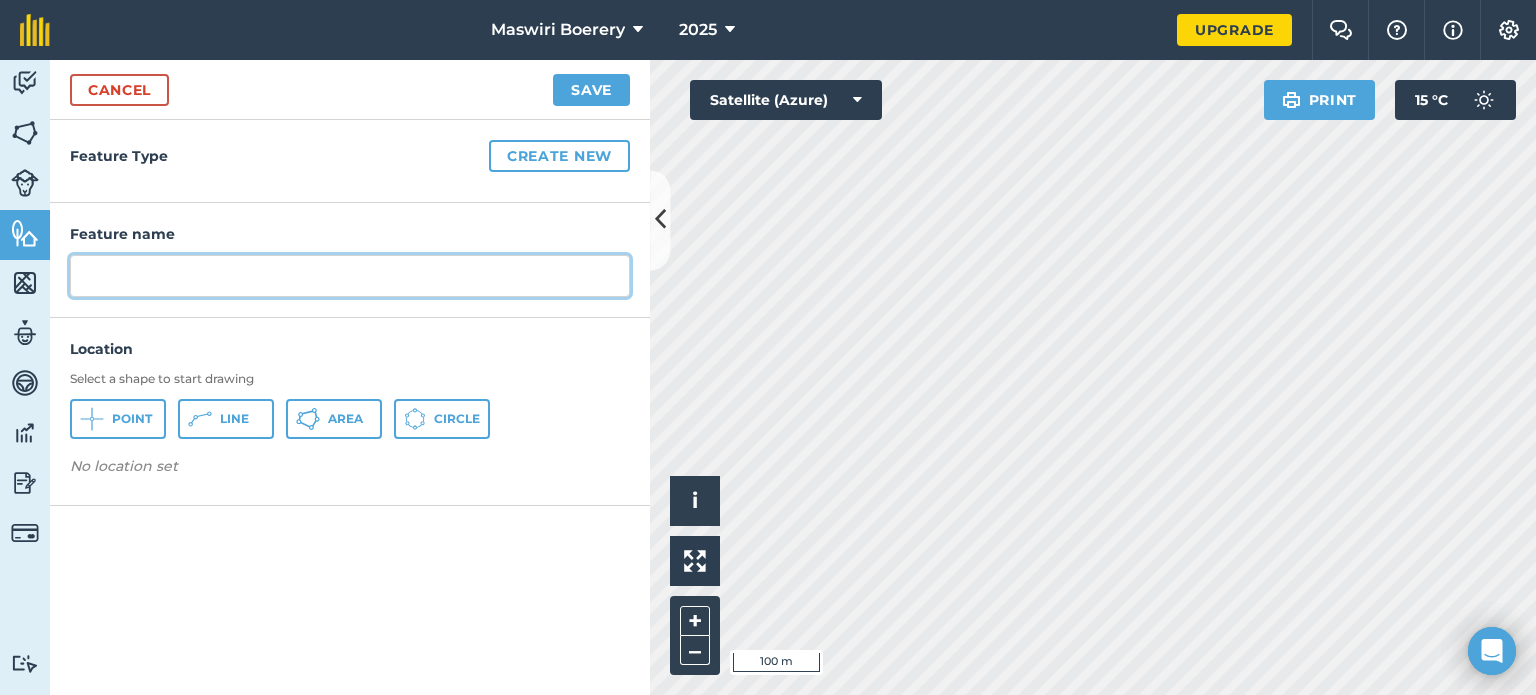 click at bounding box center [350, 276] 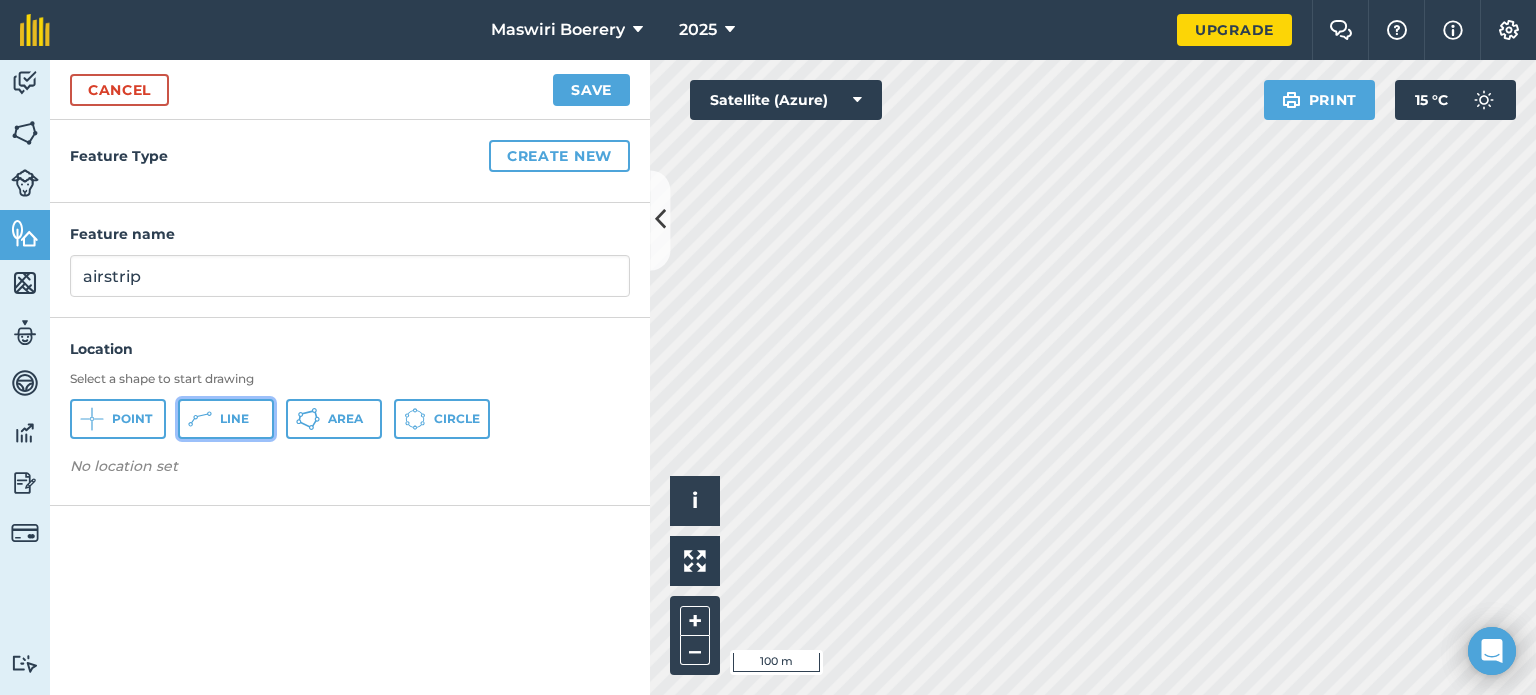 click on "Line" at bounding box center (234, 419) 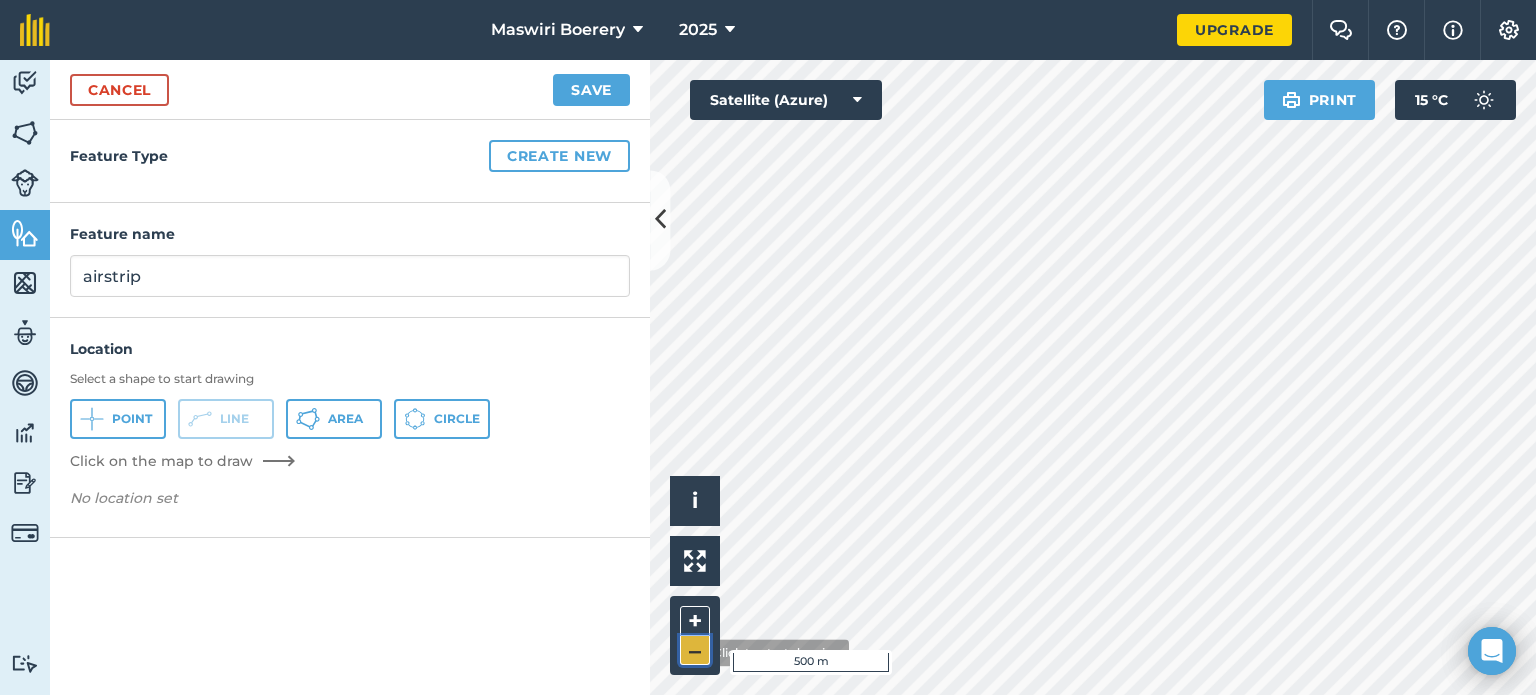 click on "–" at bounding box center (695, 650) 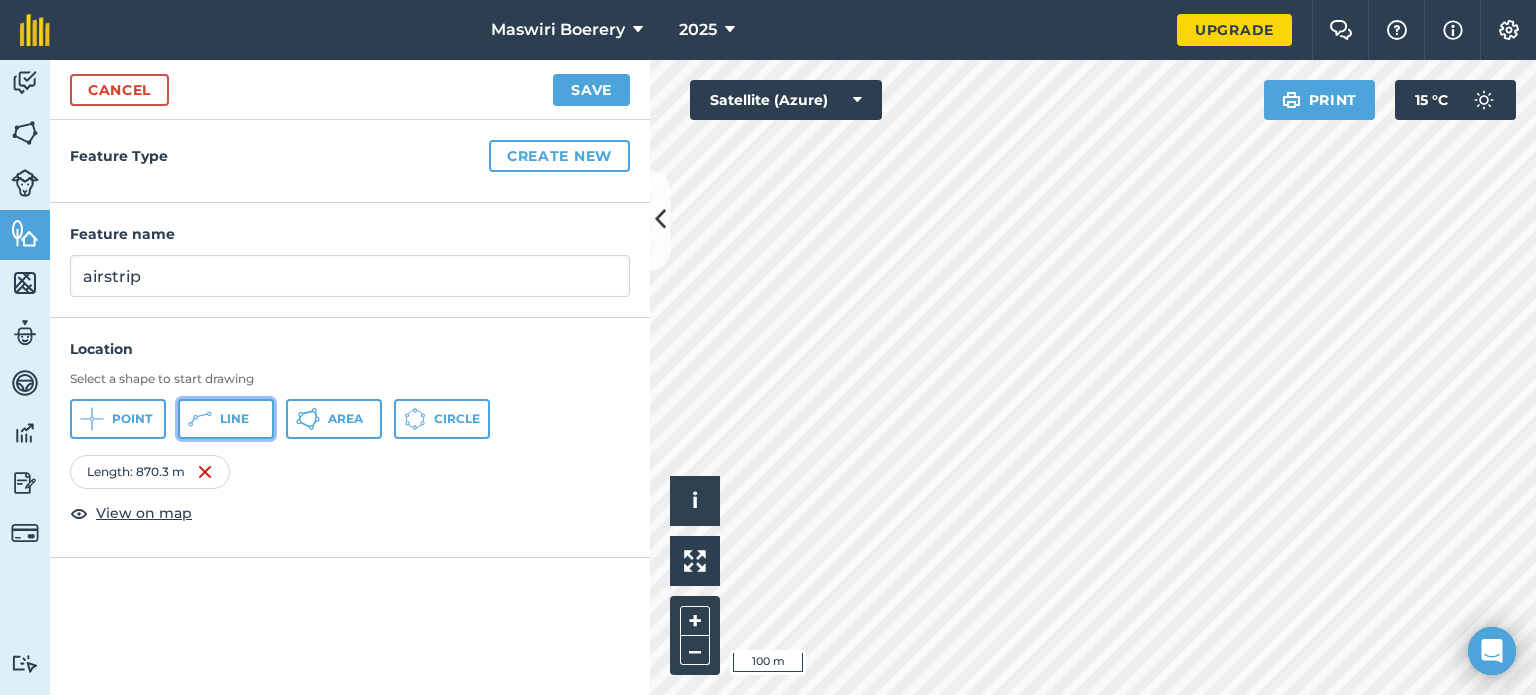 click on "Line" at bounding box center (234, 419) 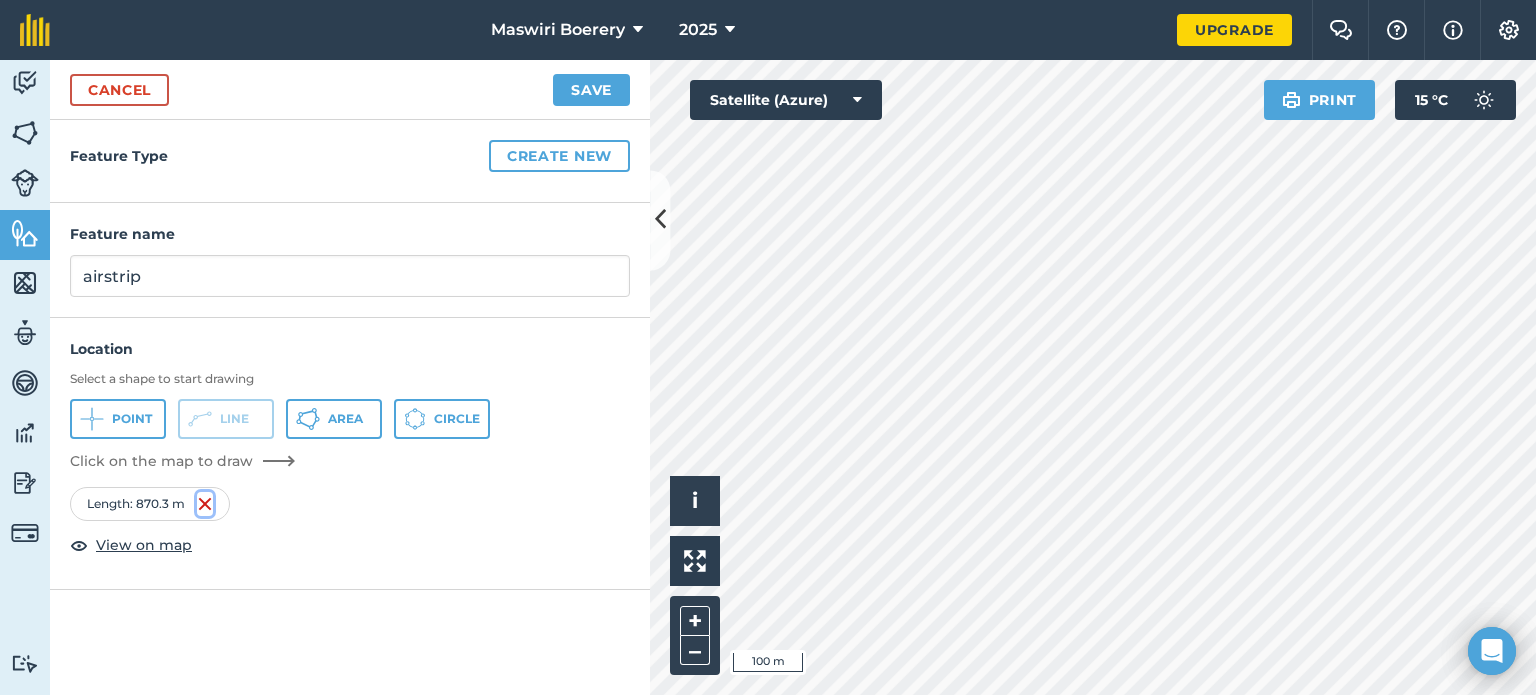 click at bounding box center (205, 504) 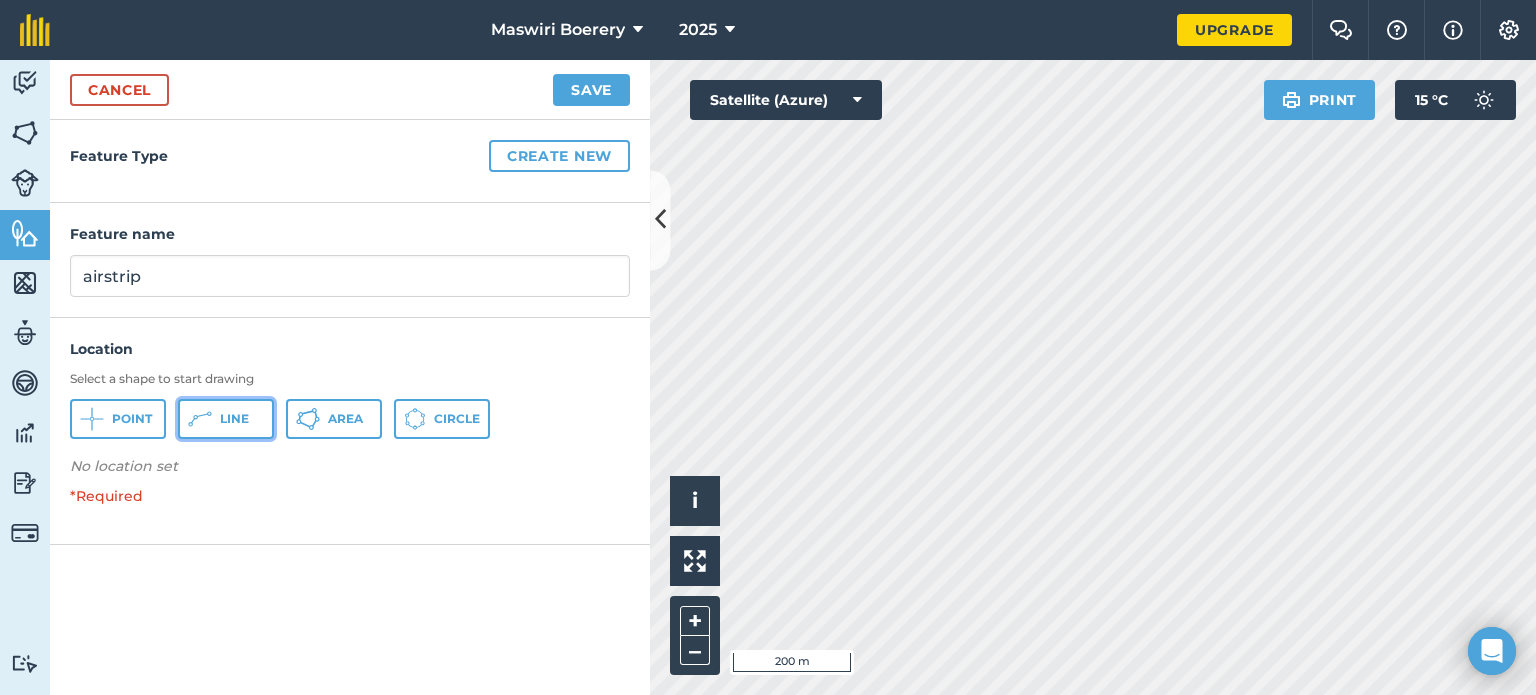 click on "Line" at bounding box center (234, 419) 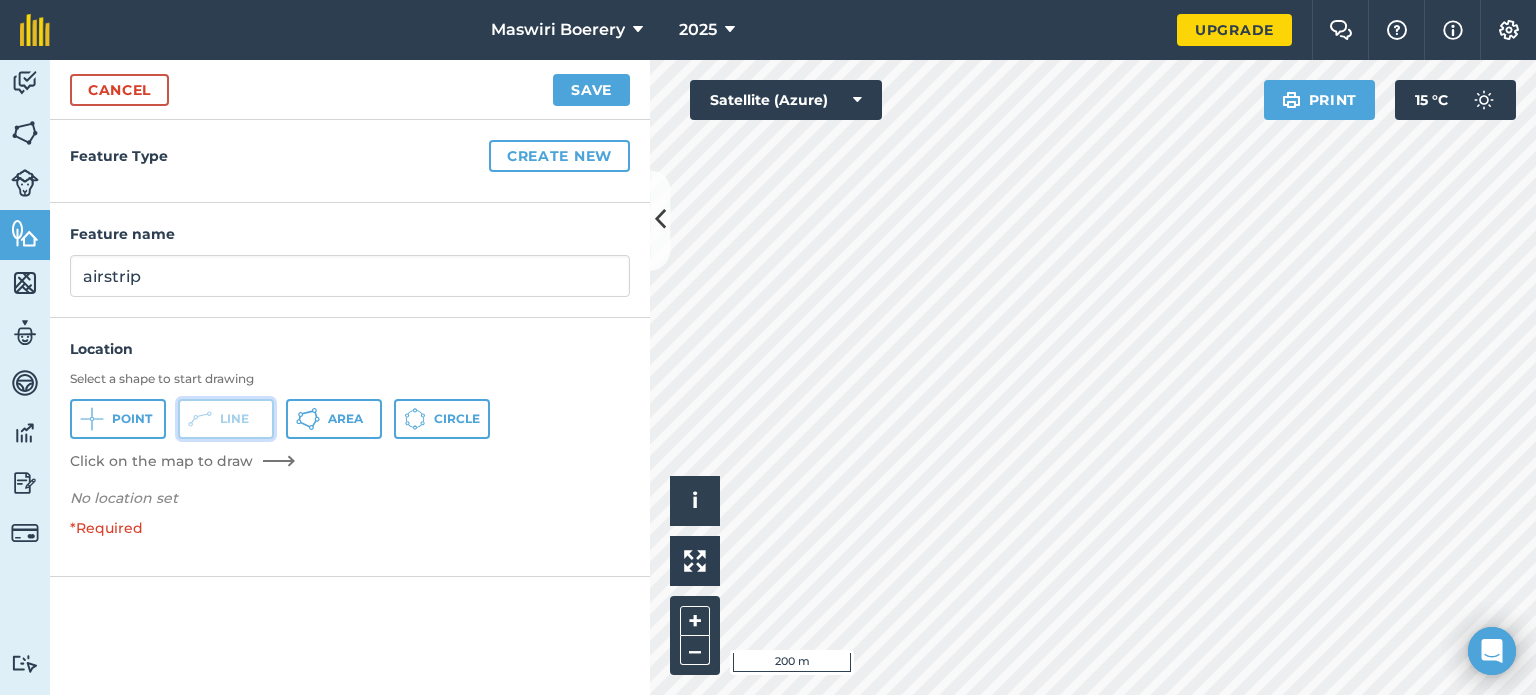 click on "Line" at bounding box center (234, 419) 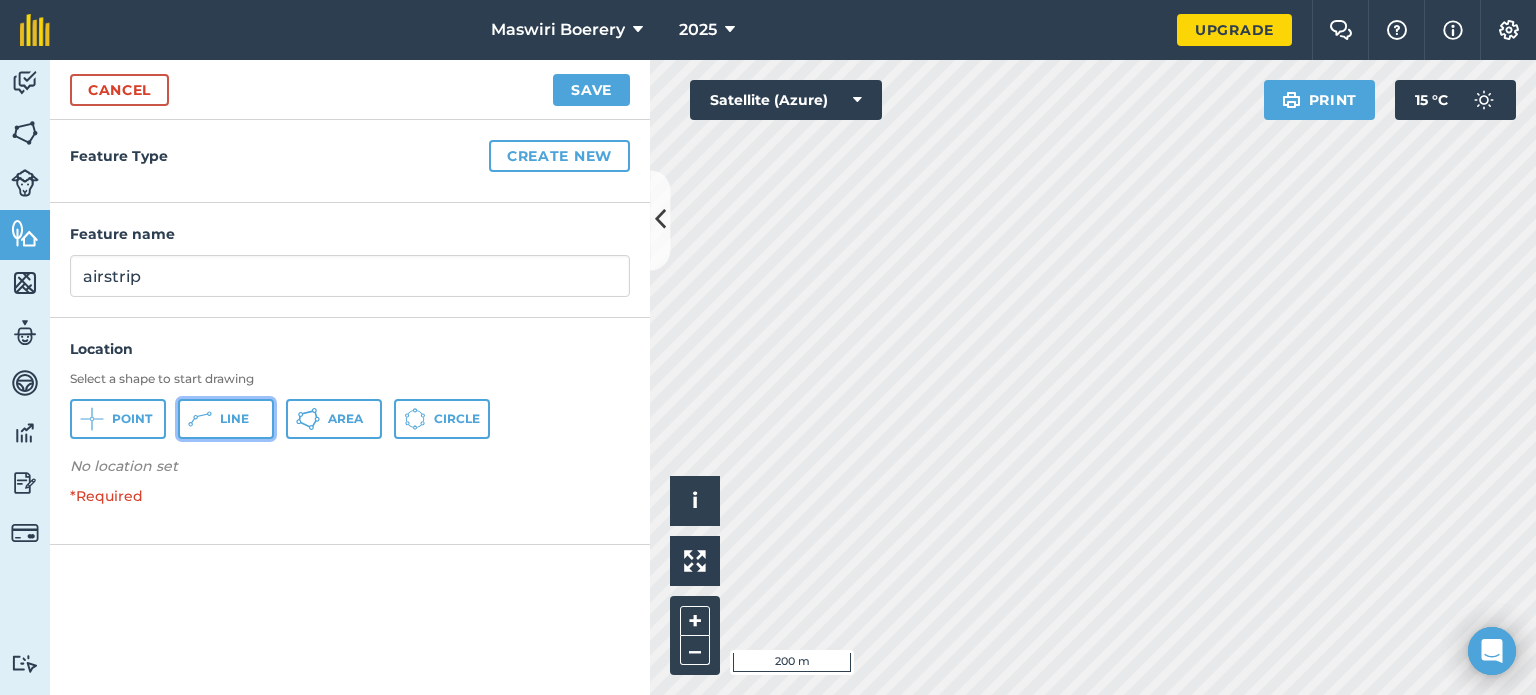 click on "Line" at bounding box center (234, 419) 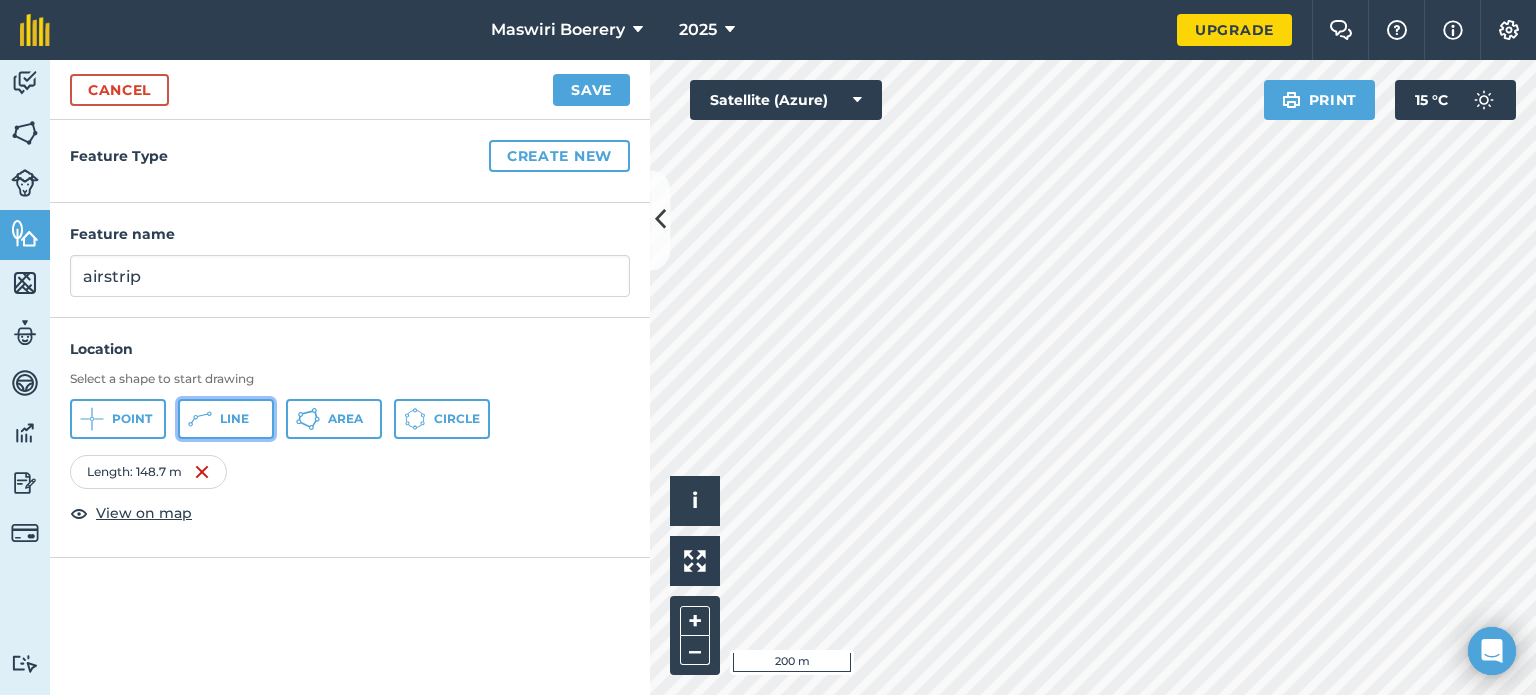 click 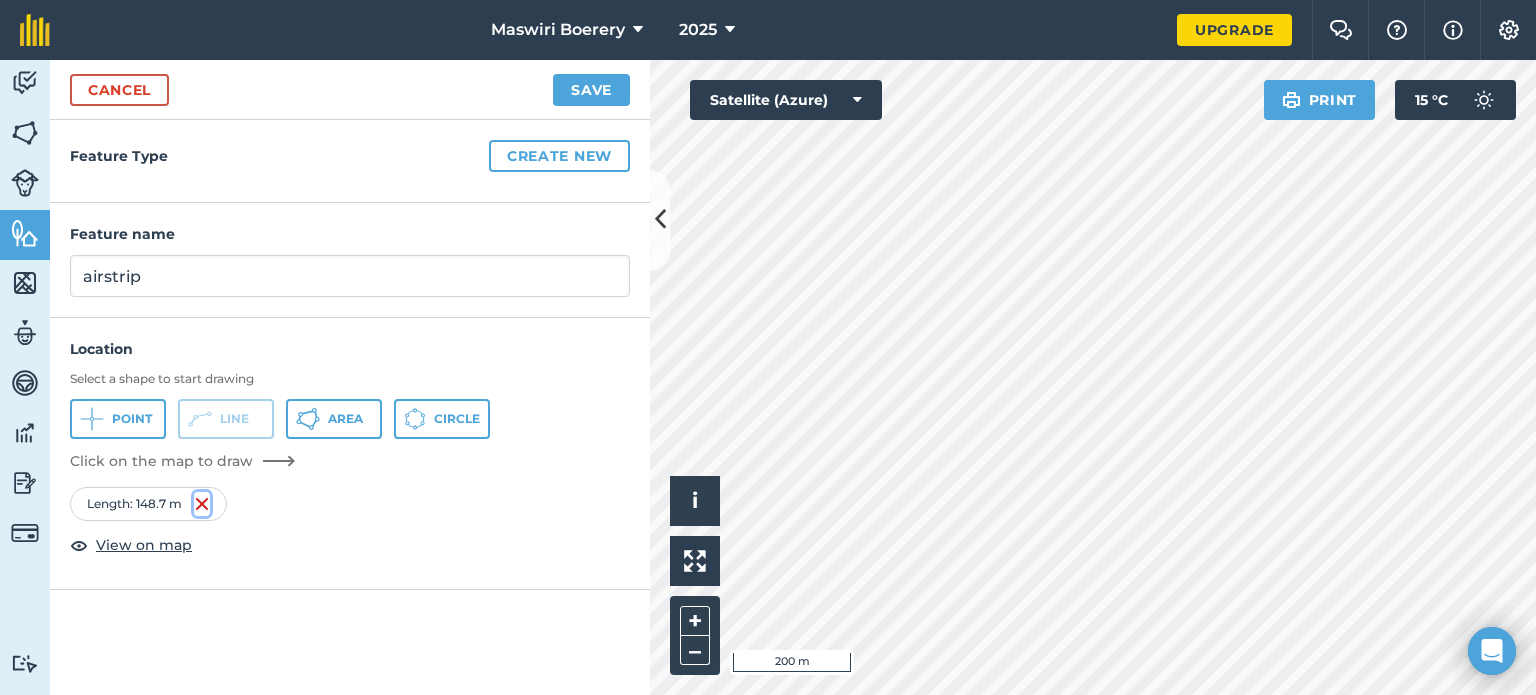 click at bounding box center [202, 504] 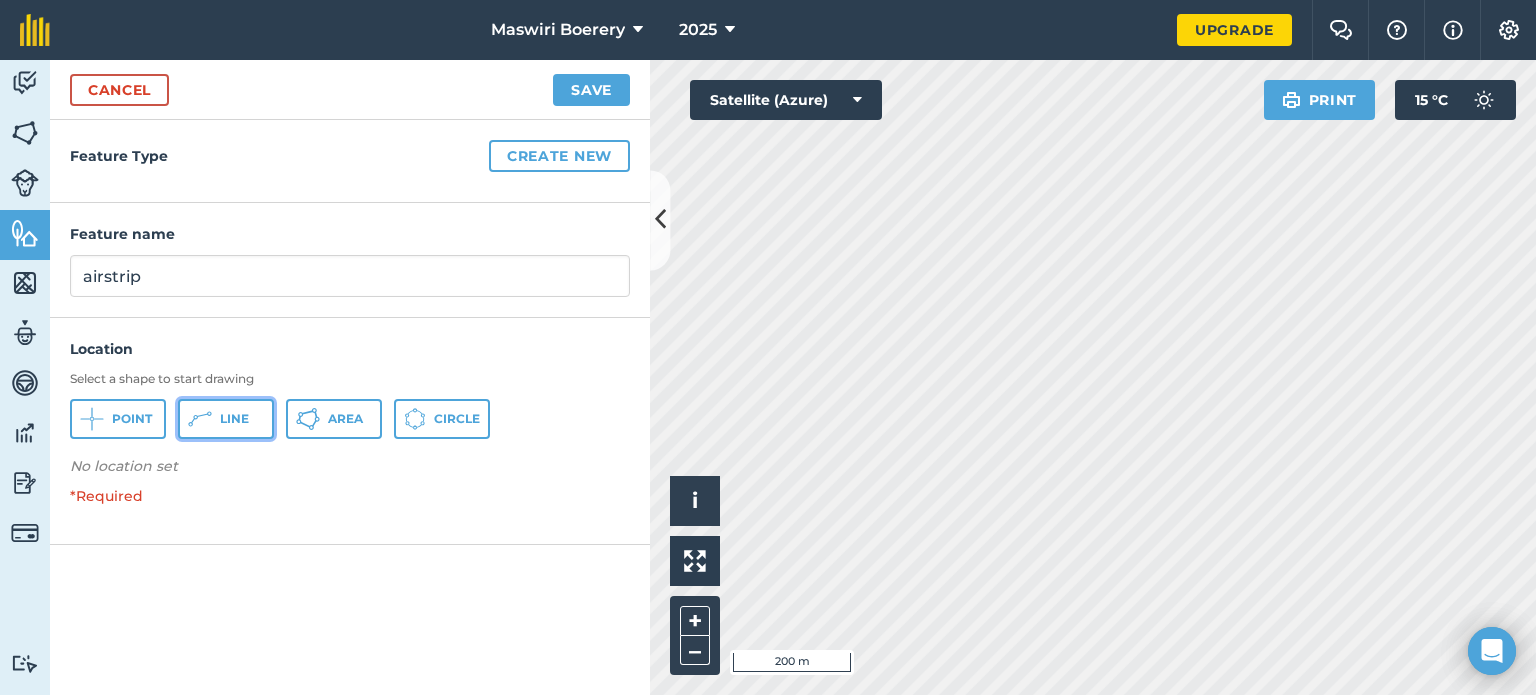 click on "Line" at bounding box center [226, 419] 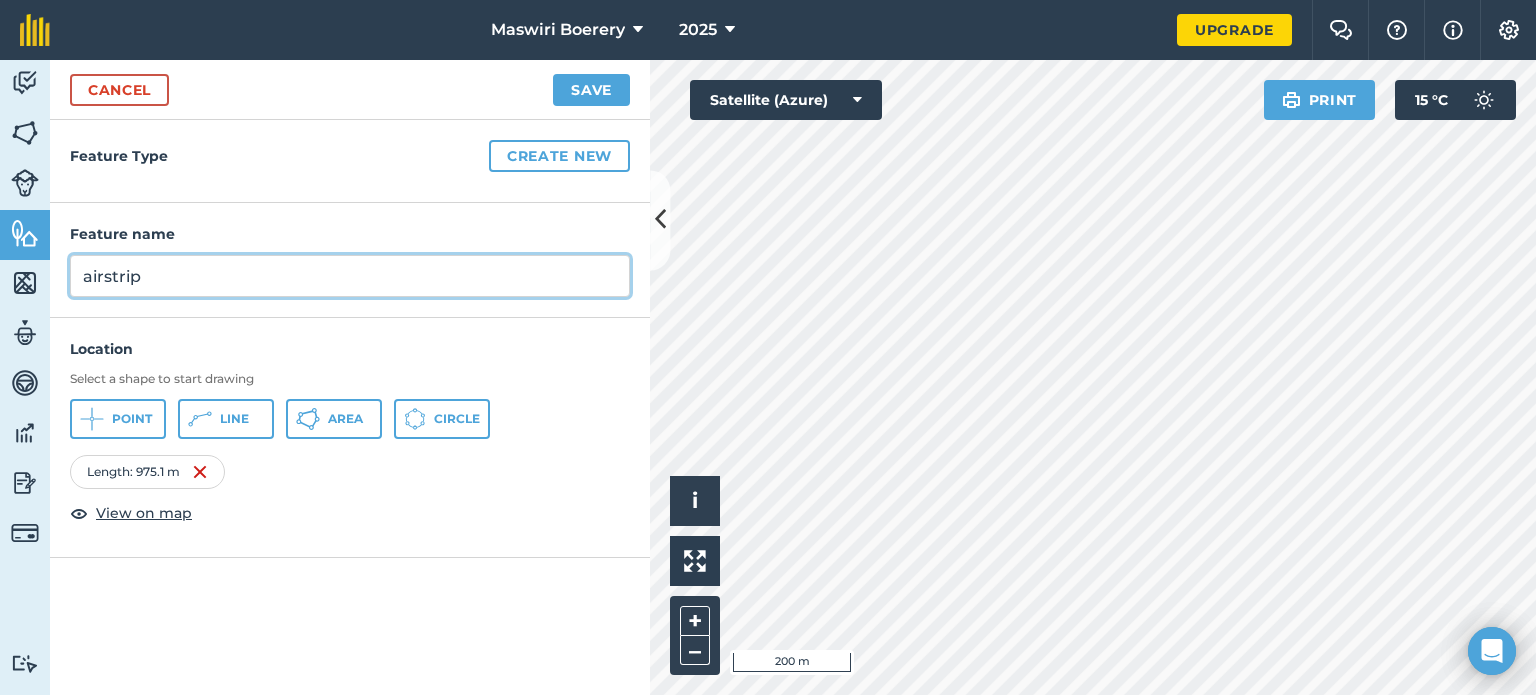 click on "airstrip" at bounding box center [350, 276] 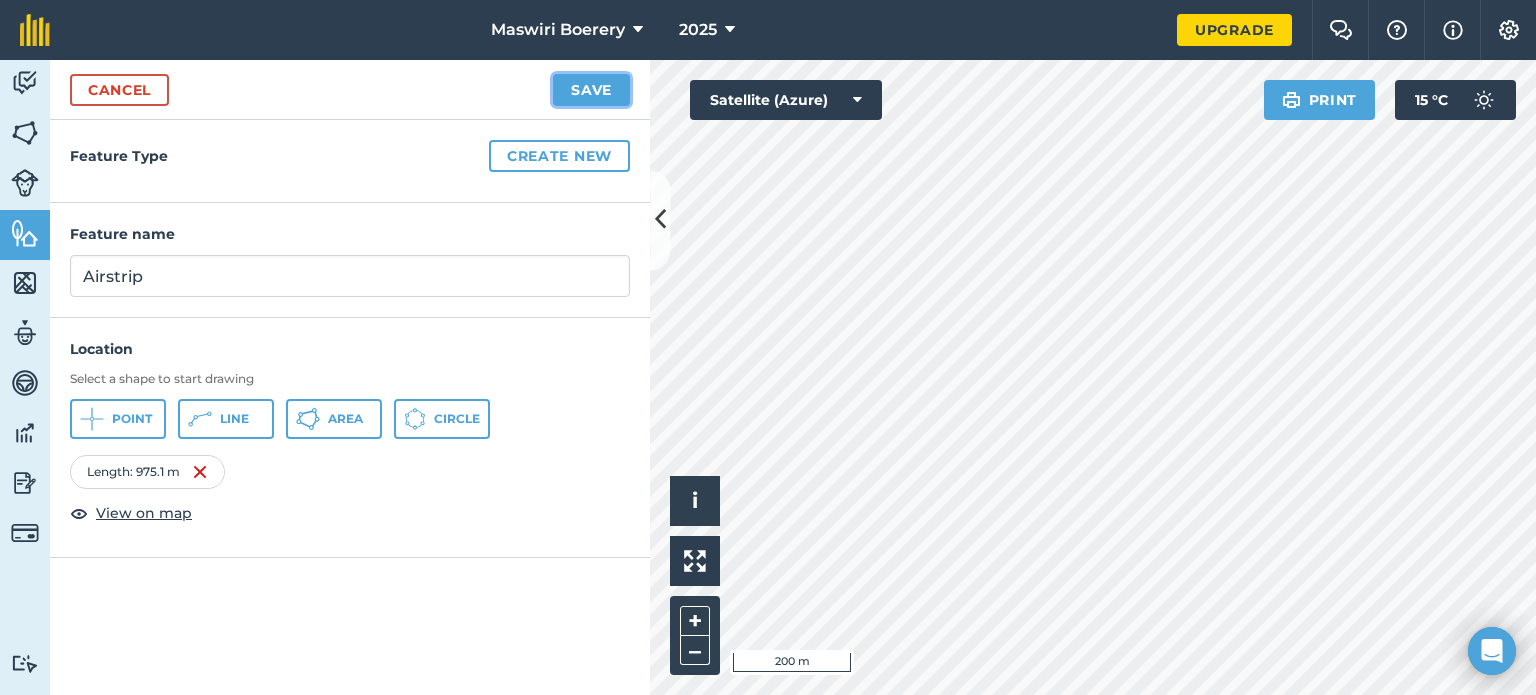 click on "Save" at bounding box center [591, 90] 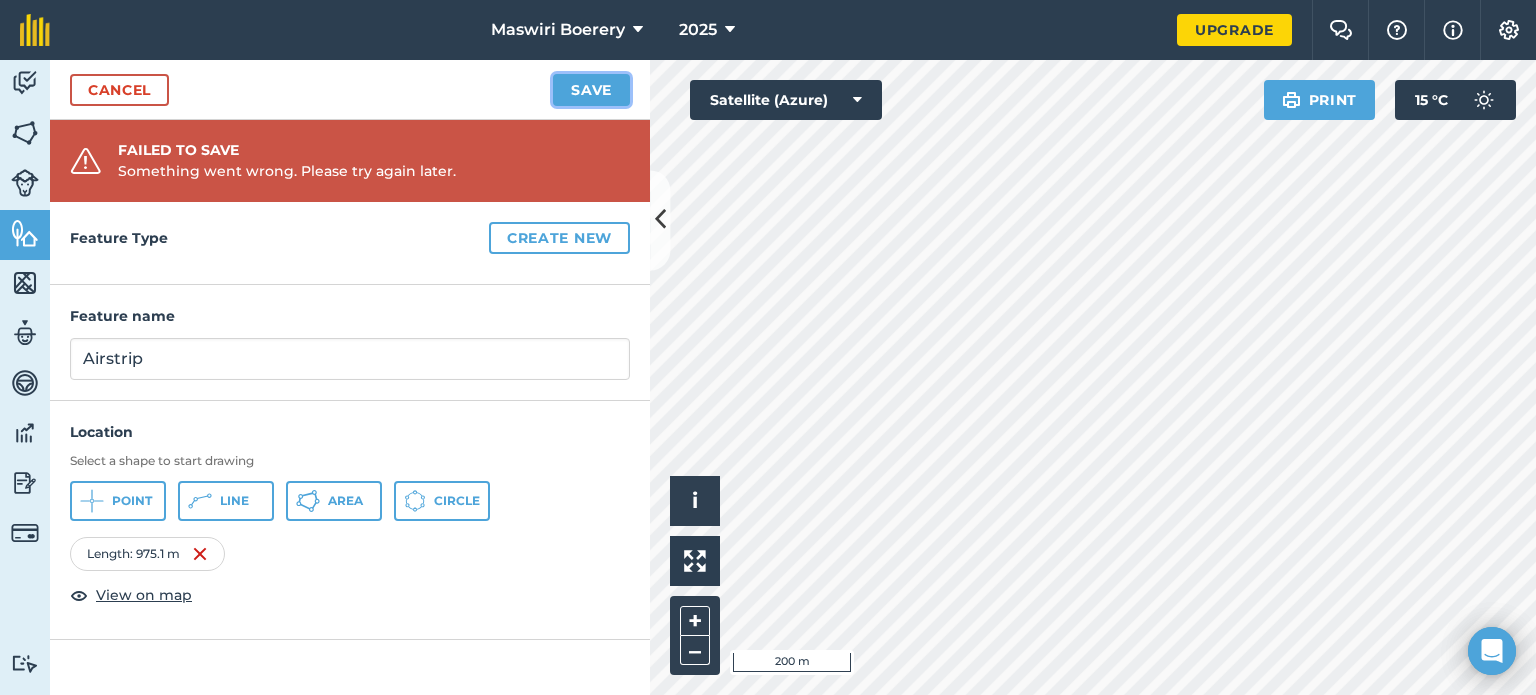 click on "Save" at bounding box center (591, 90) 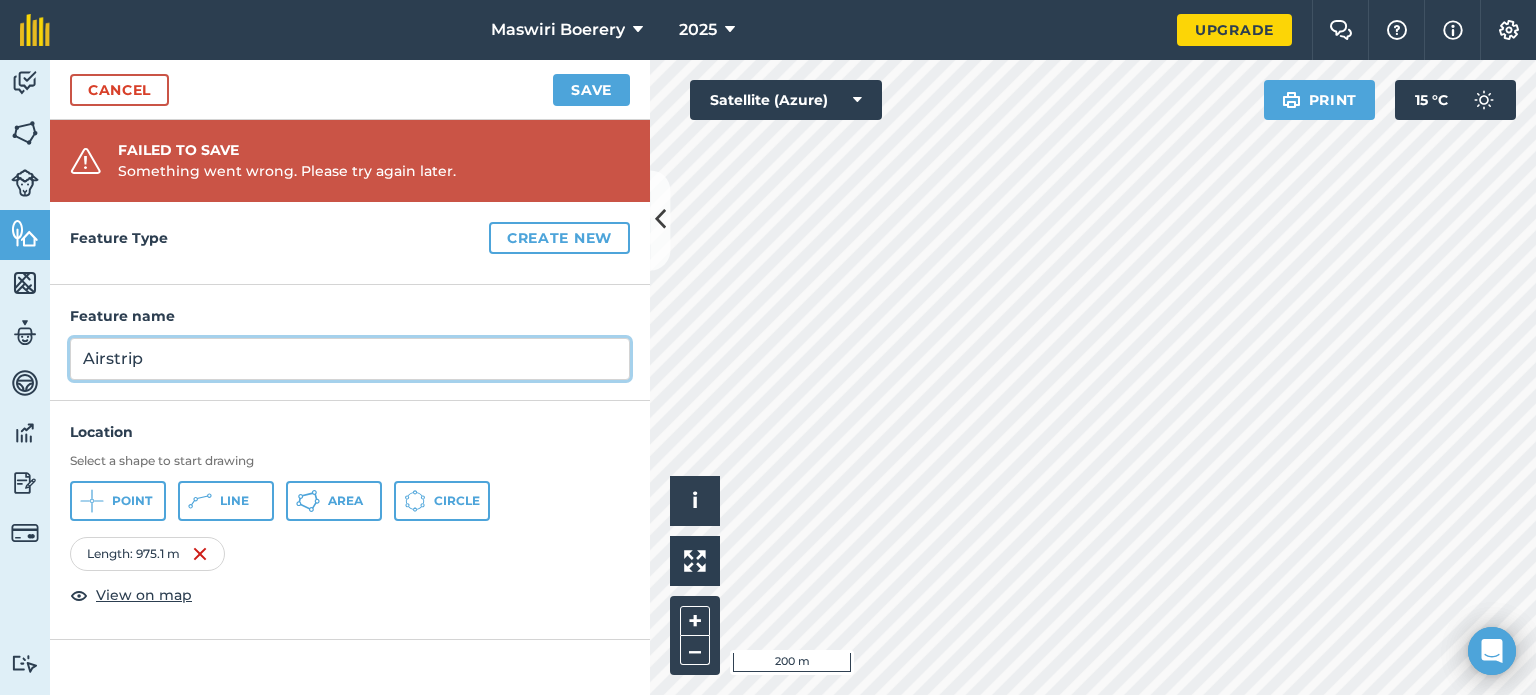 click on "Airstrip" at bounding box center [350, 359] 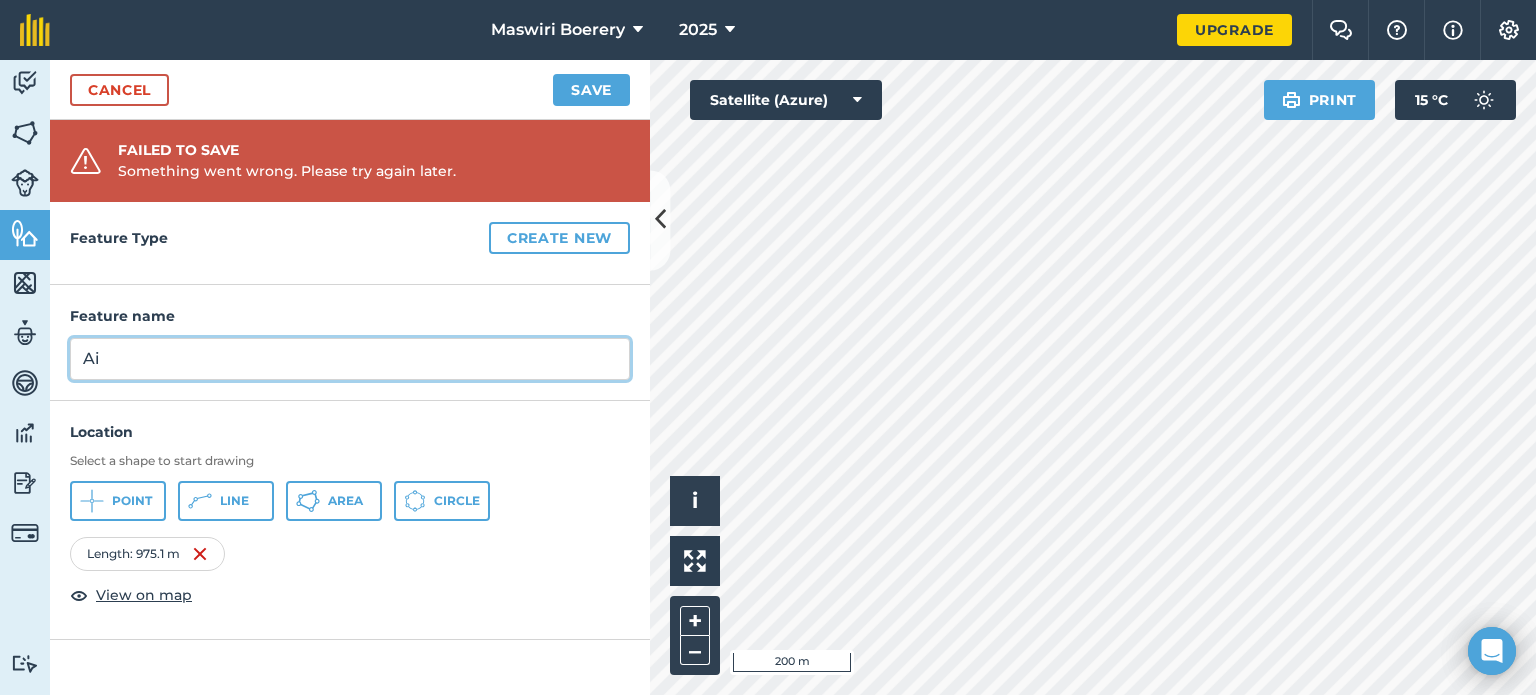 type on "A" 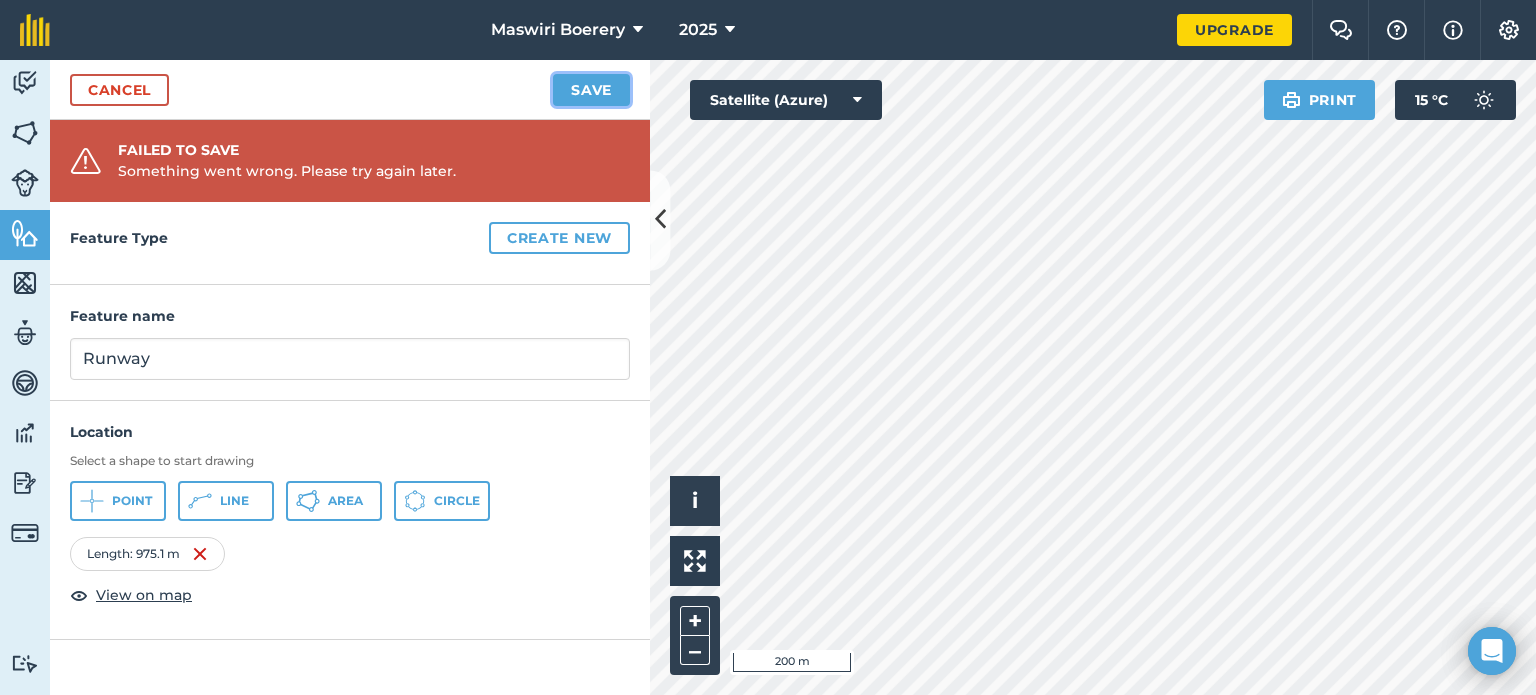 click on "Save" at bounding box center (591, 90) 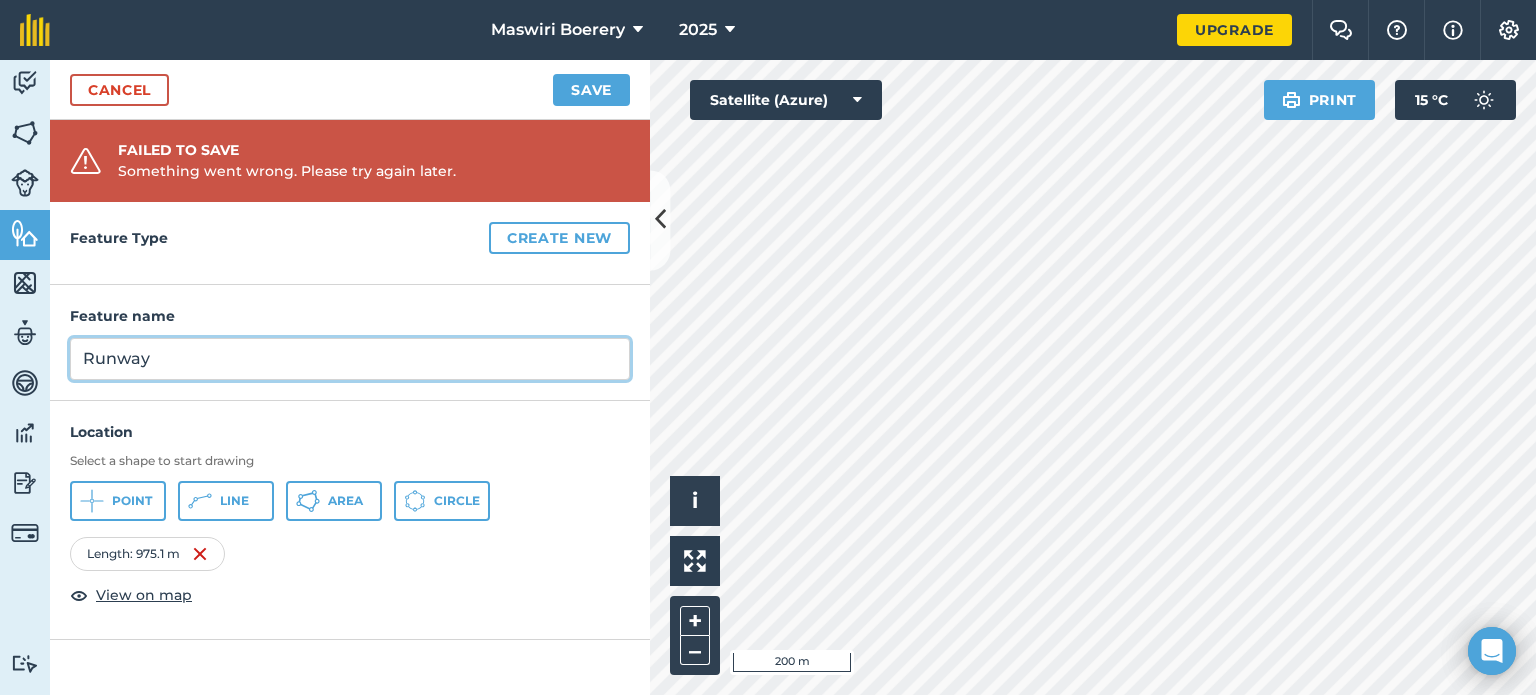 click on "Runway" at bounding box center [350, 359] 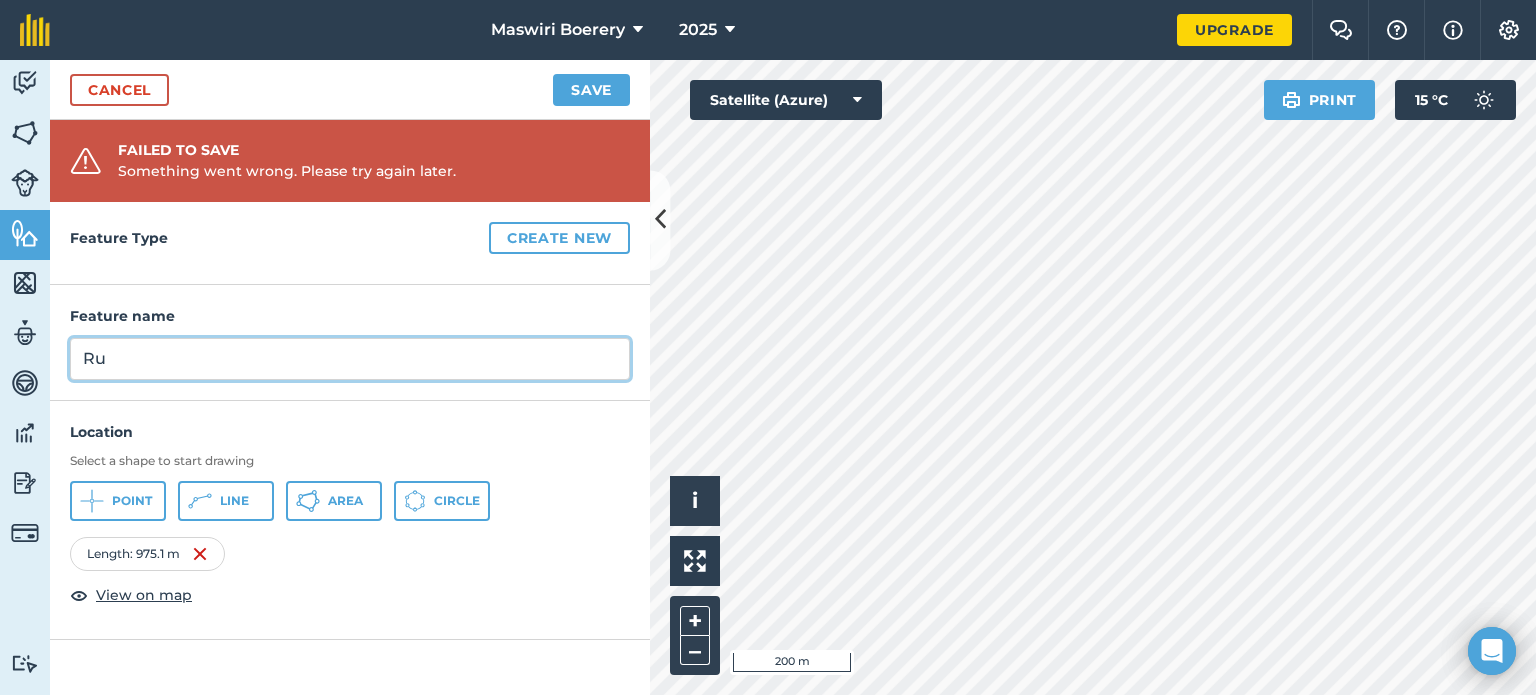 type on "R" 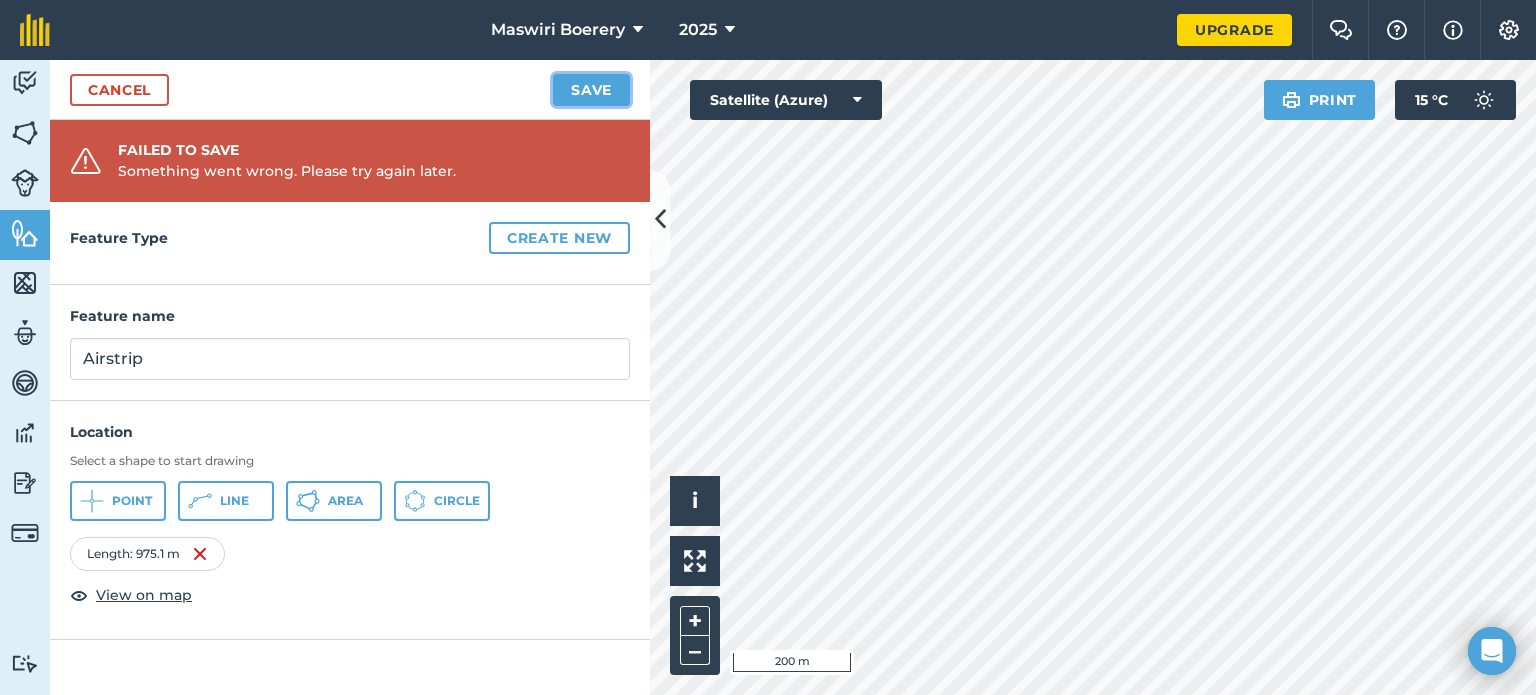 click on "Save" at bounding box center [591, 90] 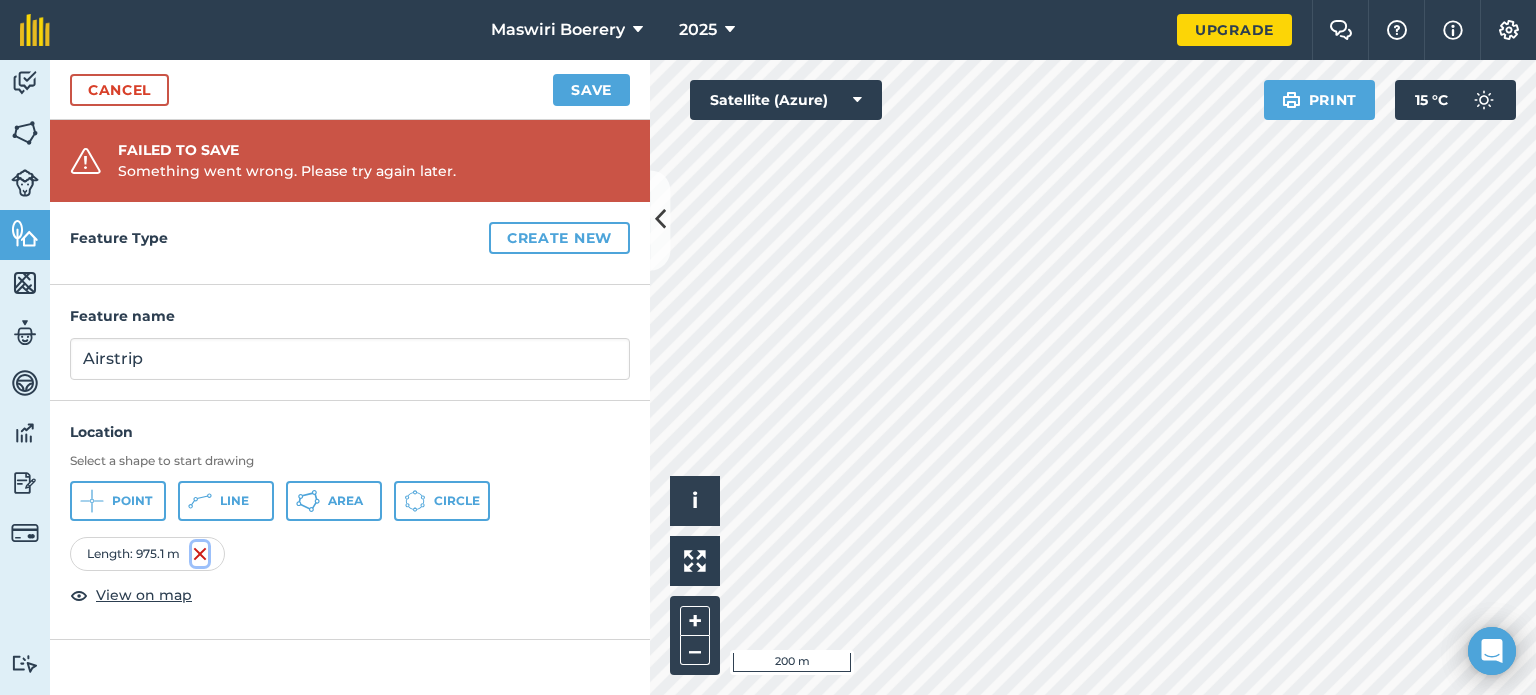 click at bounding box center [200, 554] 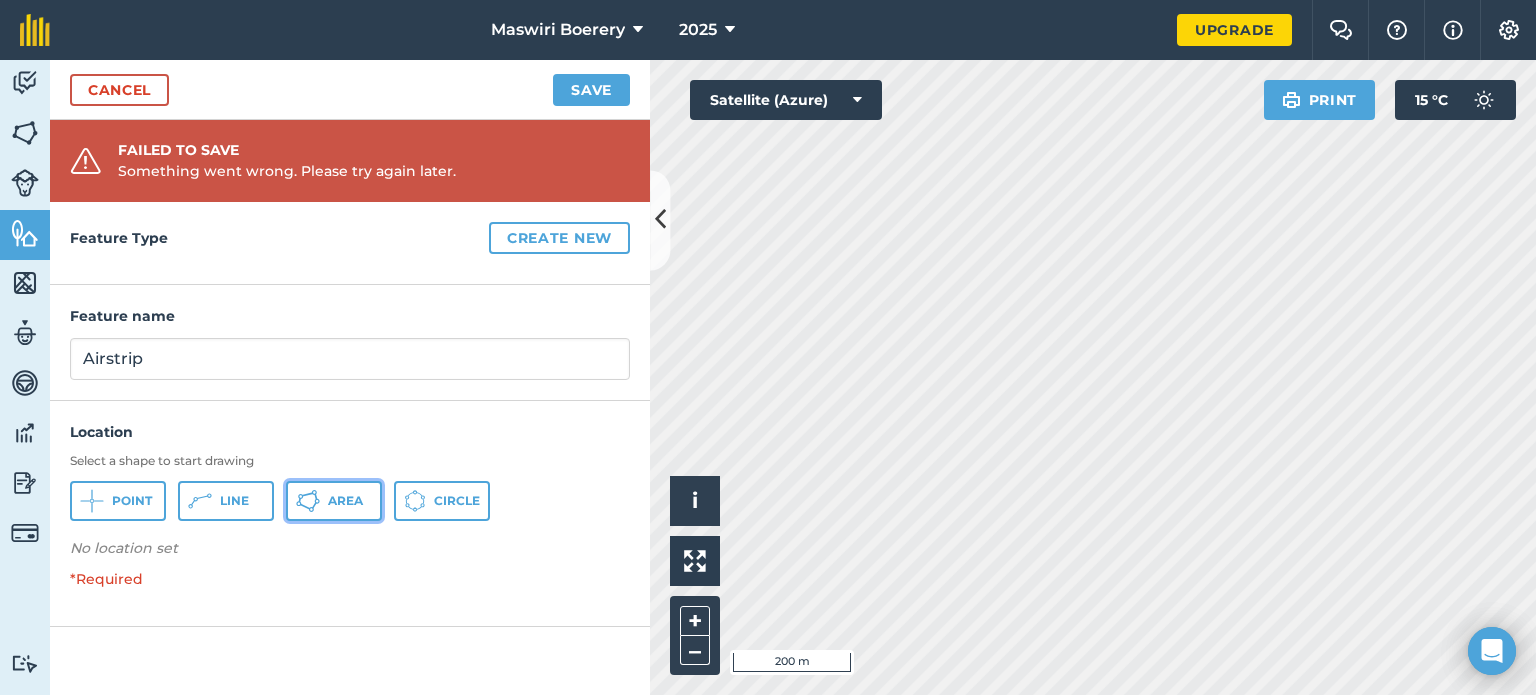 click on "Area" at bounding box center (345, 501) 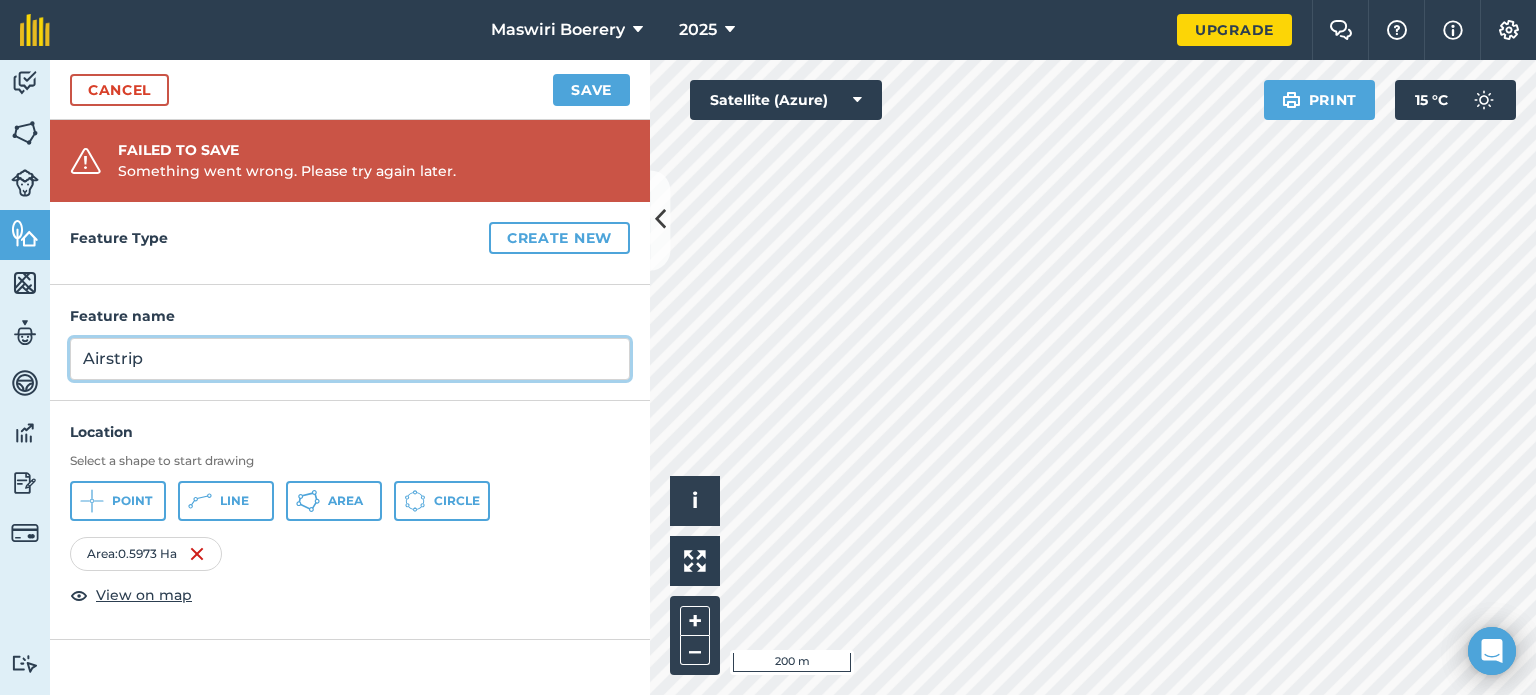 click on "Airstrip" at bounding box center [350, 359] 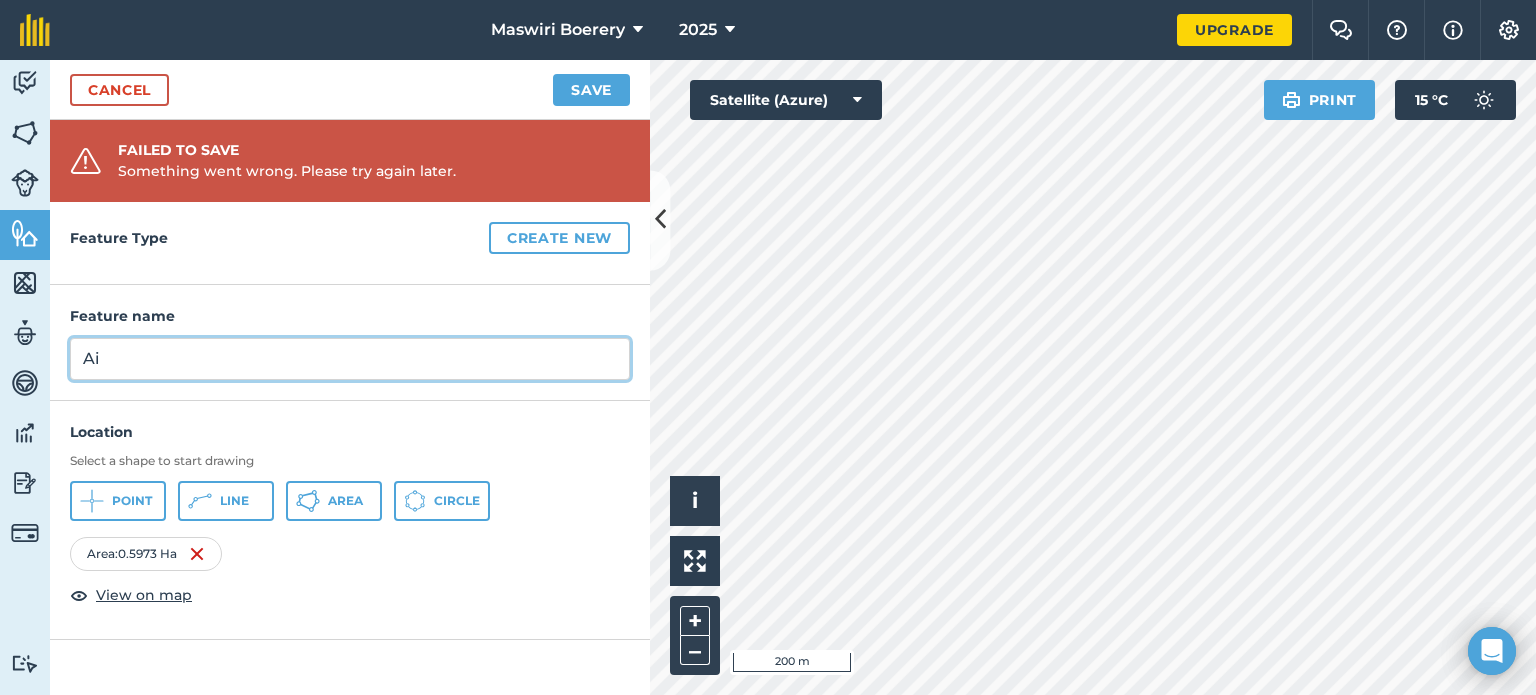 type on "A" 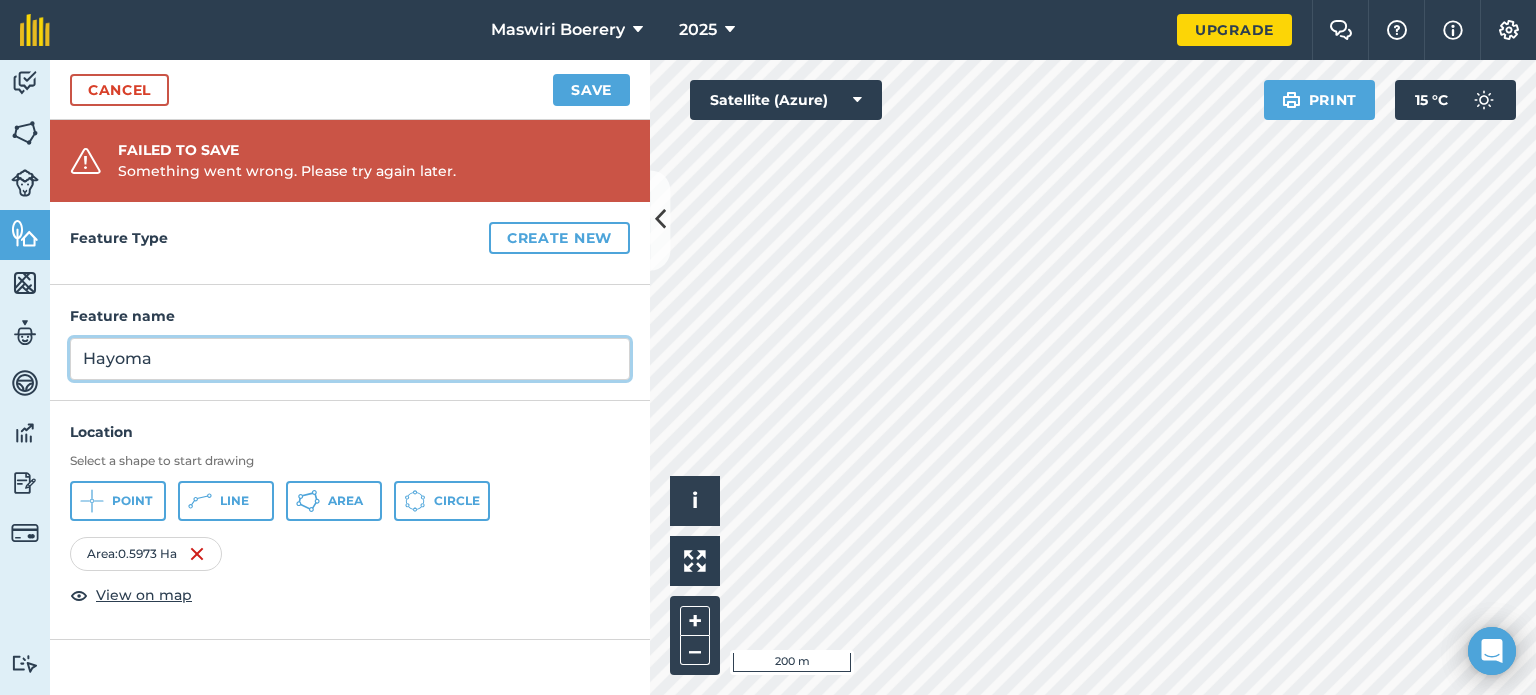 type on "Hayoma" 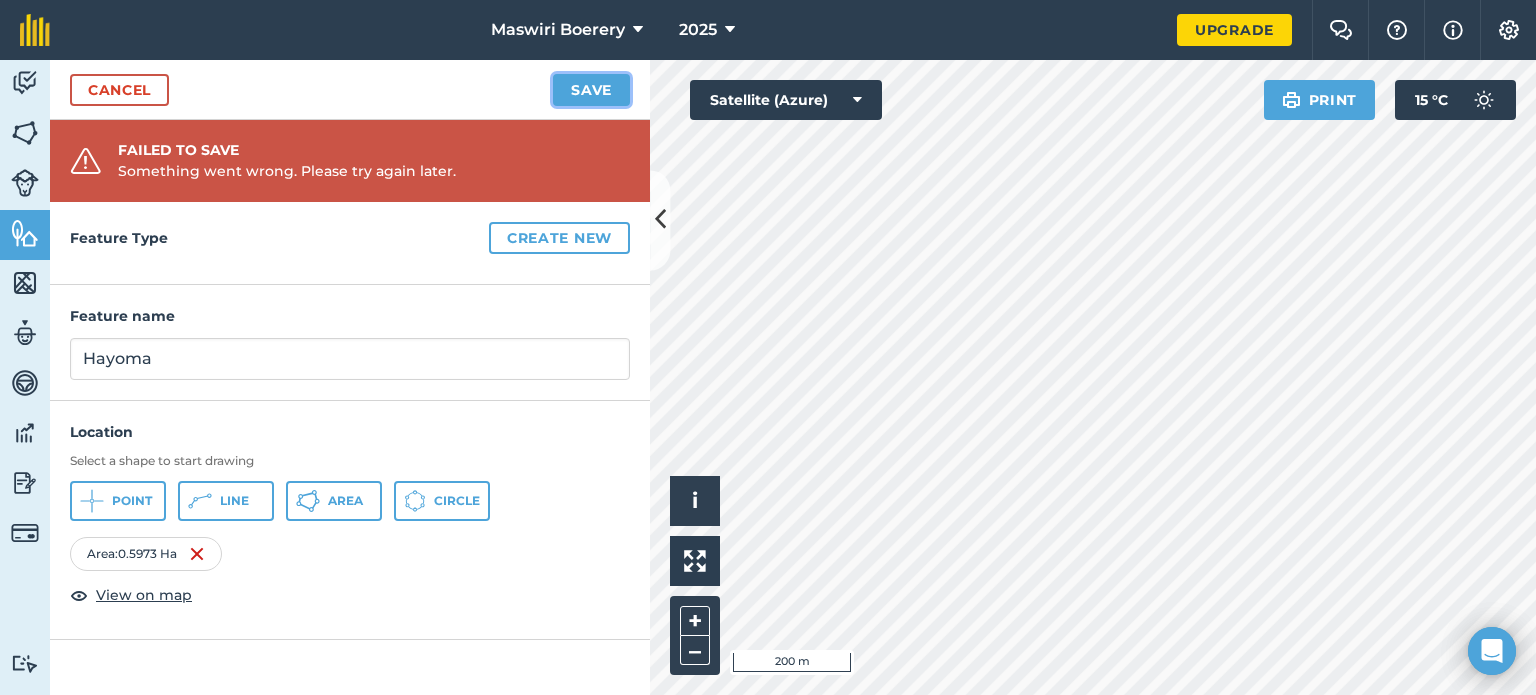 click on "Save" at bounding box center [591, 90] 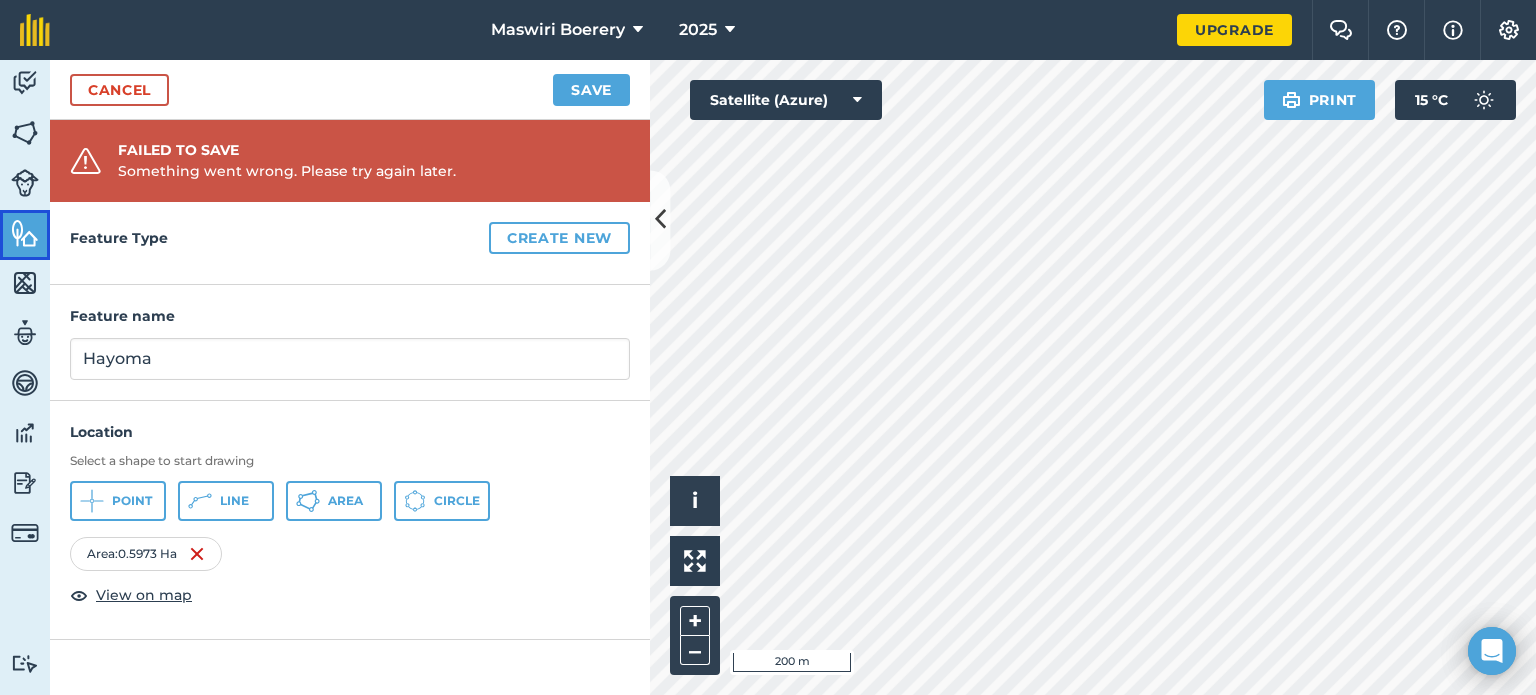 click at bounding box center [25, 233] 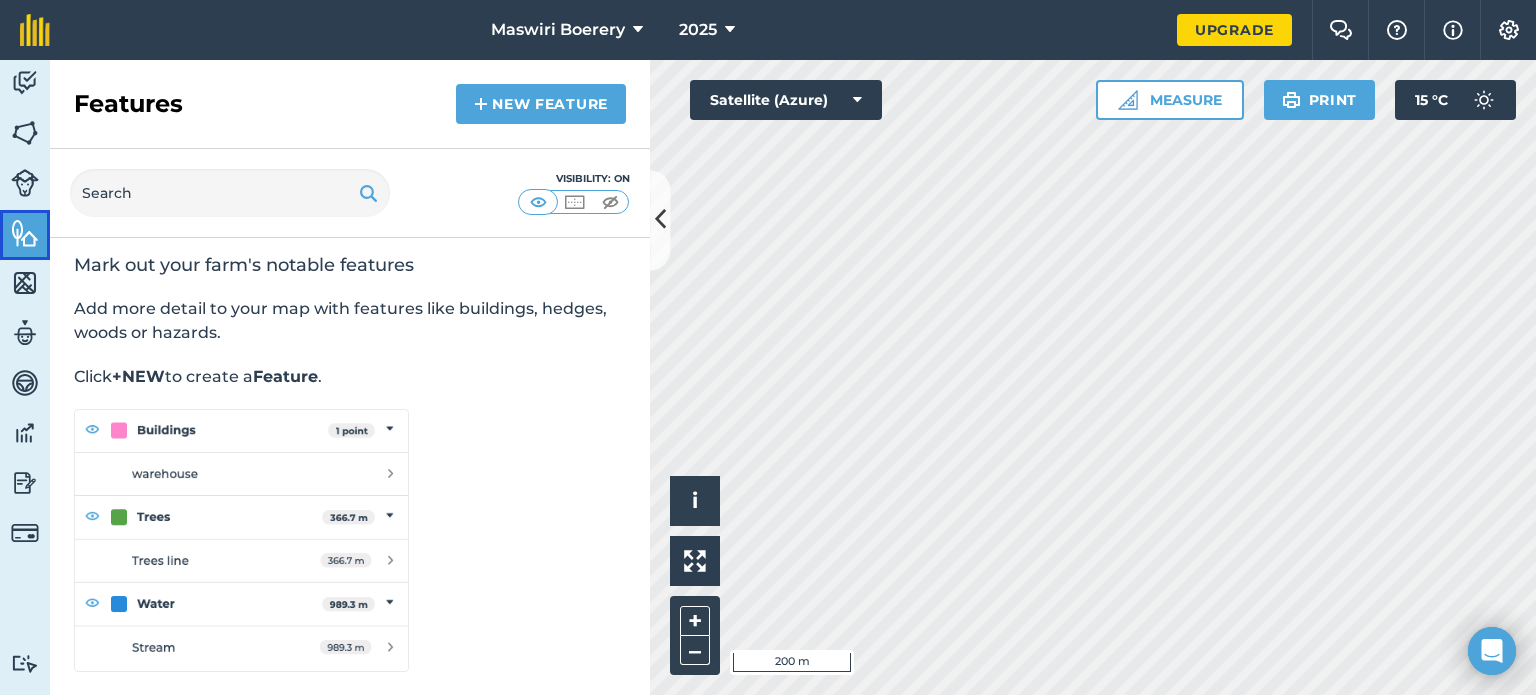 scroll, scrollTop: 8, scrollLeft: 0, axis: vertical 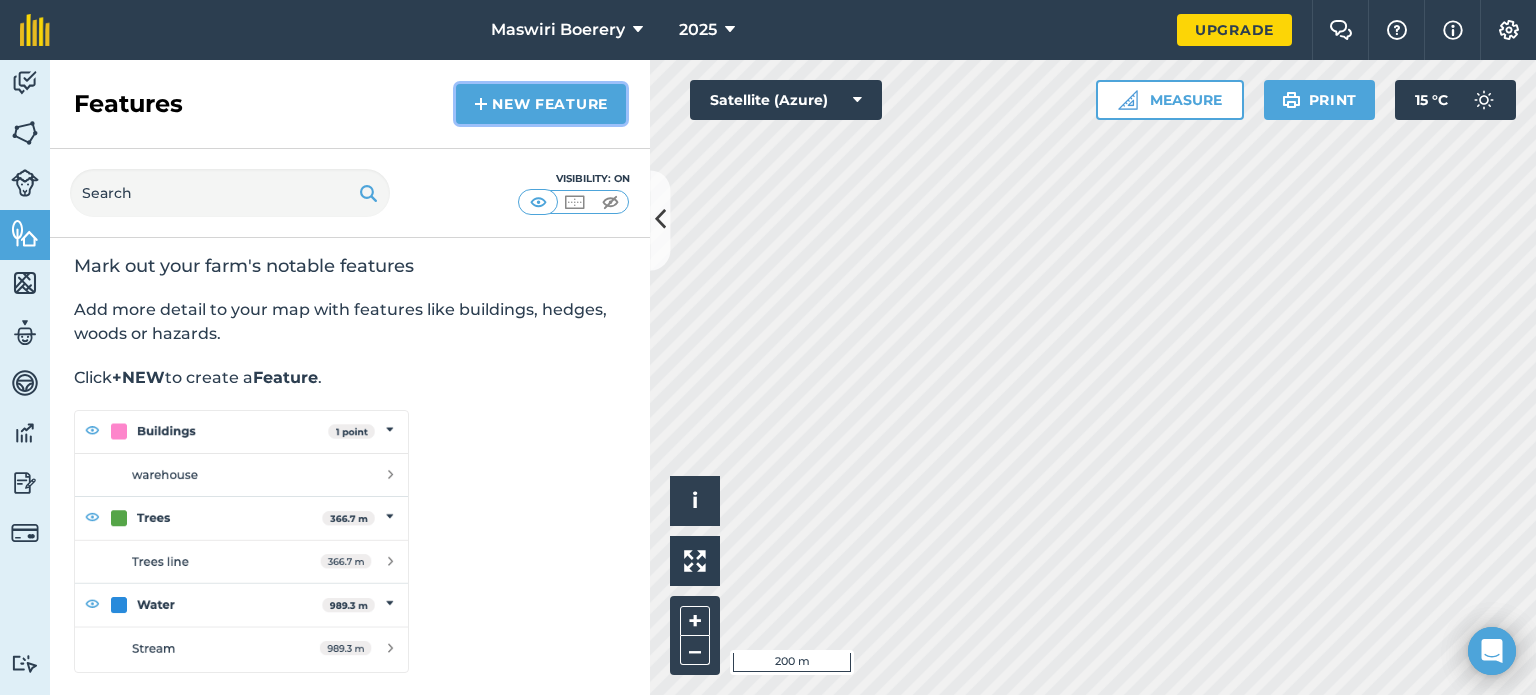 click on "New feature" at bounding box center (541, 104) 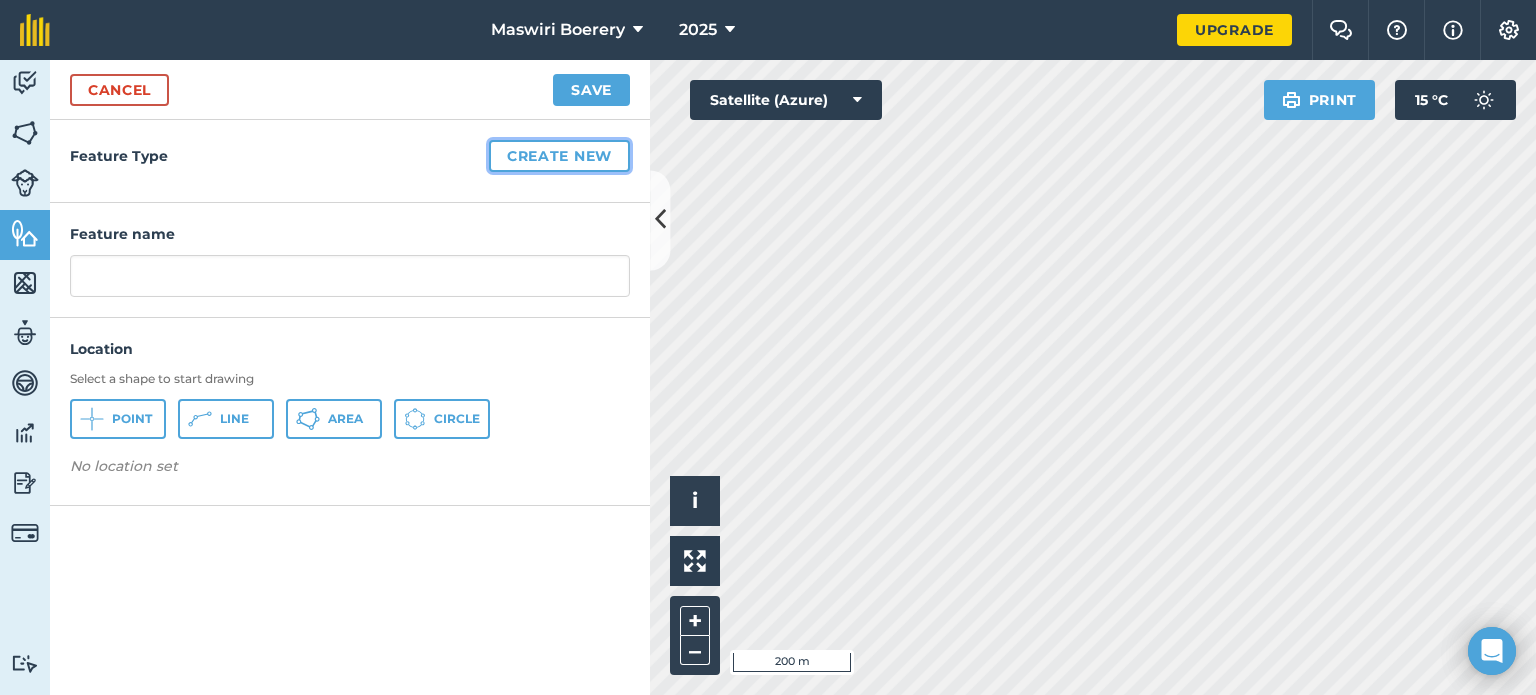 click on "Create new" at bounding box center [559, 156] 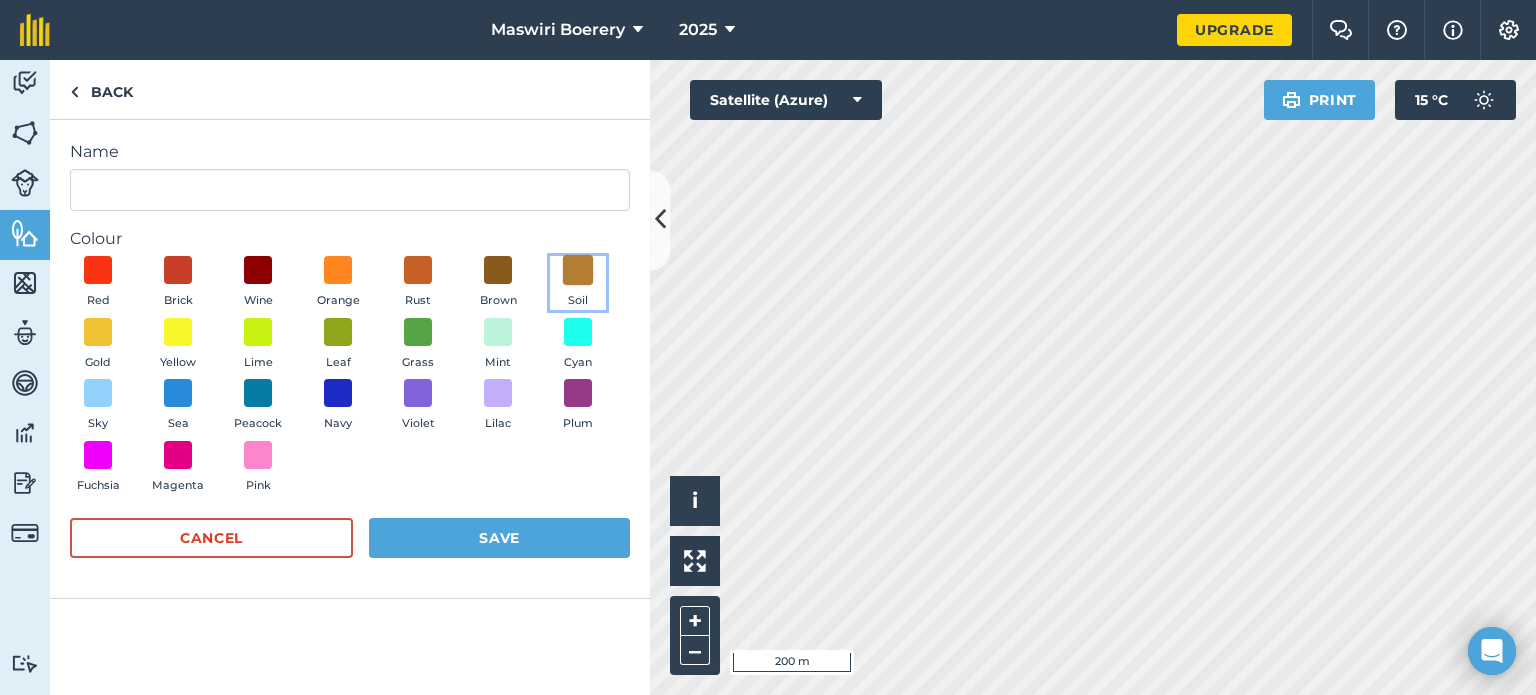 click at bounding box center (578, 270) 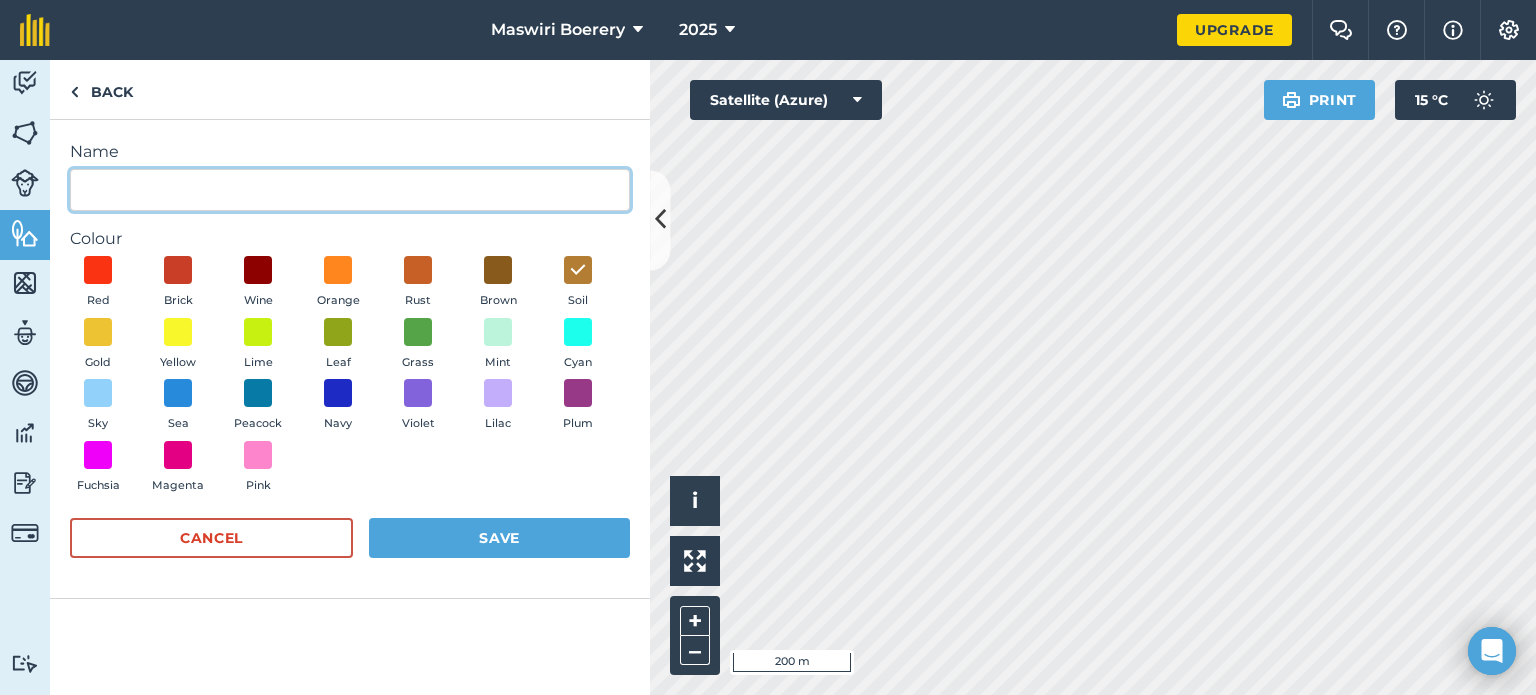 click on "Name" at bounding box center [350, 190] 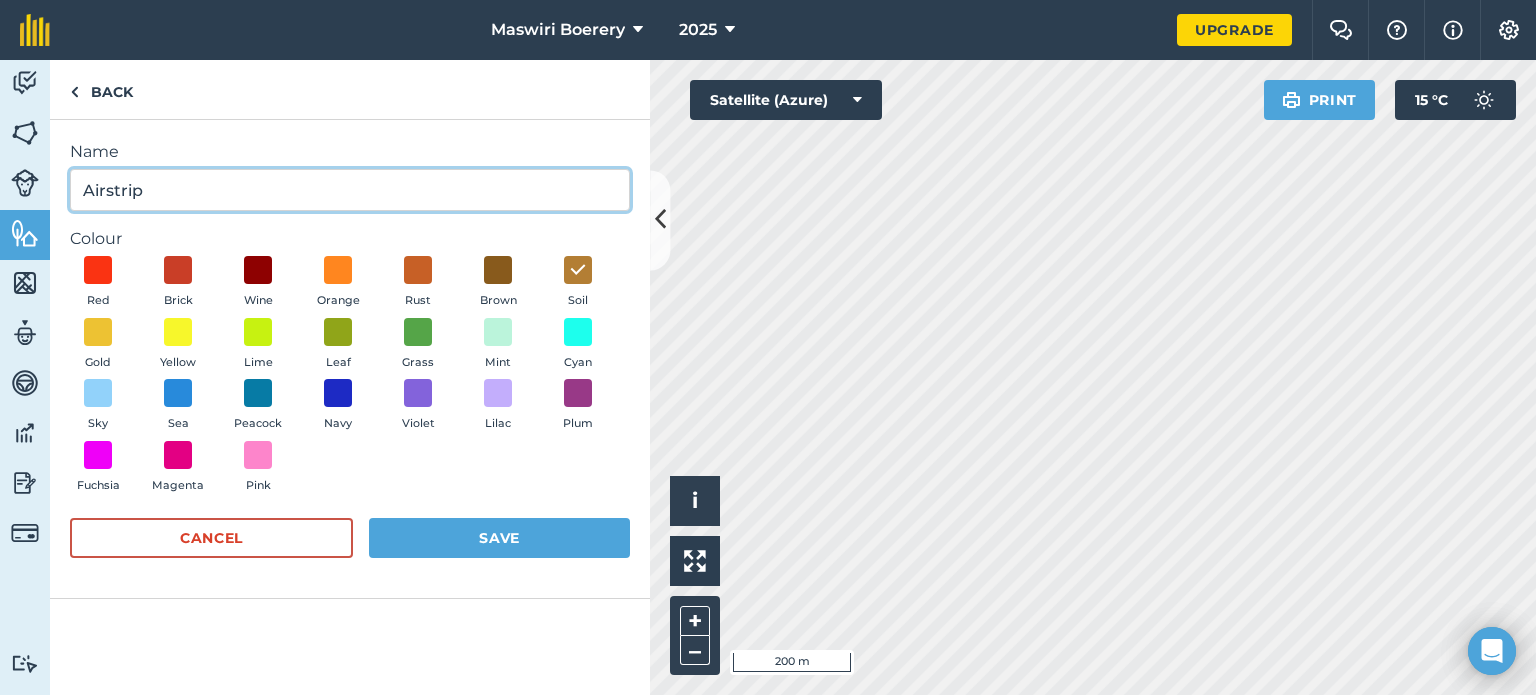 type on "Airstrip" 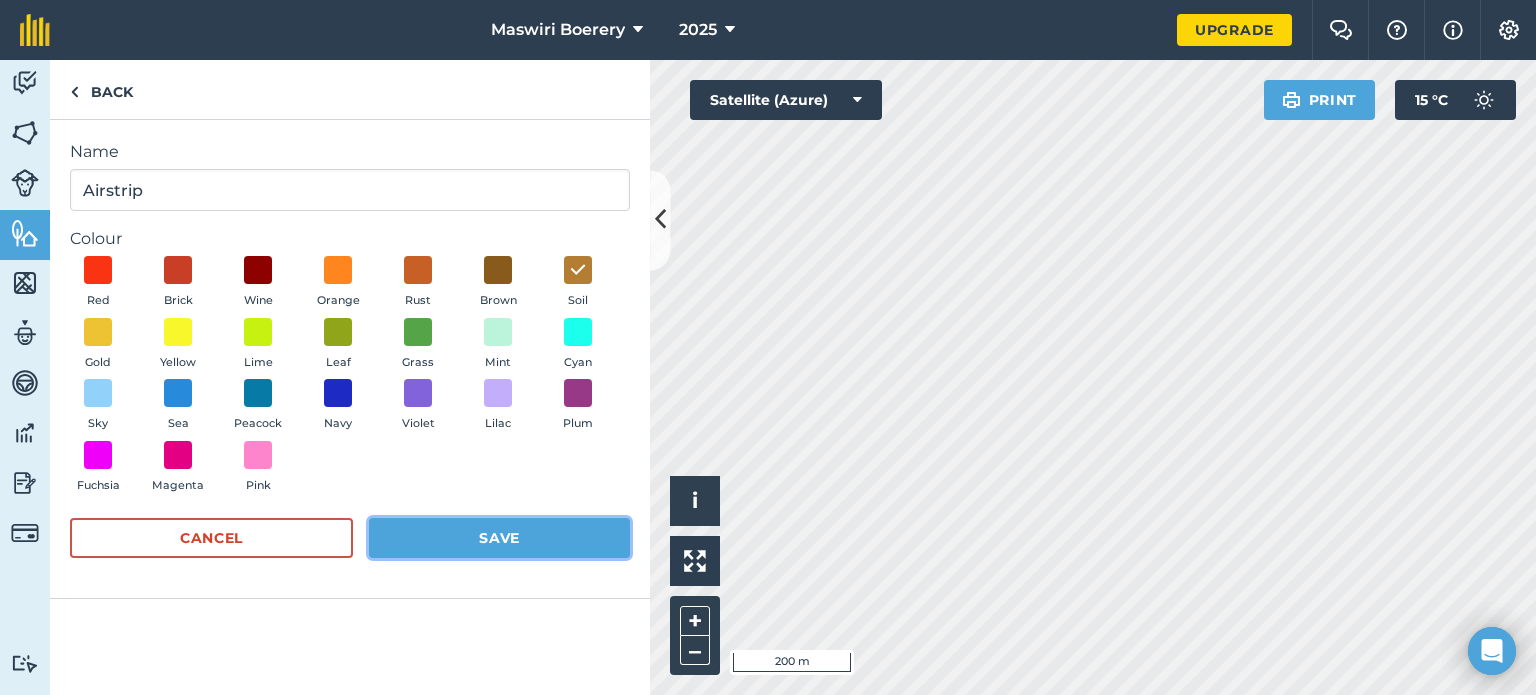 click on "Save" at bounding box center (499, 538) 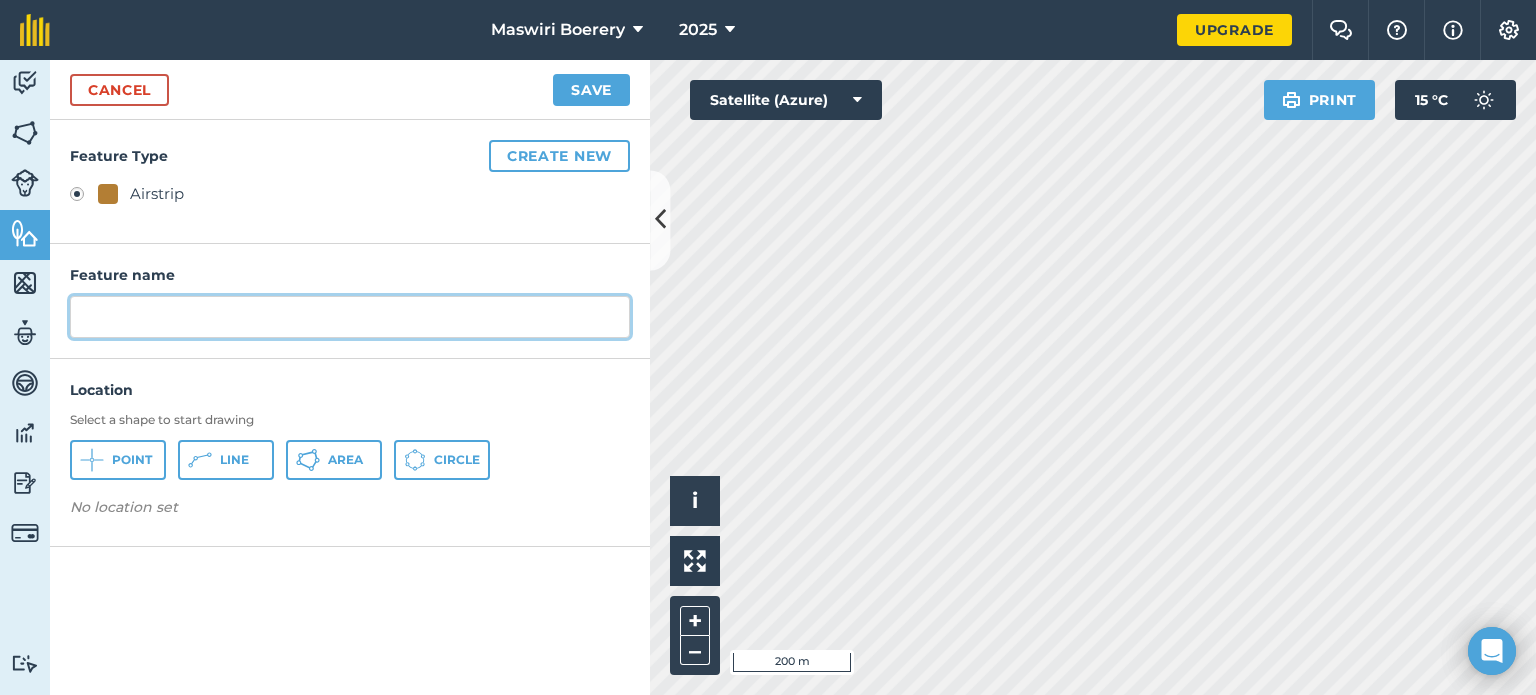 click at bounding box center [350, 317] 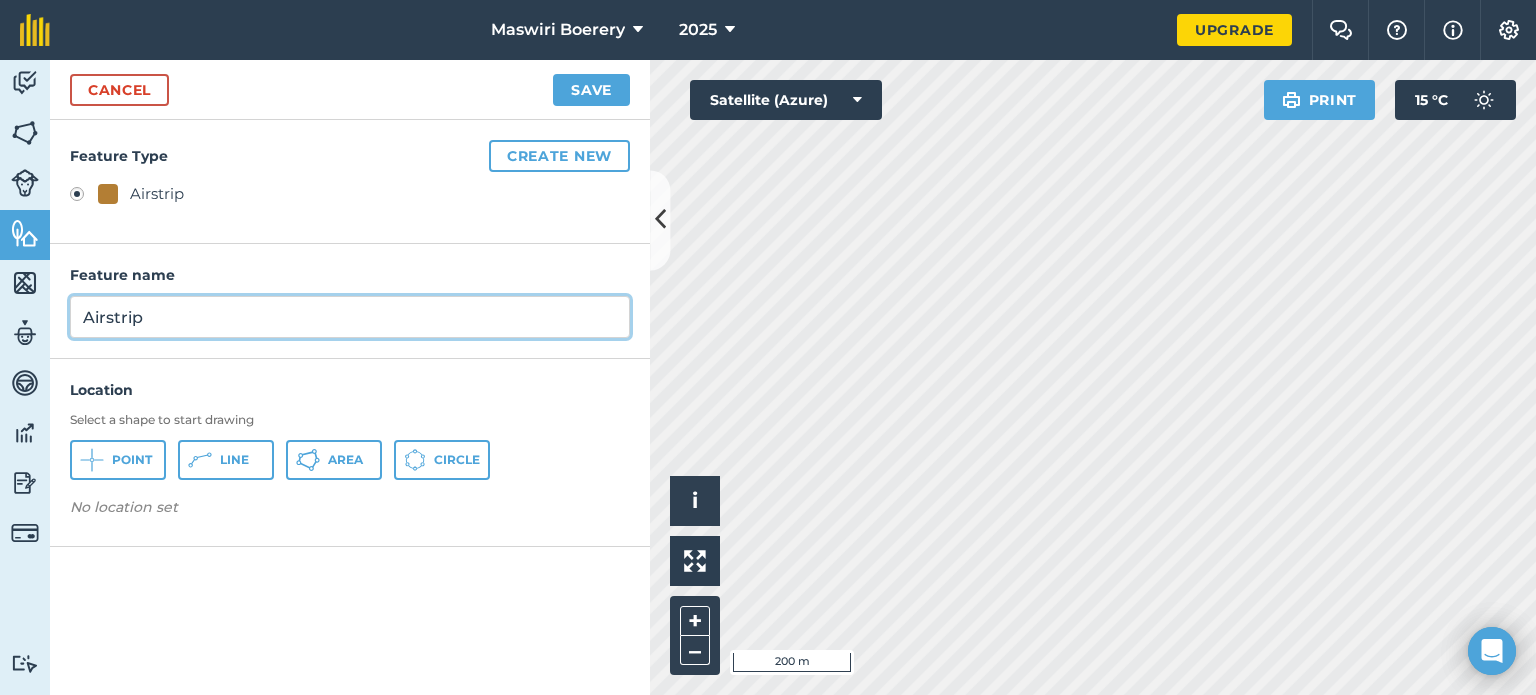type on "Airstrip" 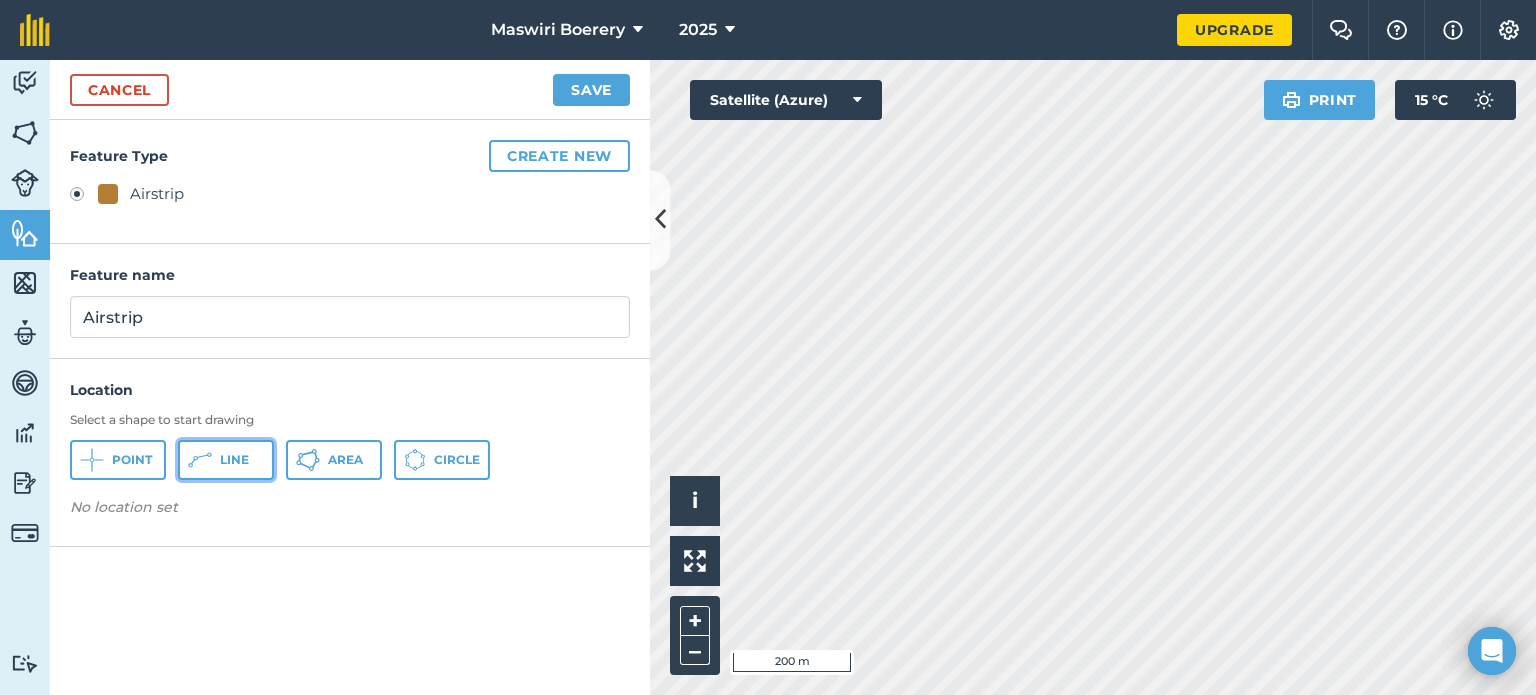 click on "Line" at bounding box center [234, 460] 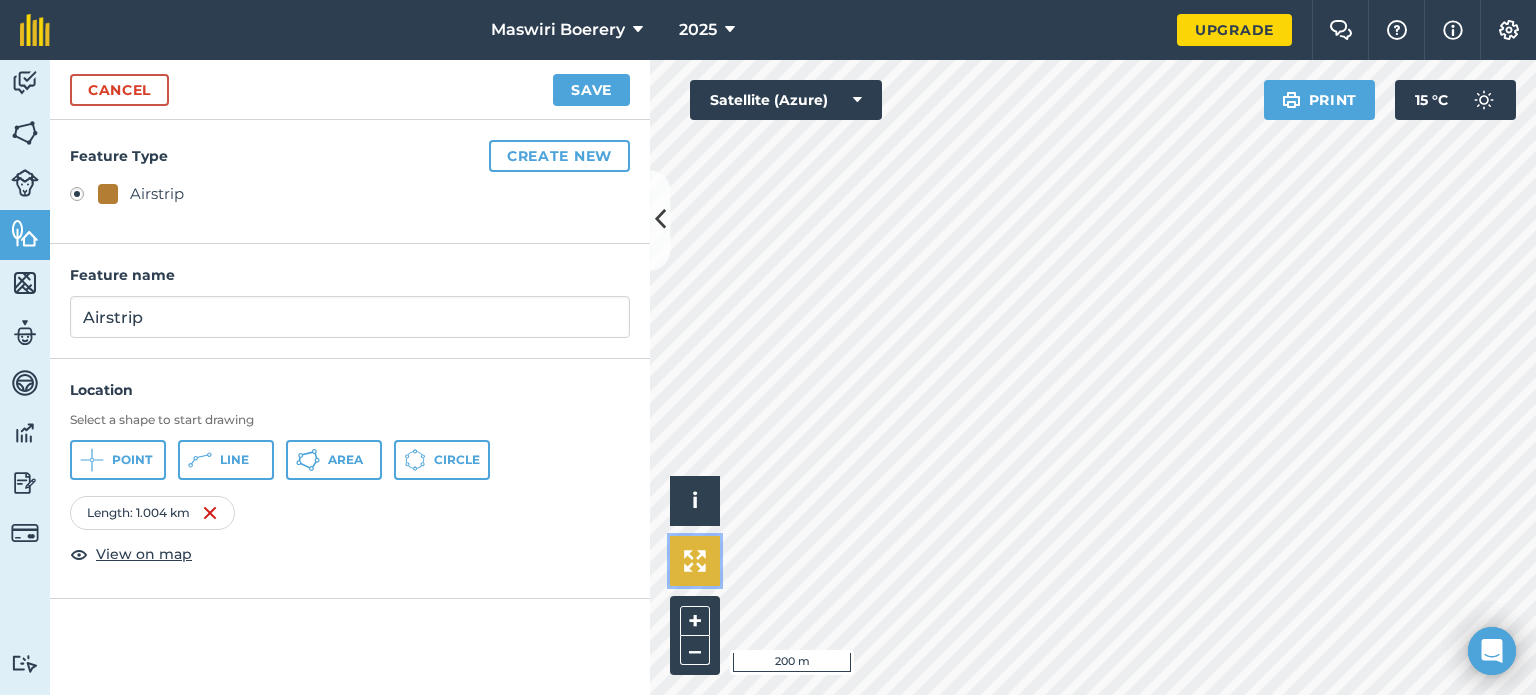 click at bounding box center [695, 561] 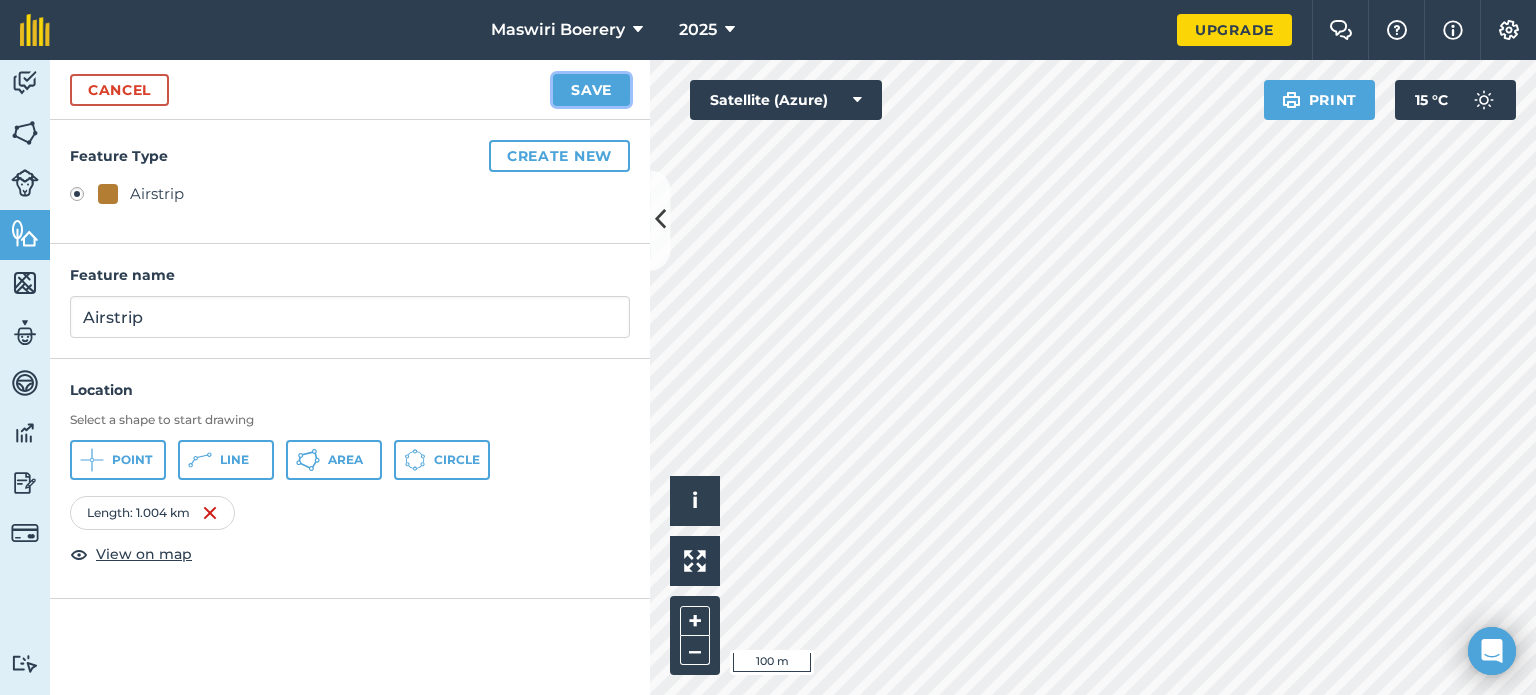 click on "Save" at bounding box center [591, 90] 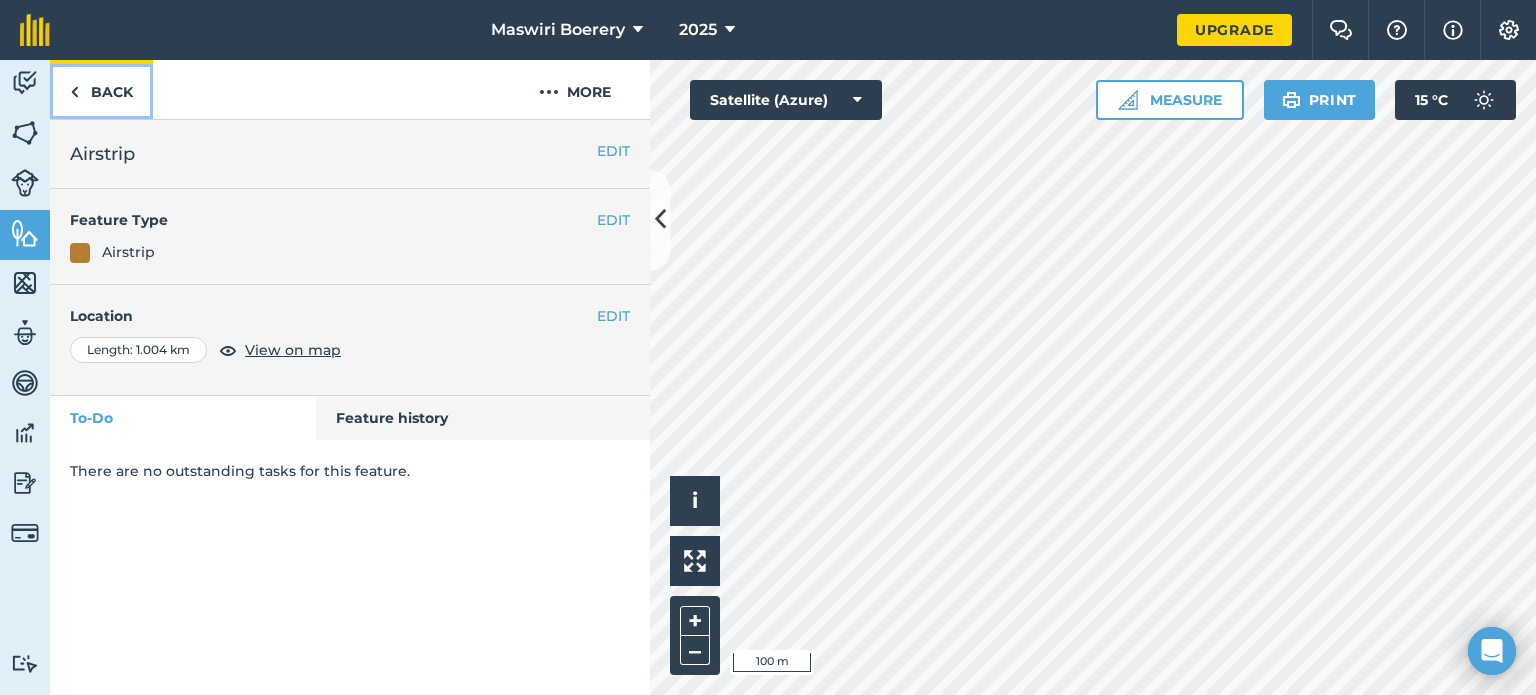 click on "Back" at bounding box center (101, 89) 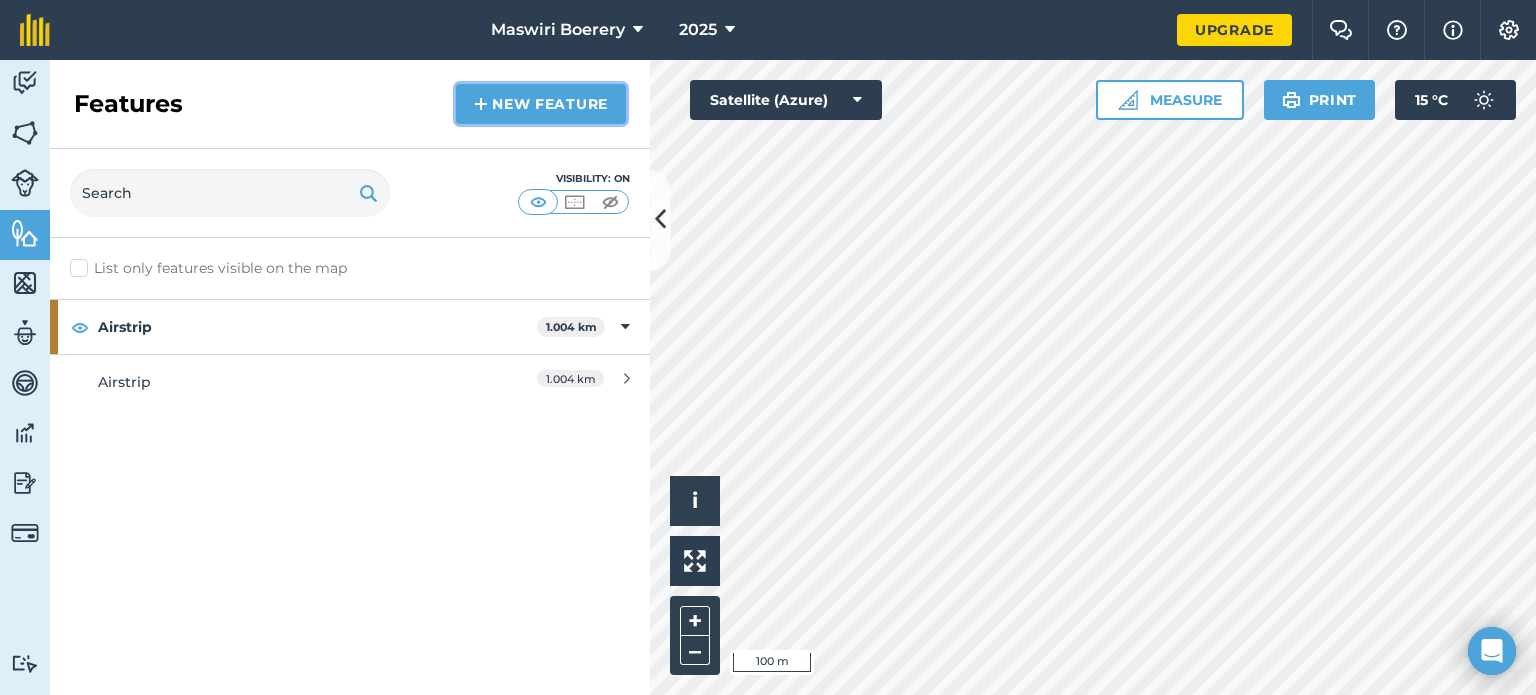 click on "New feature" at bounding box center [541, 104] 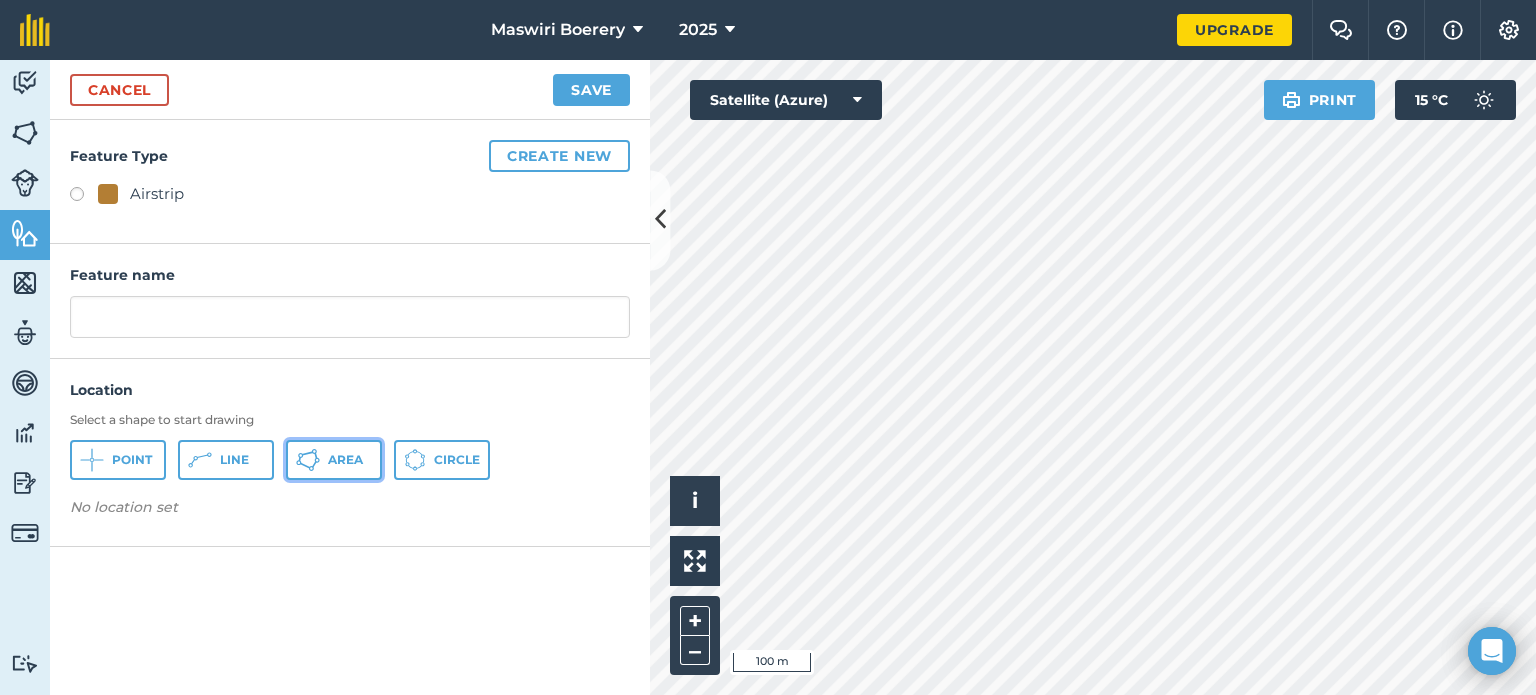 click on "Area" at bounding box center (334, 460) 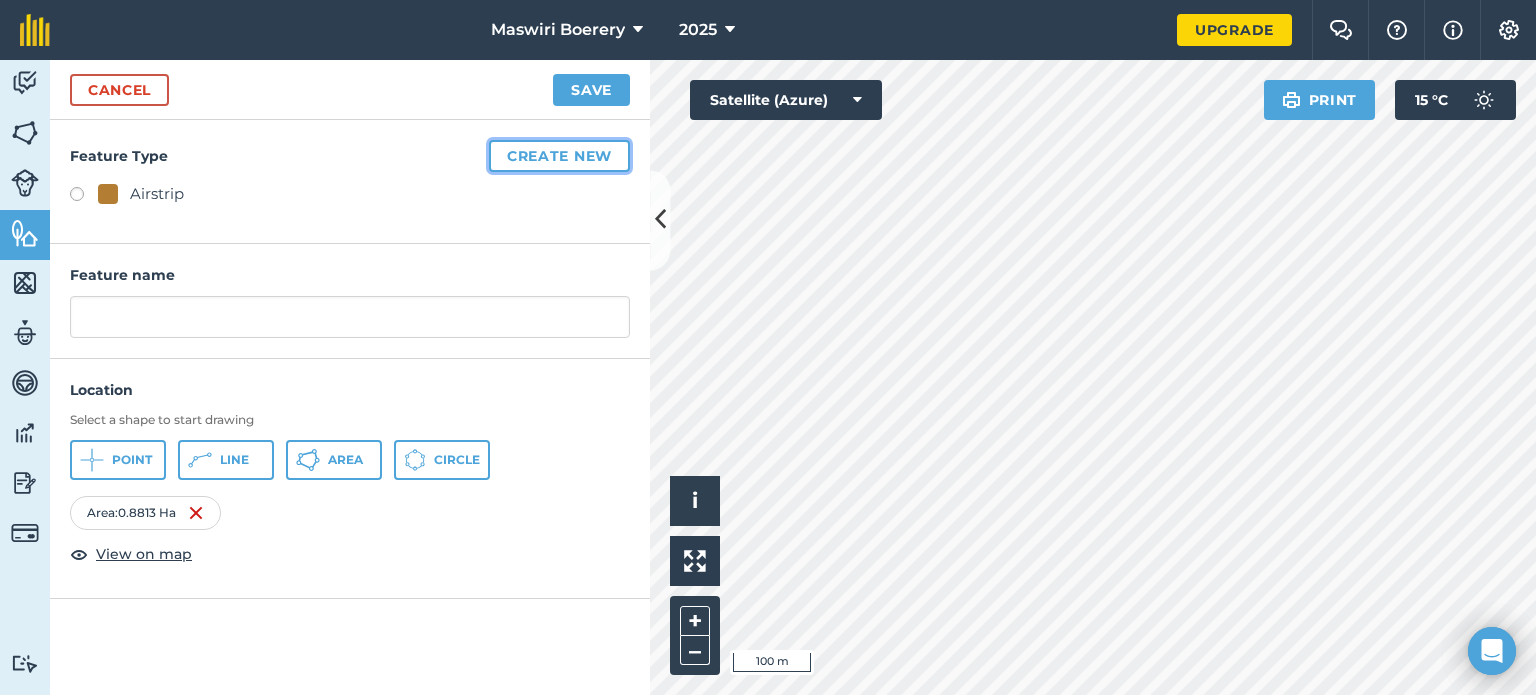 click on "Create new" at bounding box center [559, 156] 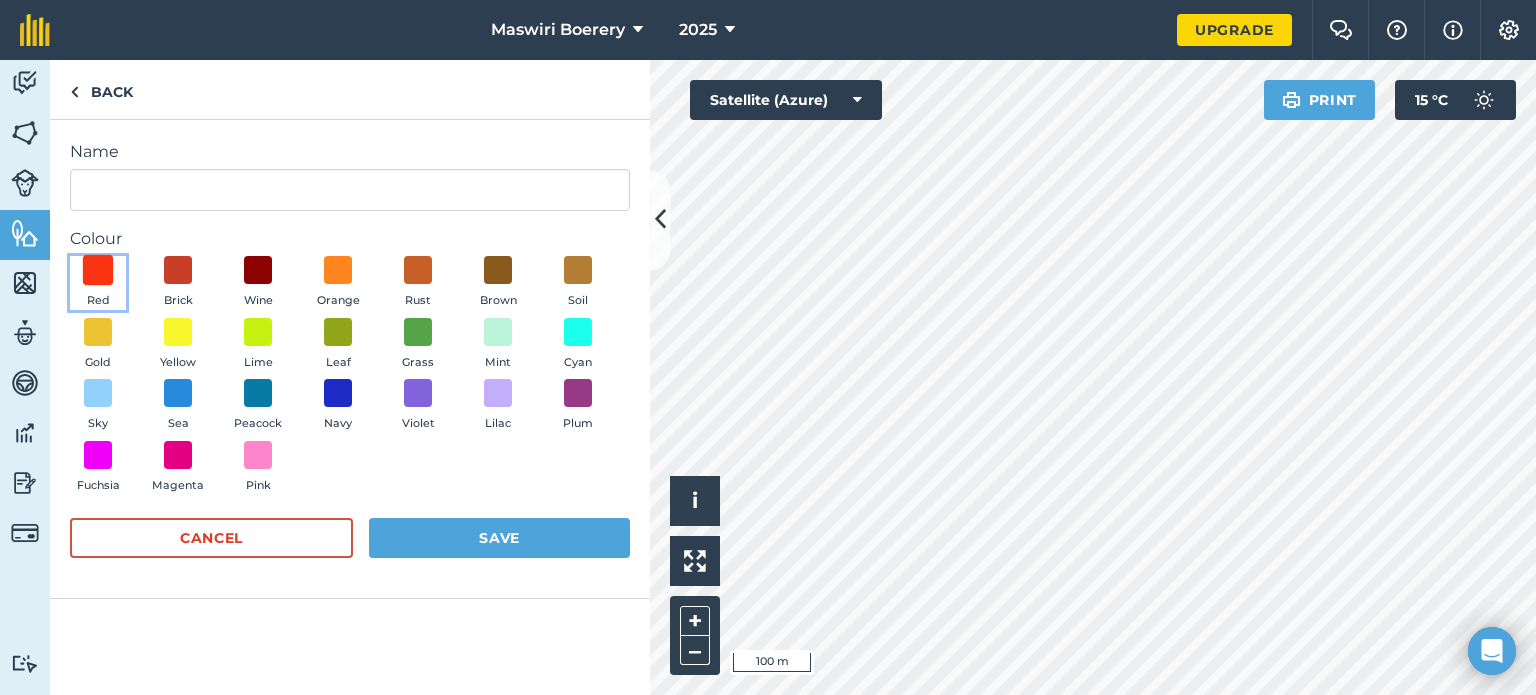 click at bounding box center (98, 270) 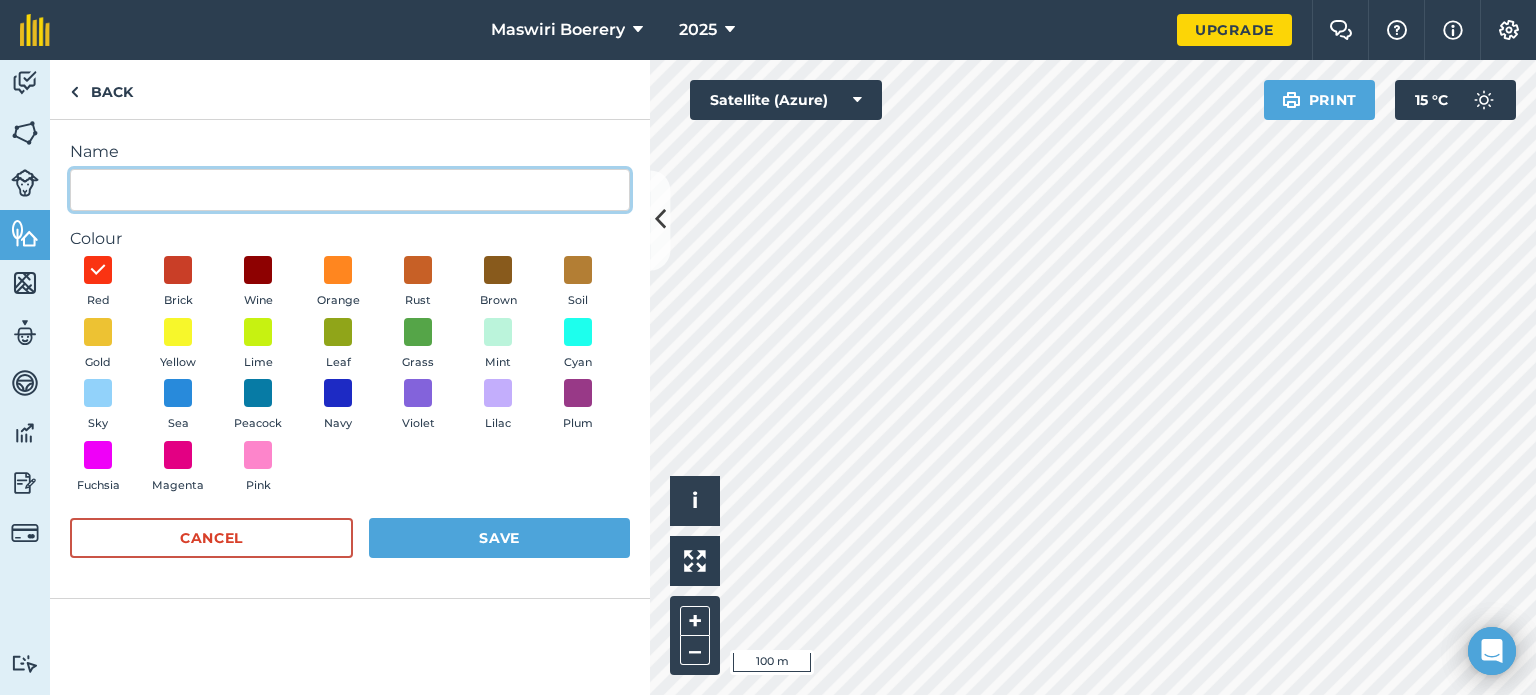 click on "Name" at bounding box center [350, 190] 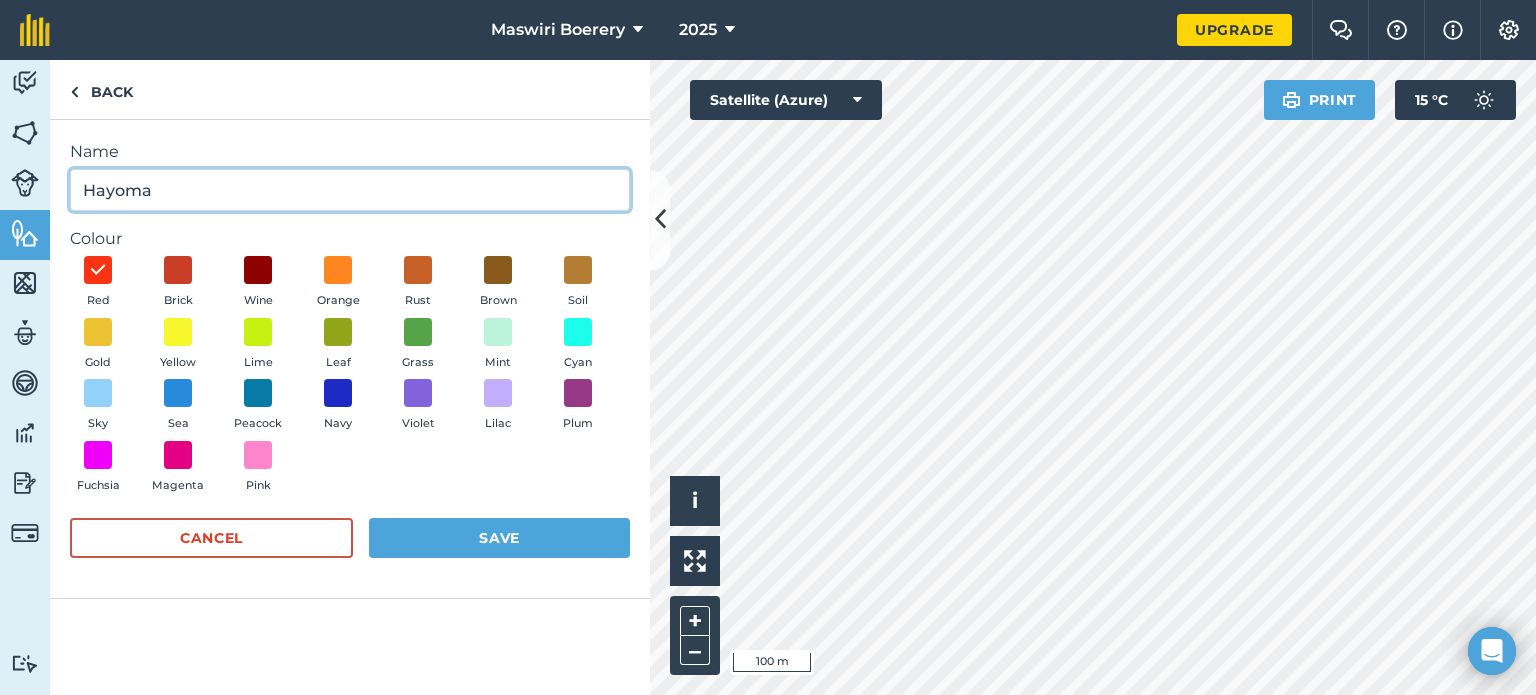 type on "Hayoma" 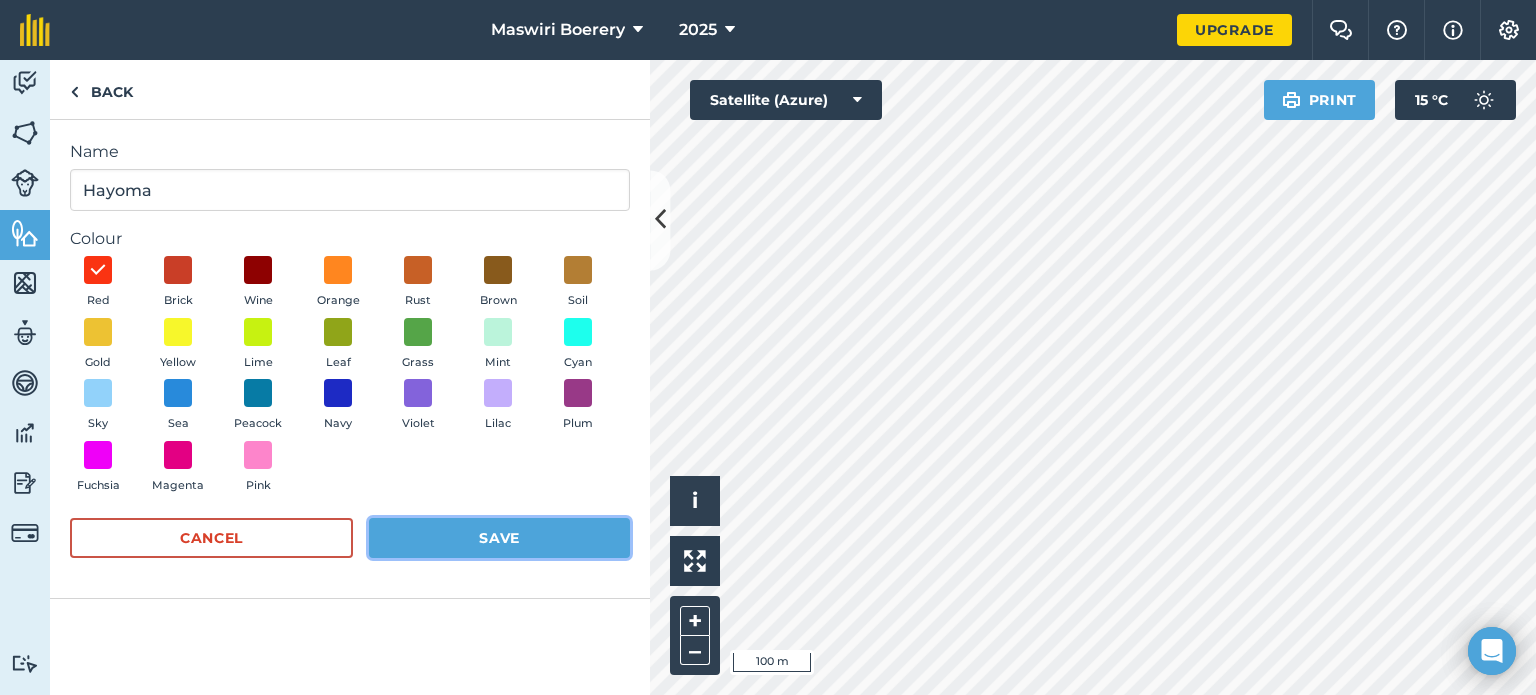 click on "Save" at bounding box center [499, 538] 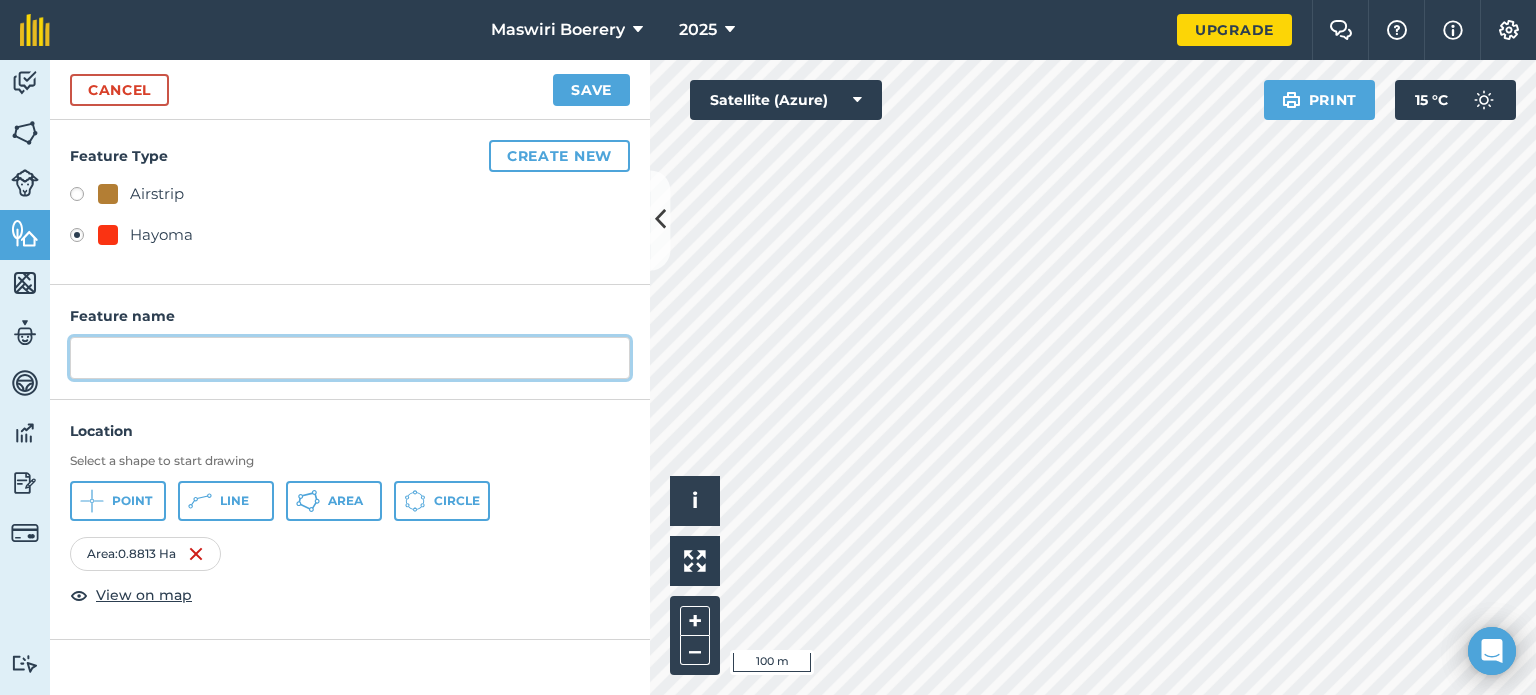 click at bounding box center [350, 358] 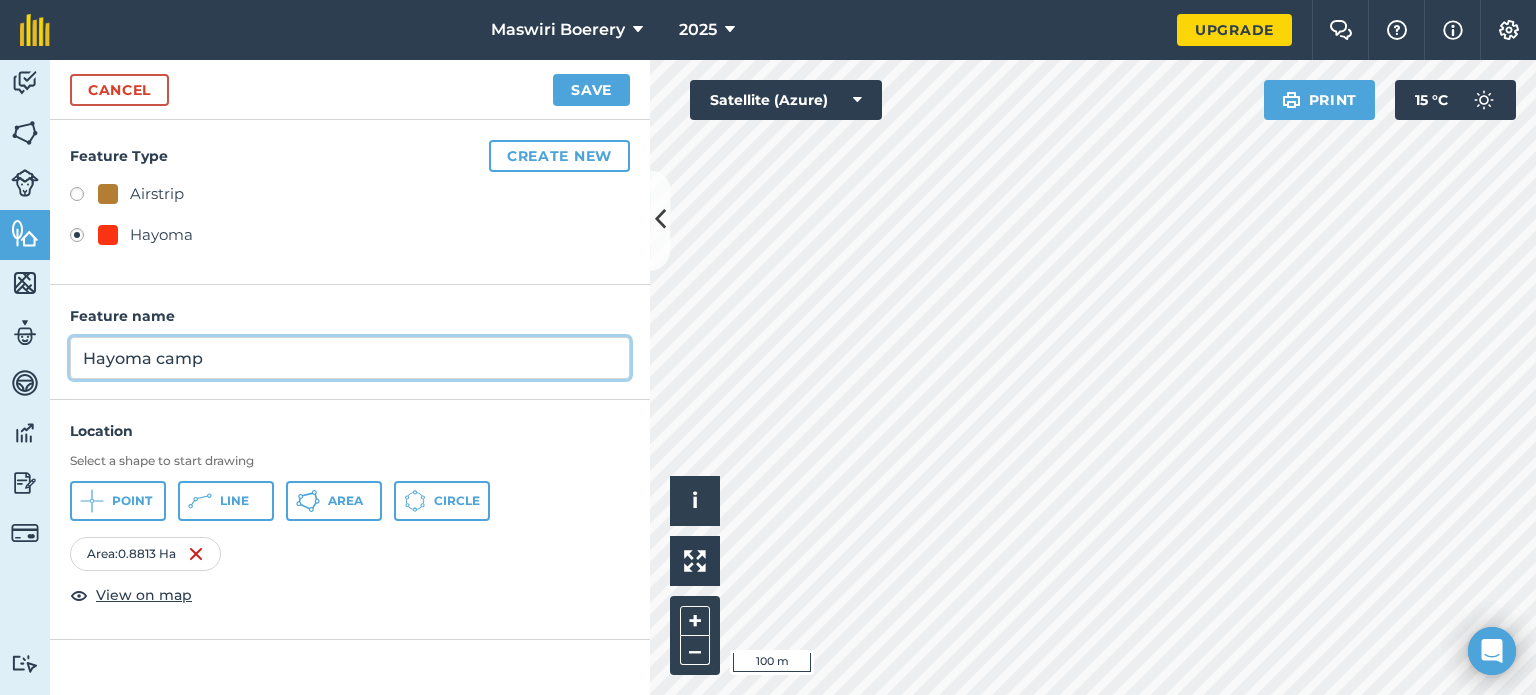 type on "Hayoma camp" 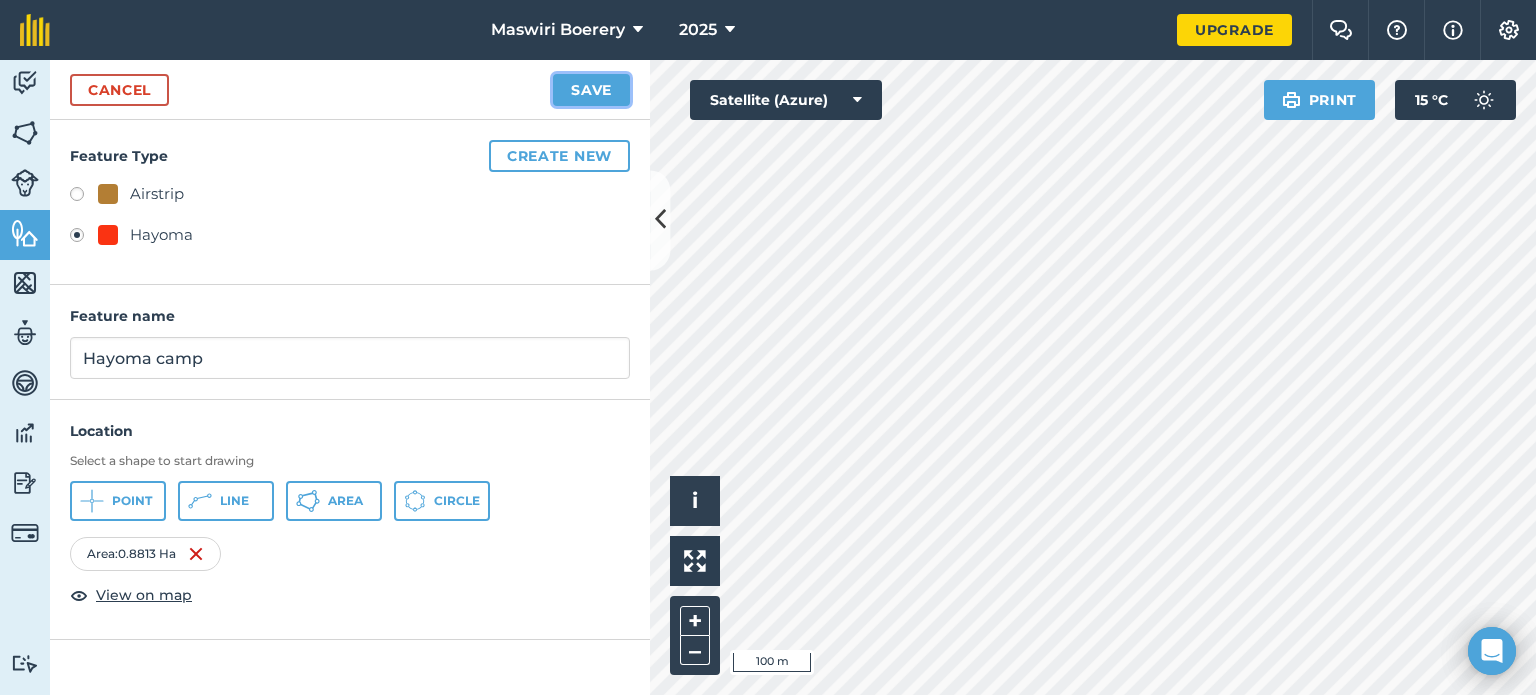 click on "Save" at bounding box center [591, 90] 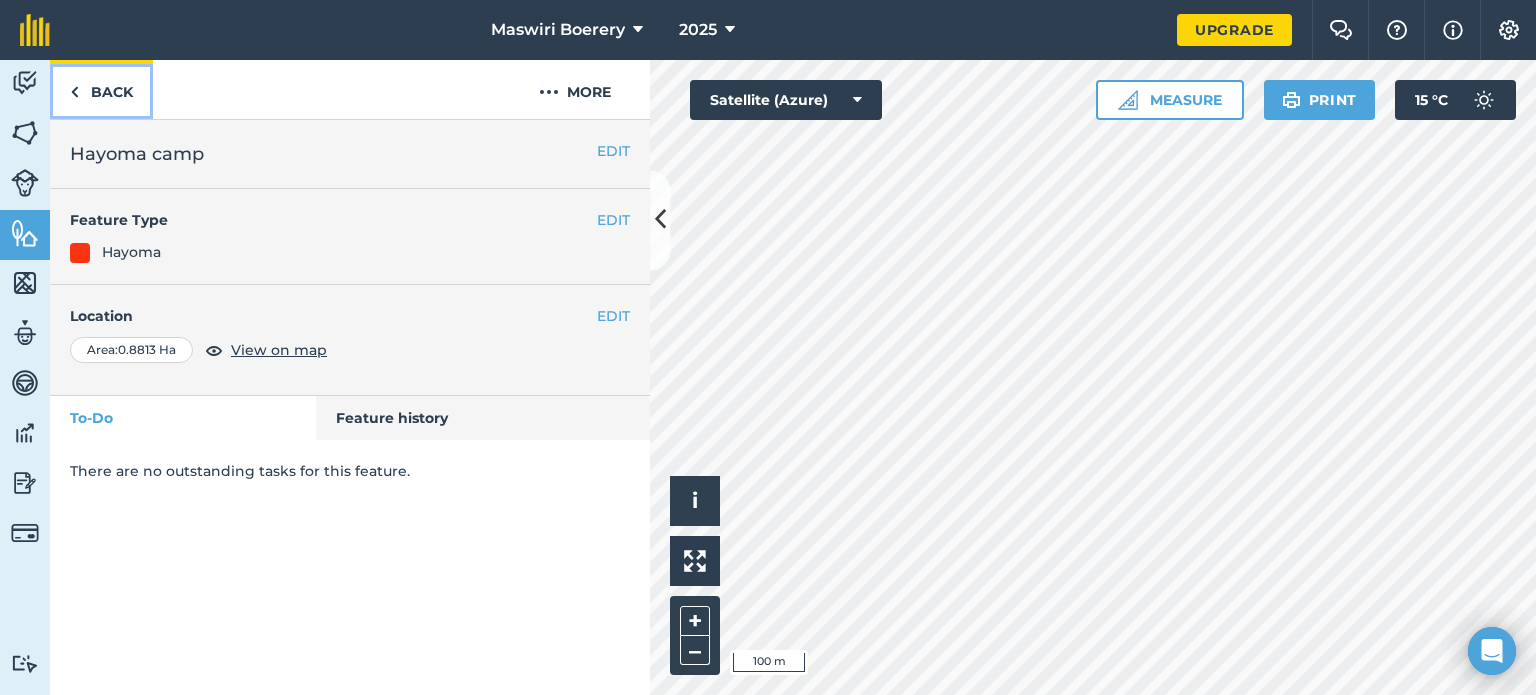 click on "Back" at bounding box center [101, 89] 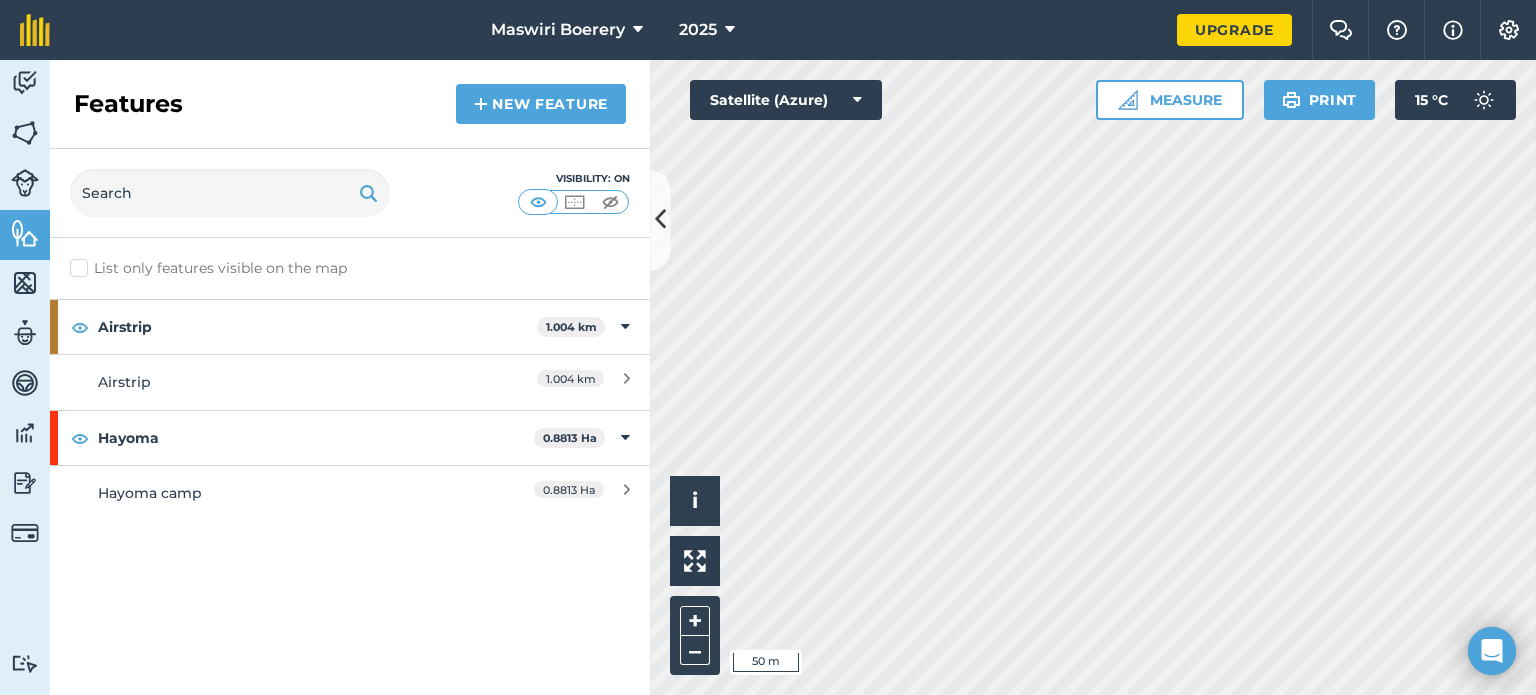 click on "Click to start drawing i © 2025 TomTom, Microsoft 50 m + –" at bounding box center [1093, 377] 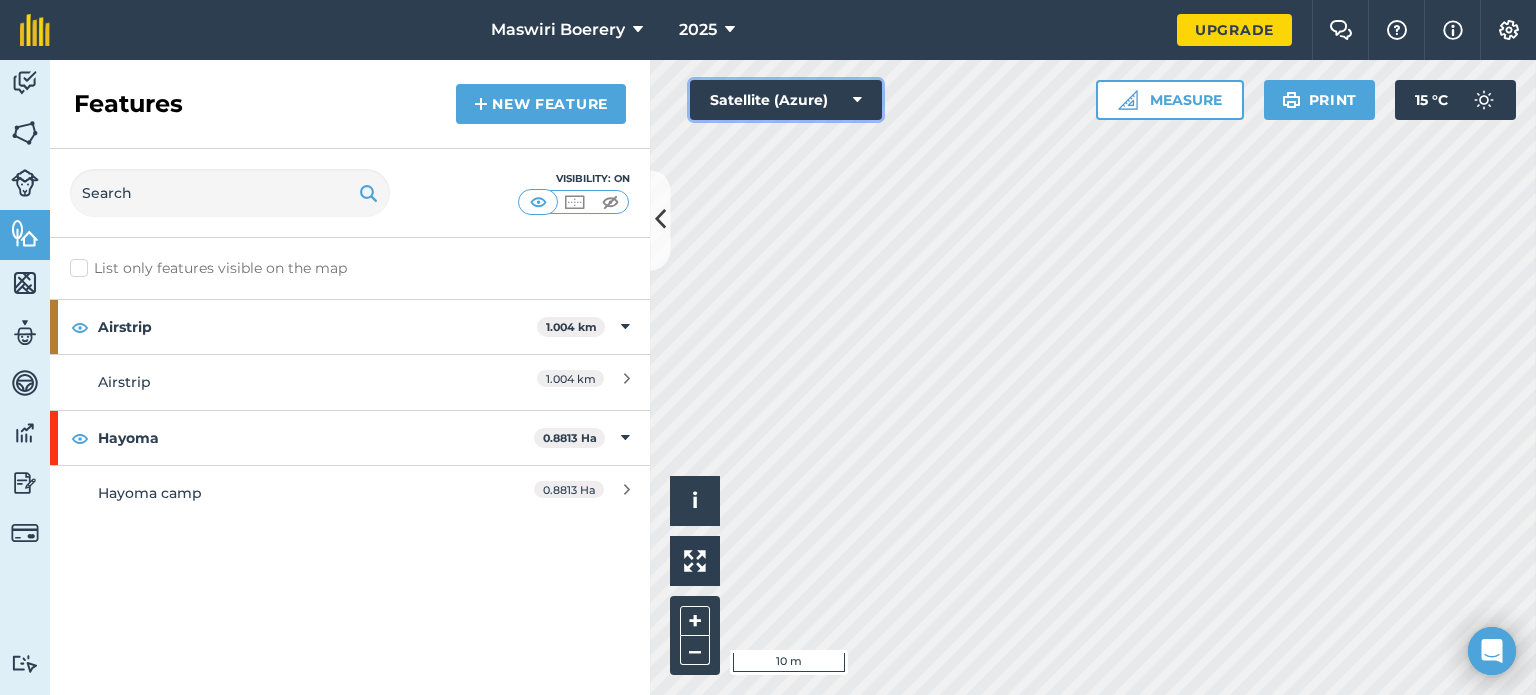 click on "Satellite (Azure)" at bounding box center [786, 100] 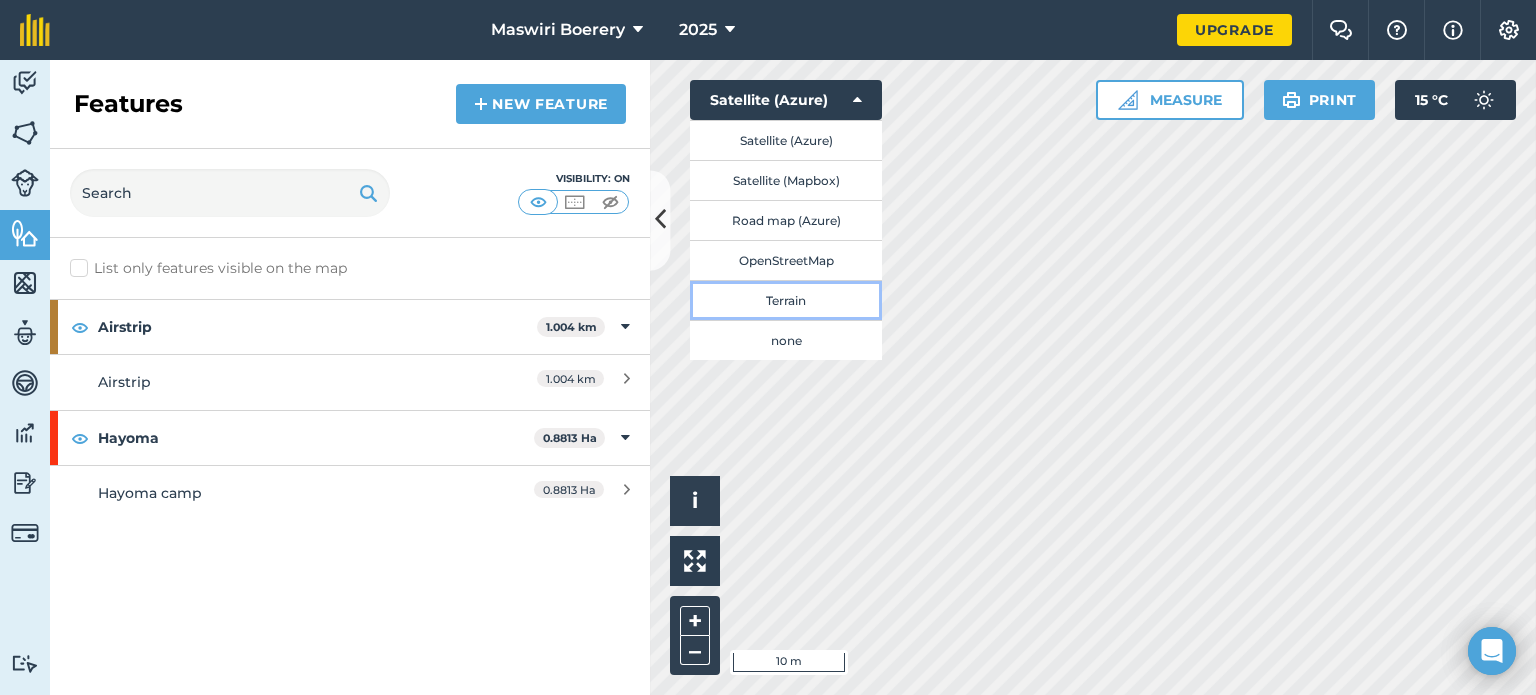 click on "Terrain" at bounding box center (786, 300) 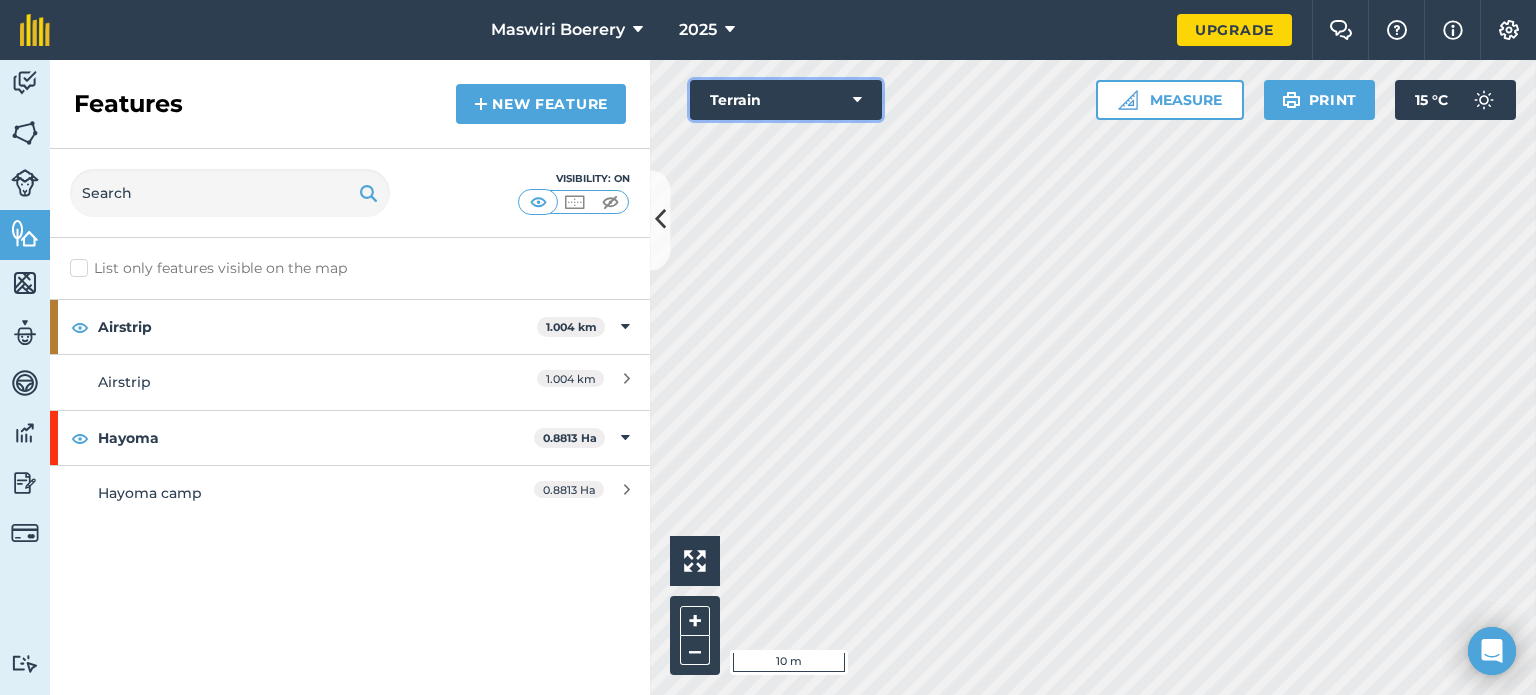 click on "Terrain" at bounding box center [786, 100] 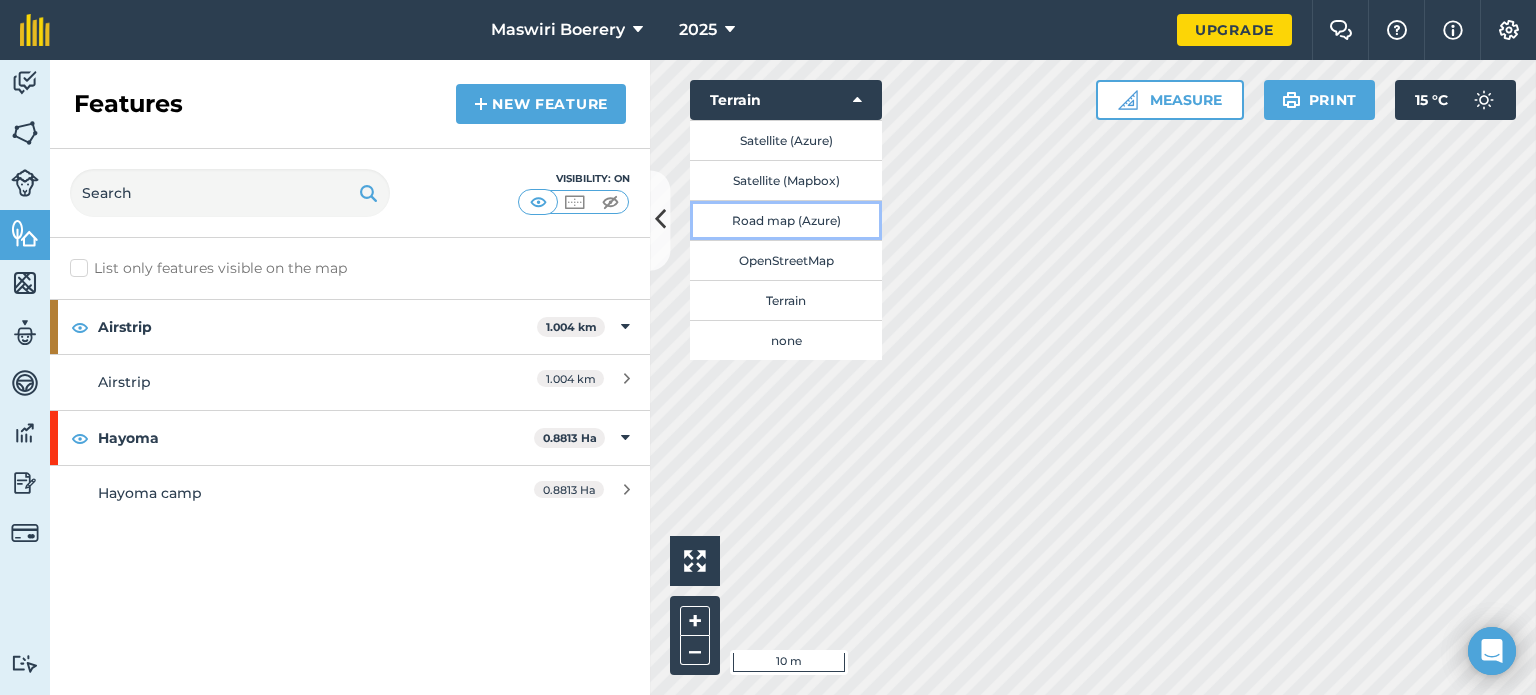 click on "Road map (Azure)" at bounding box center (786, 220) 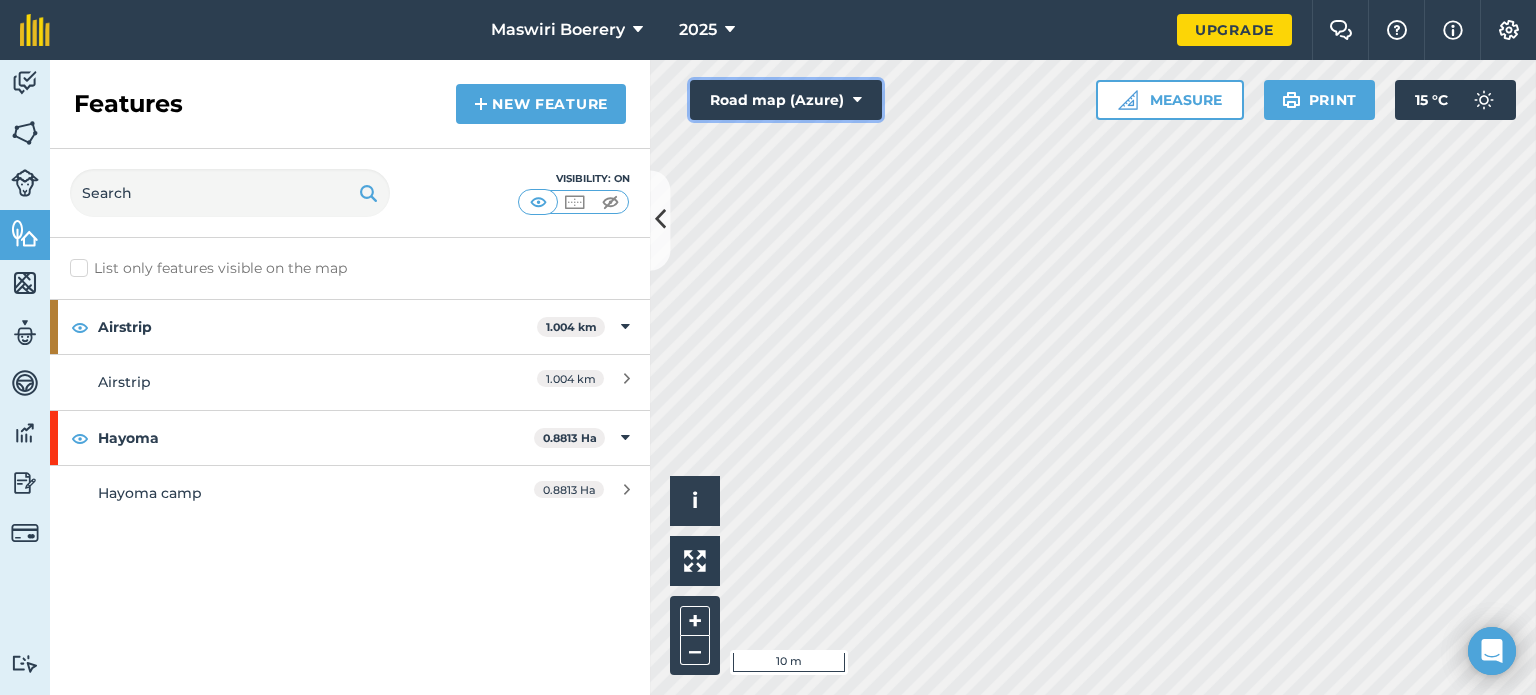 click on "Road map (Azure)" at bounding box center (786, 100) 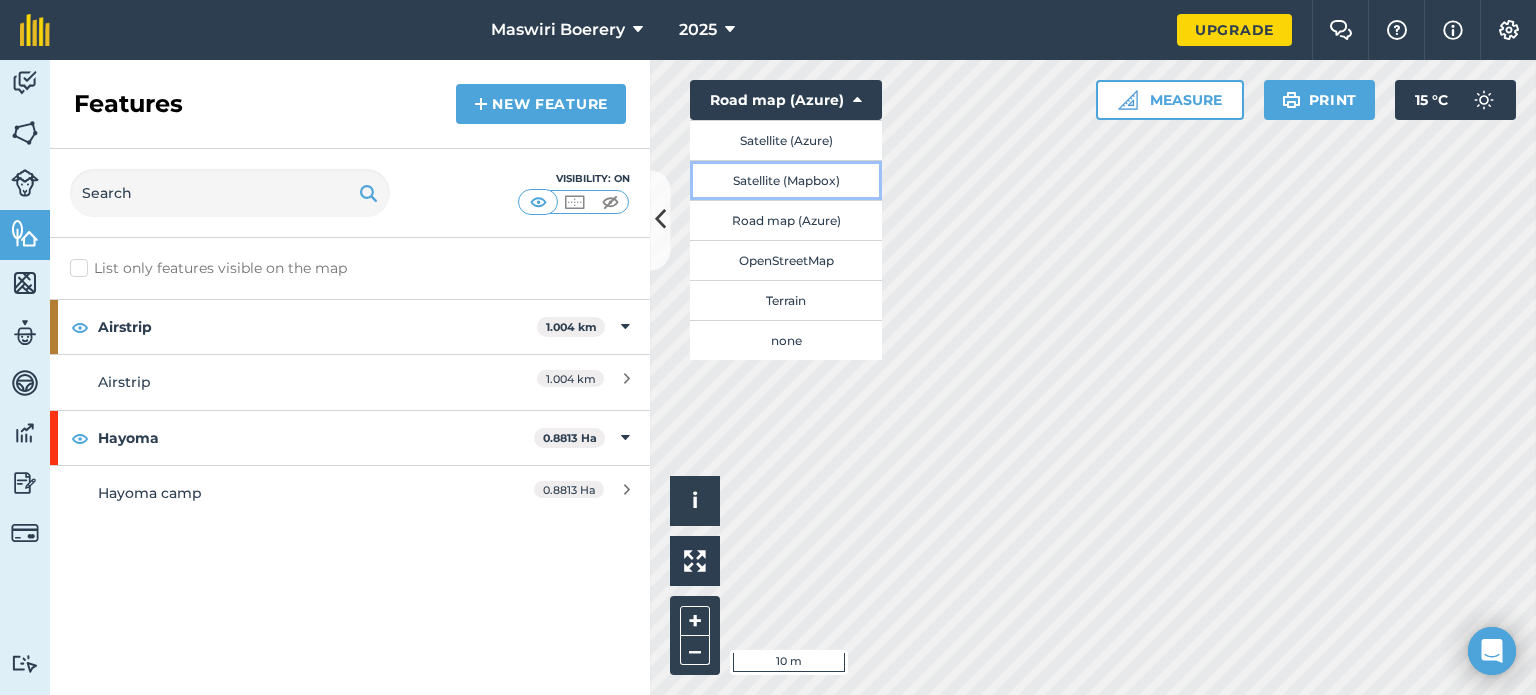 click on "Satellite (Mapbox)" at bounding box center [786, 180] 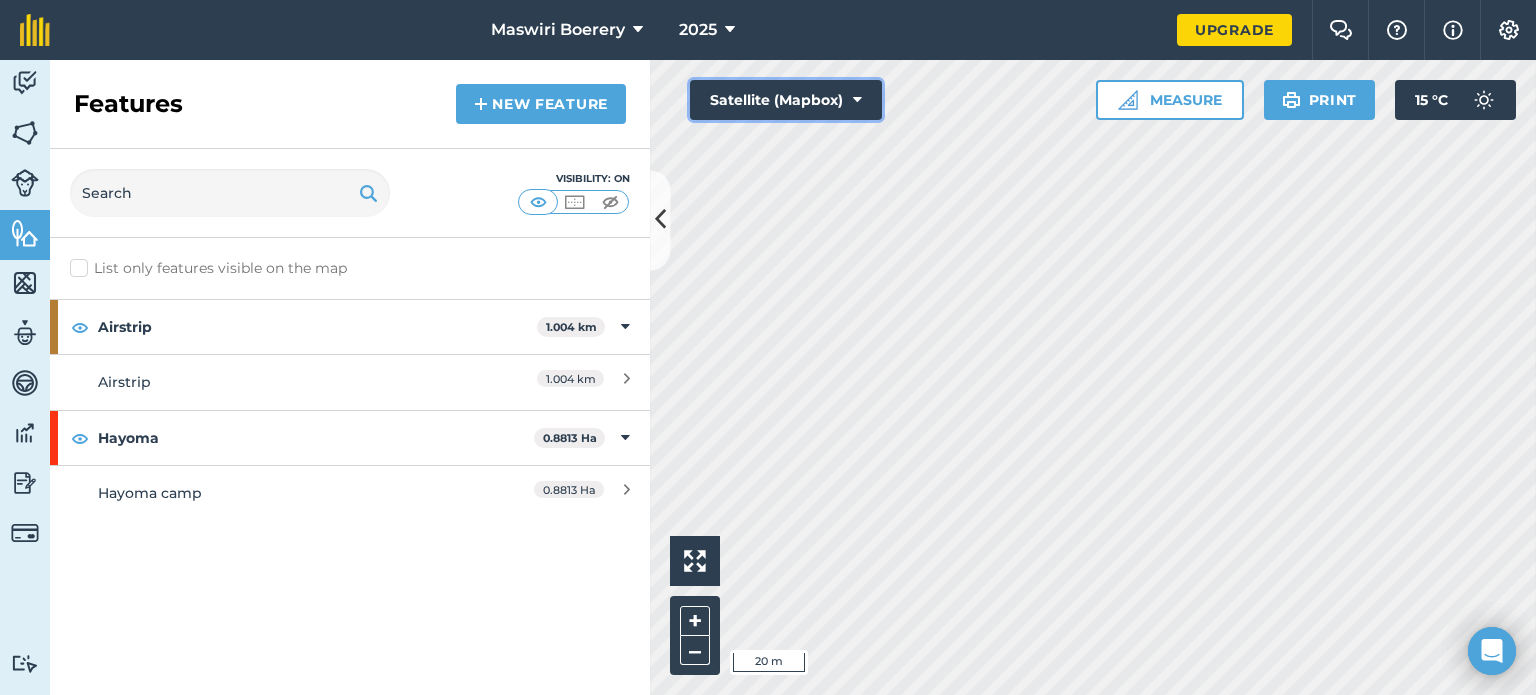 click on "Satellite (Mapbox)" at bounding box center (786, 100) 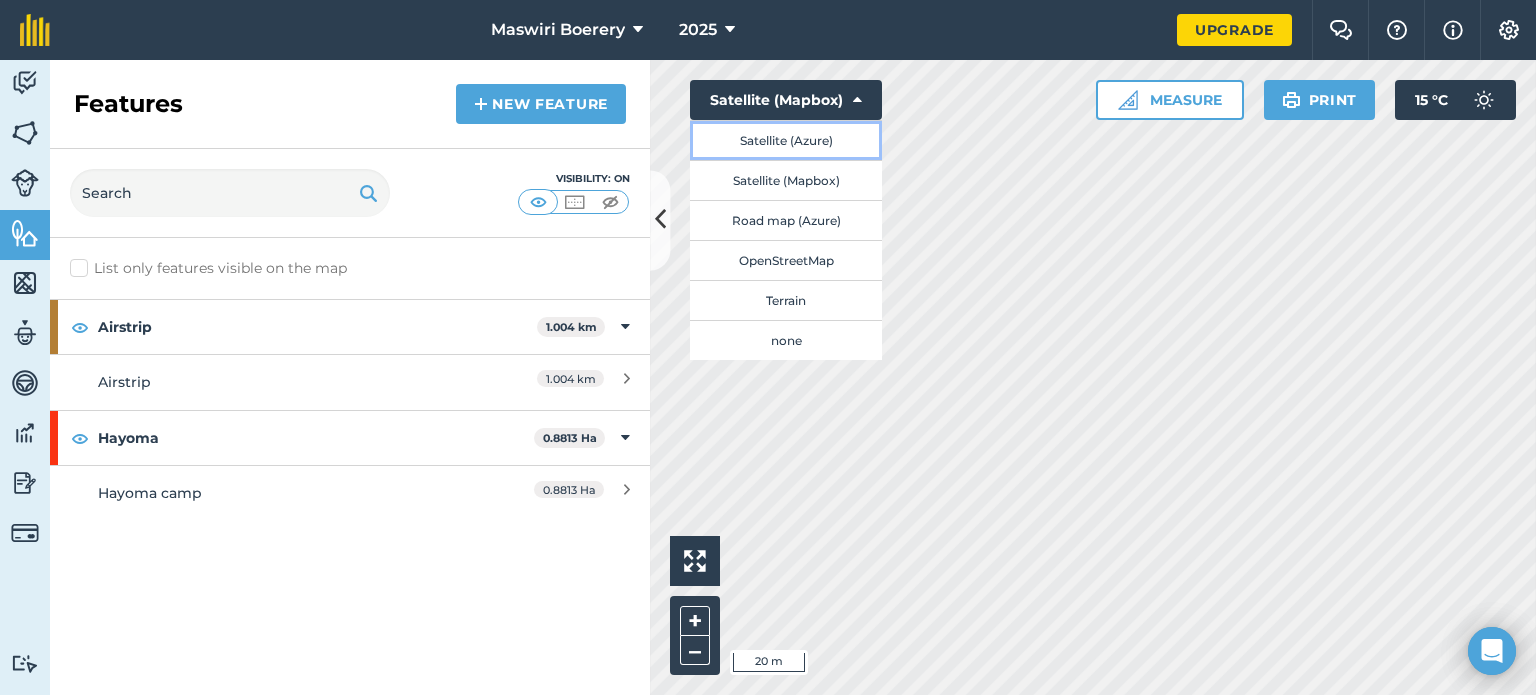 click on "Satellite (Azure)" at bounding box center [786, 140] 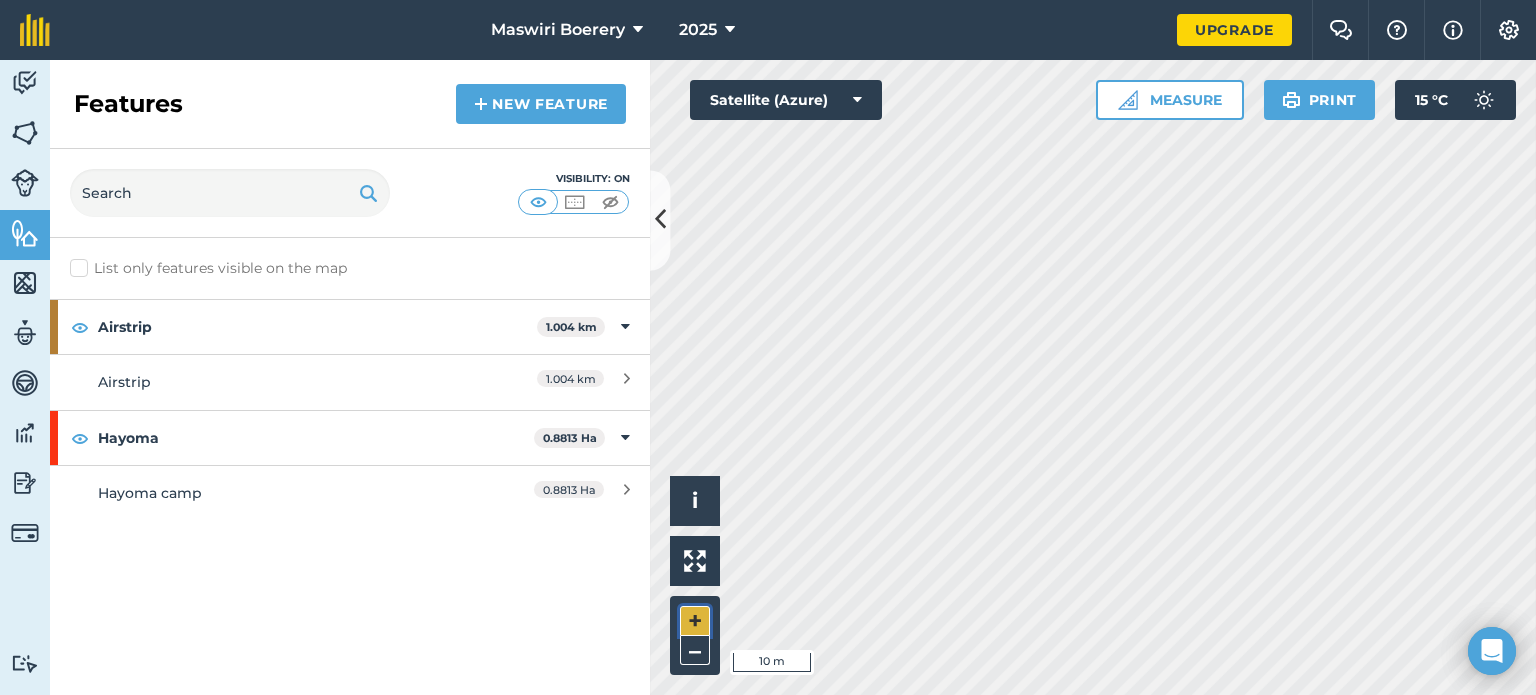click on "+" at bounding box center (695, 621) 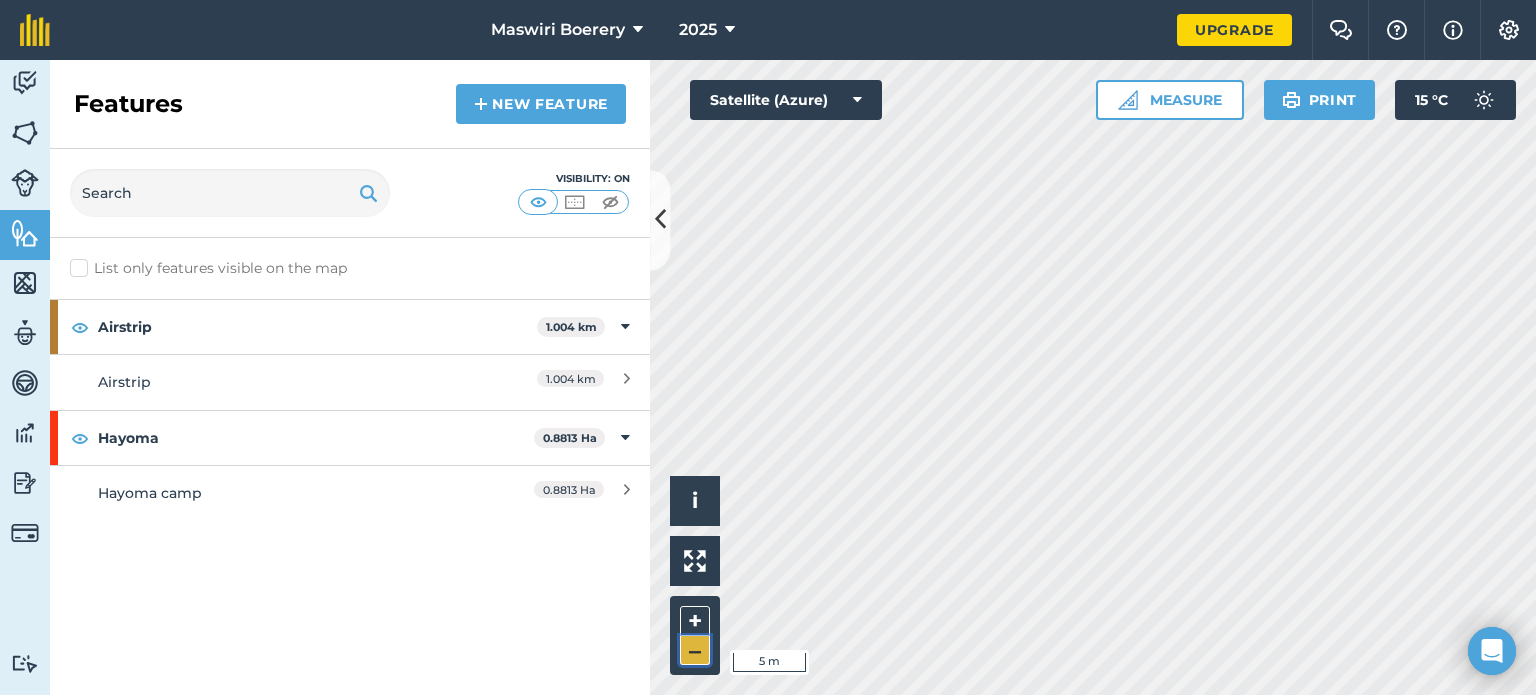 click on "–" at bounding box center [695, 650] 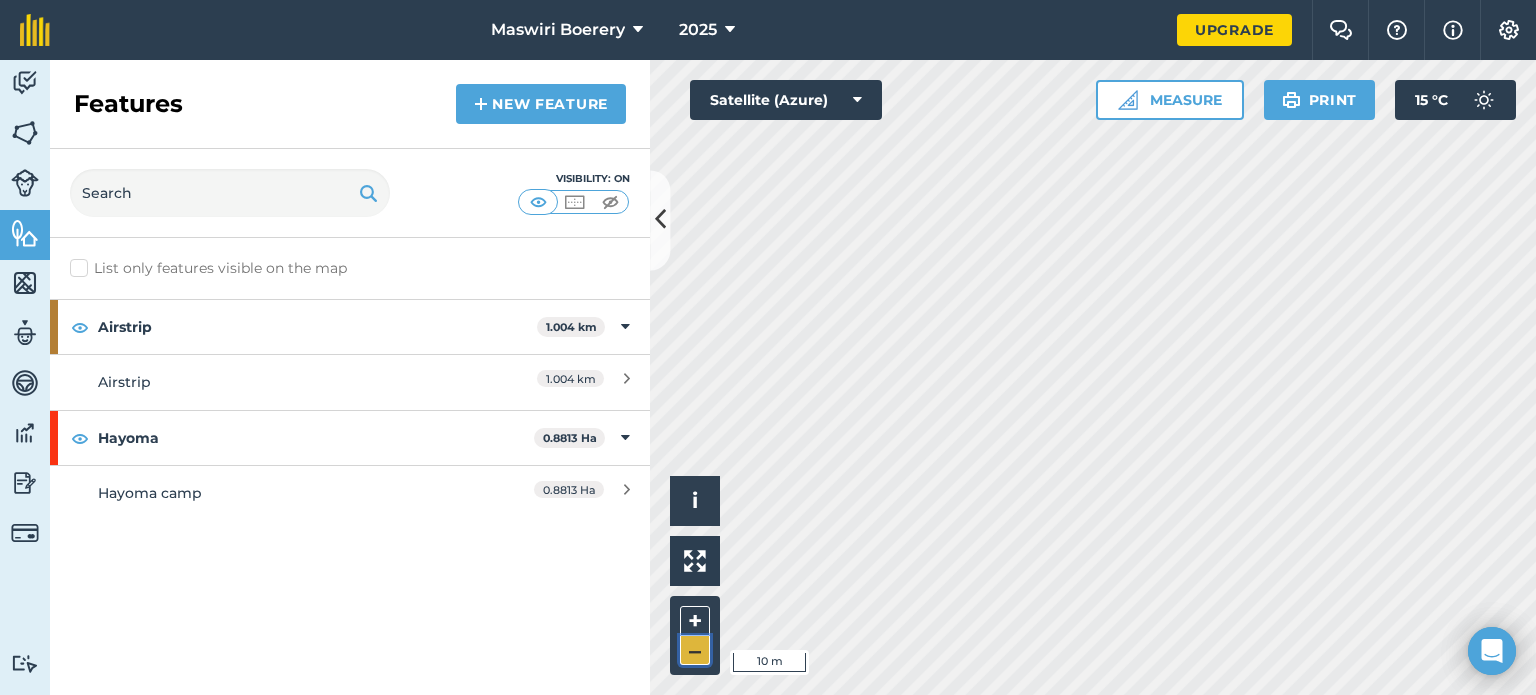 click on "–" at bounding box center [695, 650] 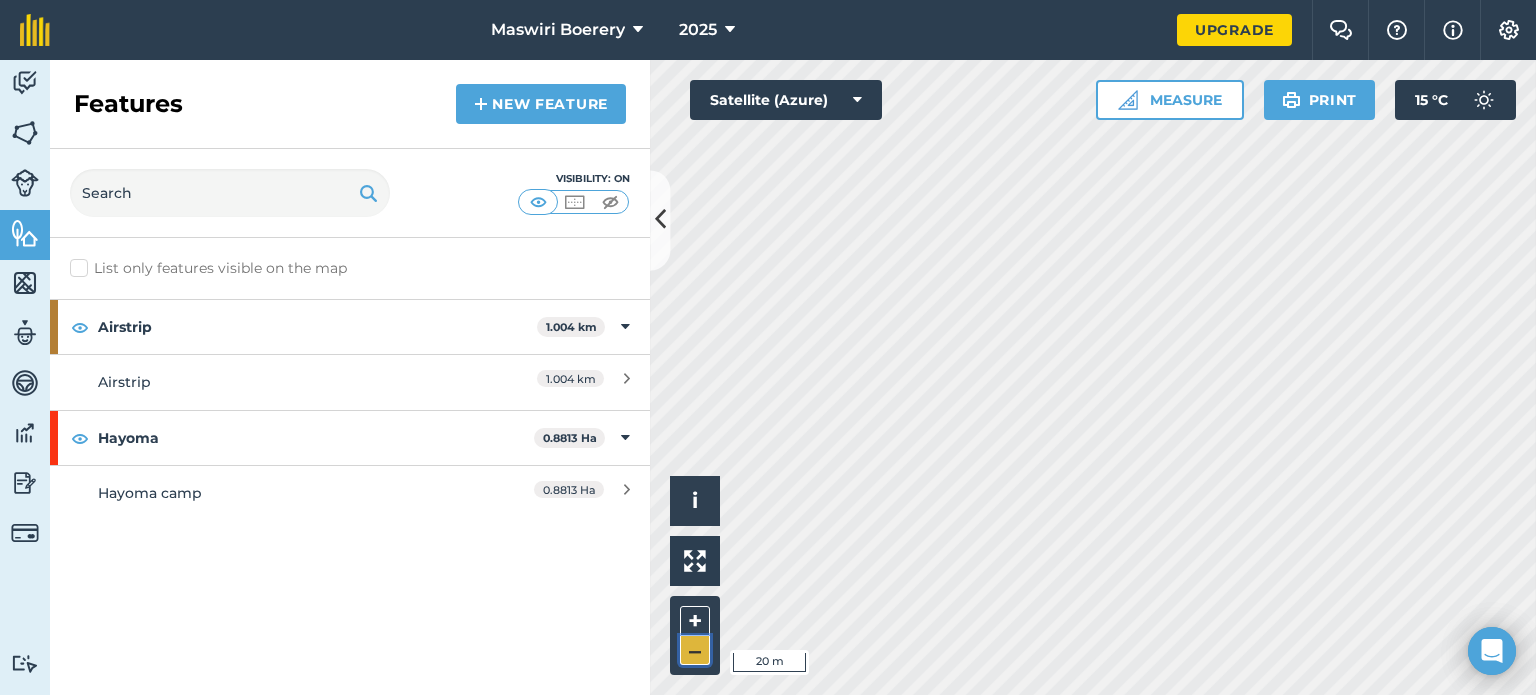 click on "–" at bounding box center (695, 650) 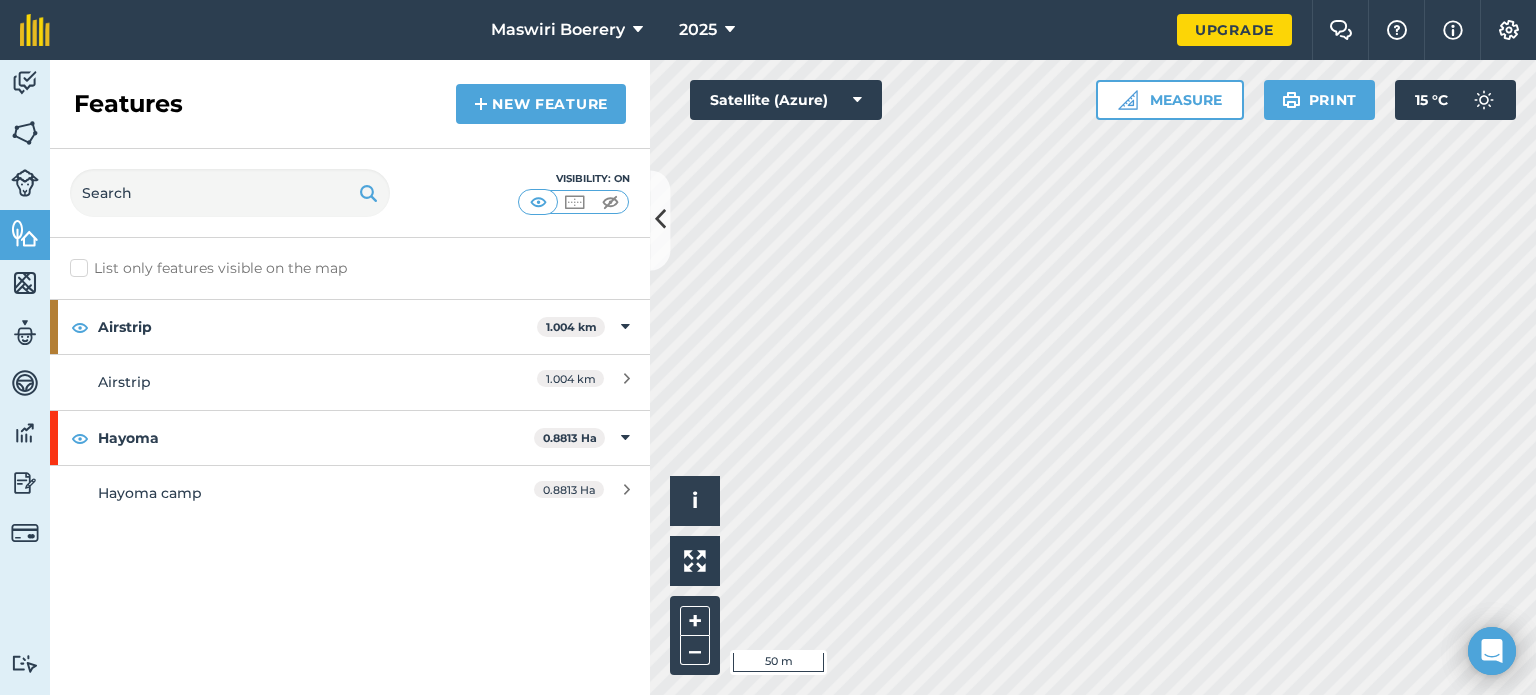 click on "Activity Fields Livestock Features Maps Team Vehicles Data Reporting Billing Tutorials Tutorials Features   New feature Visibility: On List only features visible on the map Airstrip 1.004   km Airstrip 1.004   km Hayoma 0.8813   Ha Hayoma camp 0.8813   Ha Click to start drawing i © 2025 TomTom, Microsoft 50 m + – Satellite (Azure) Measure Print 15   ° C" at bounding box center [768, 377] 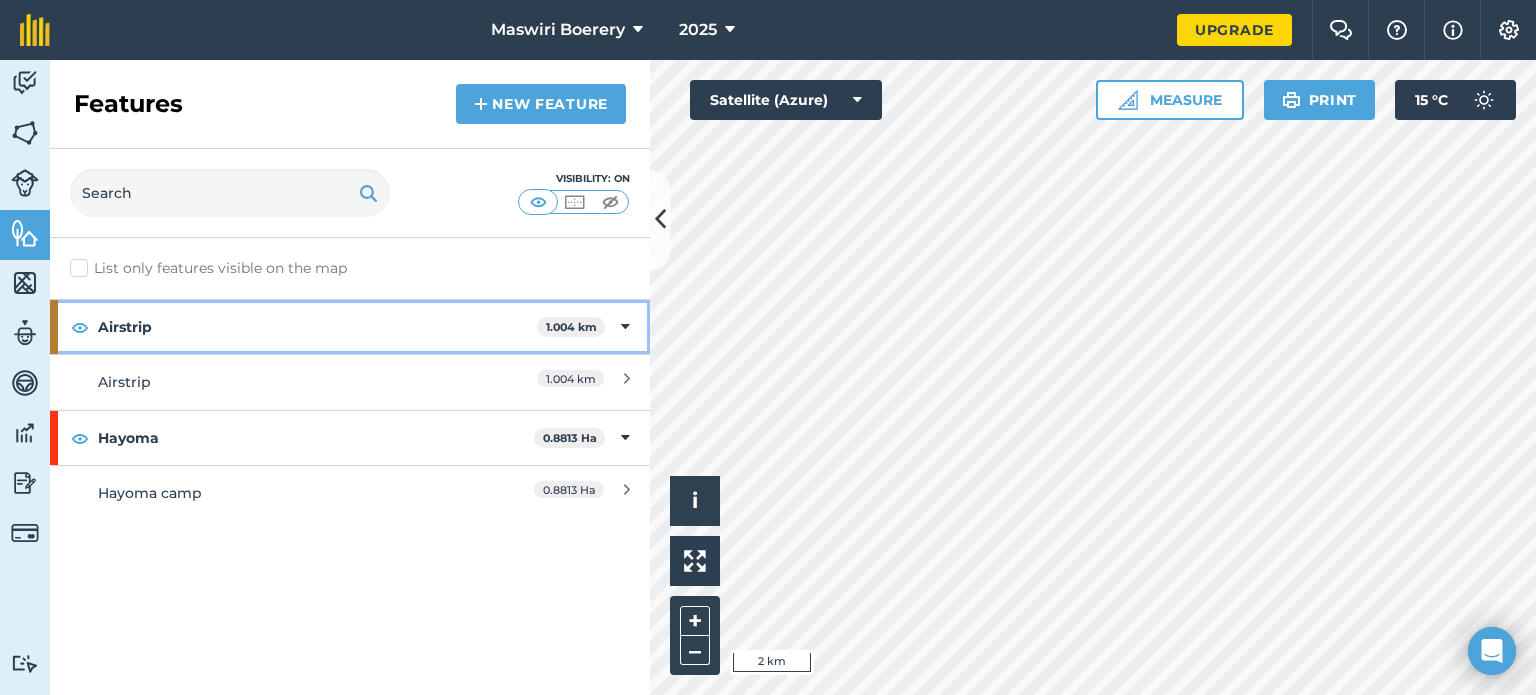 click on "Airstrip" at bounding box center (317, 327) 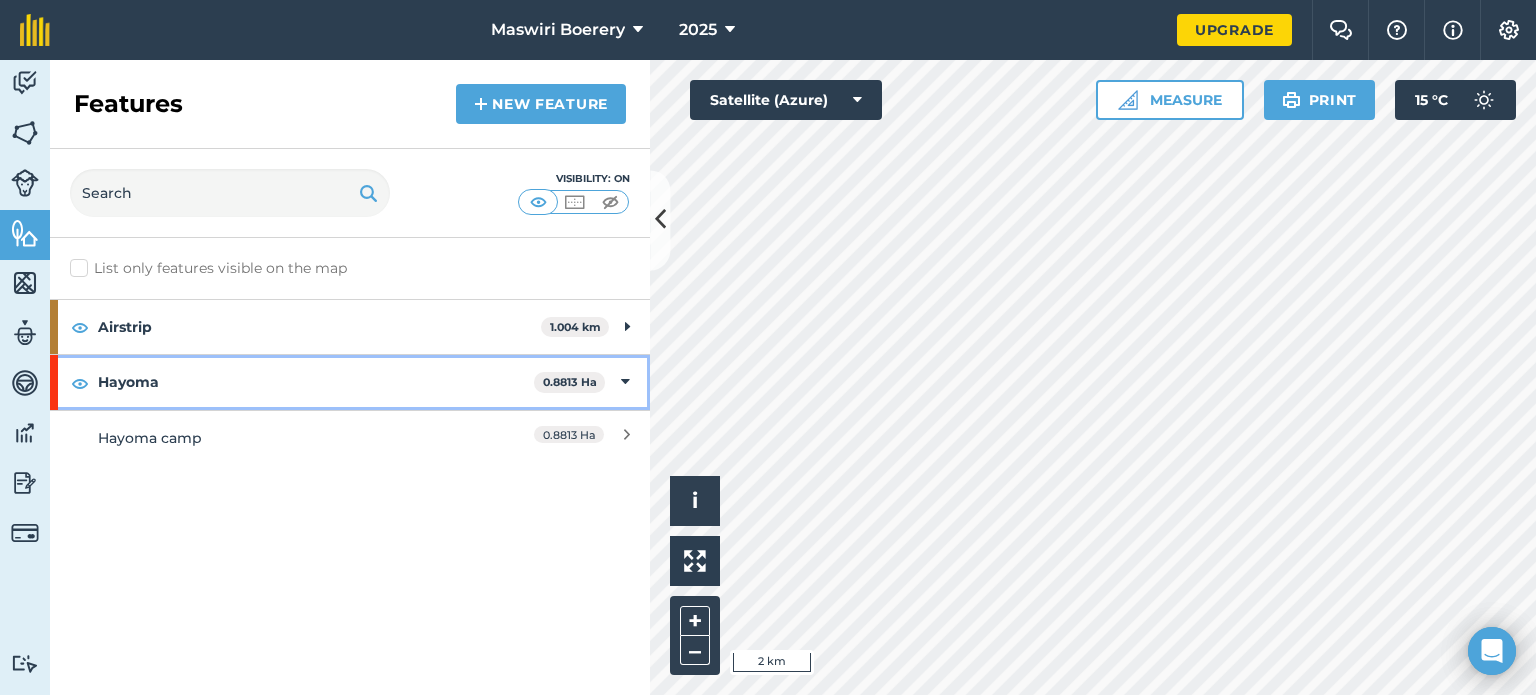 click on "Hayoma" at bounding box center [316, 382] 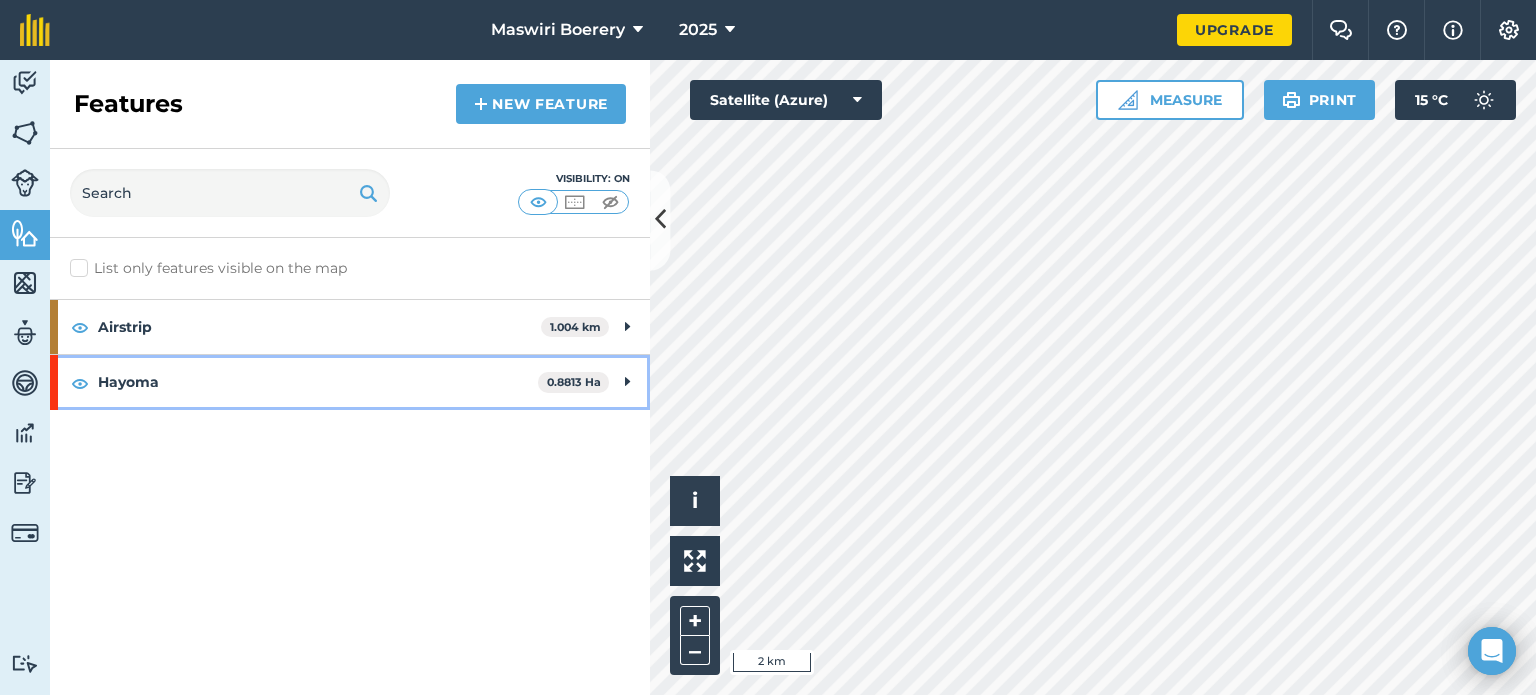 click at bounding box center (627, 382) 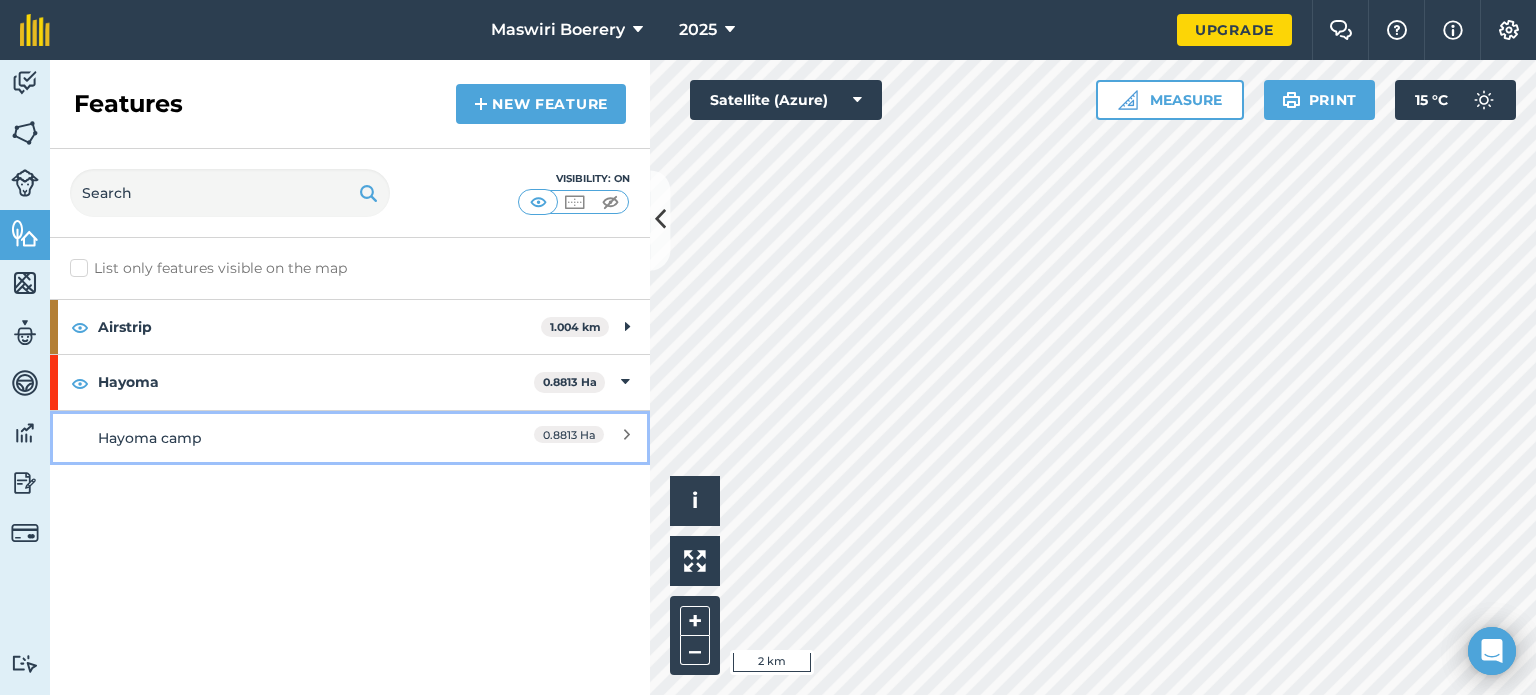 click on "Hayoma camp" at bounding box center [275, 438] 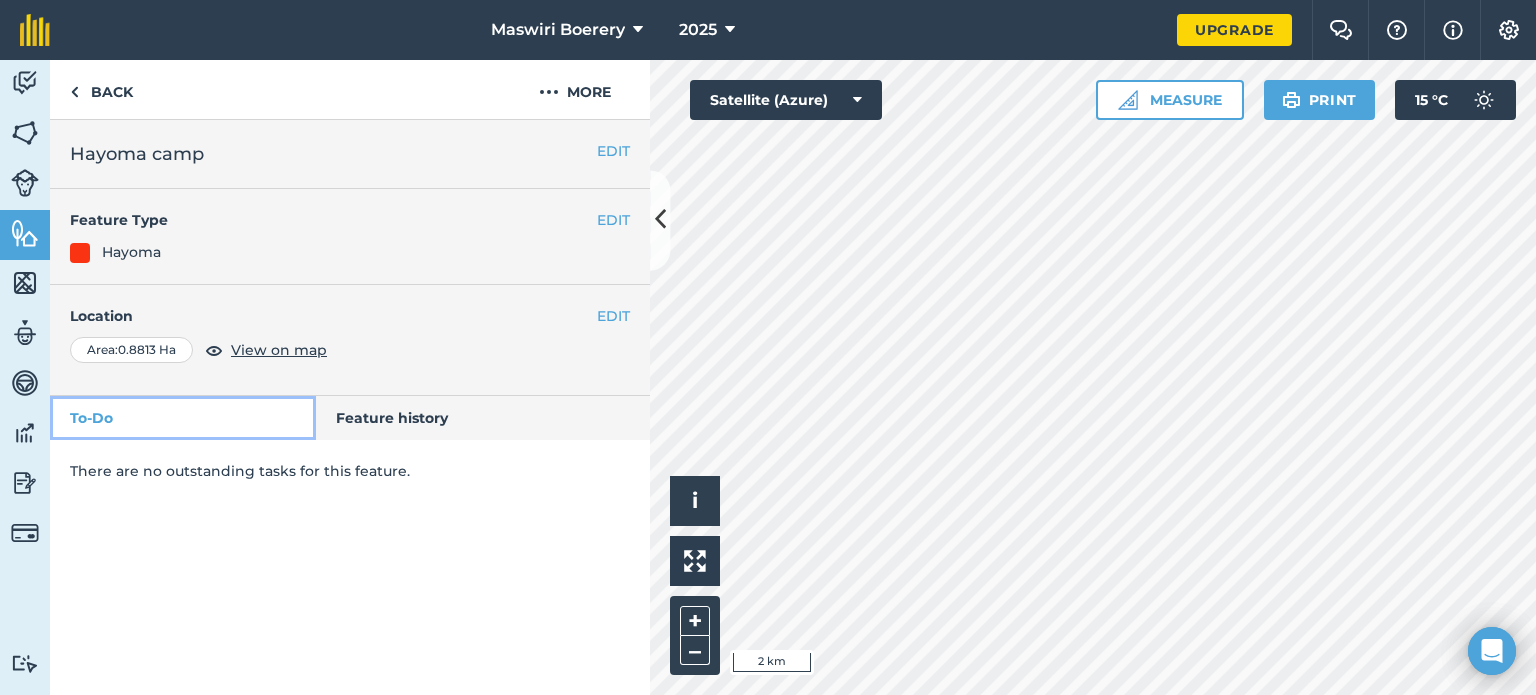 click on "To-Do" at bounding box center (183, 418) 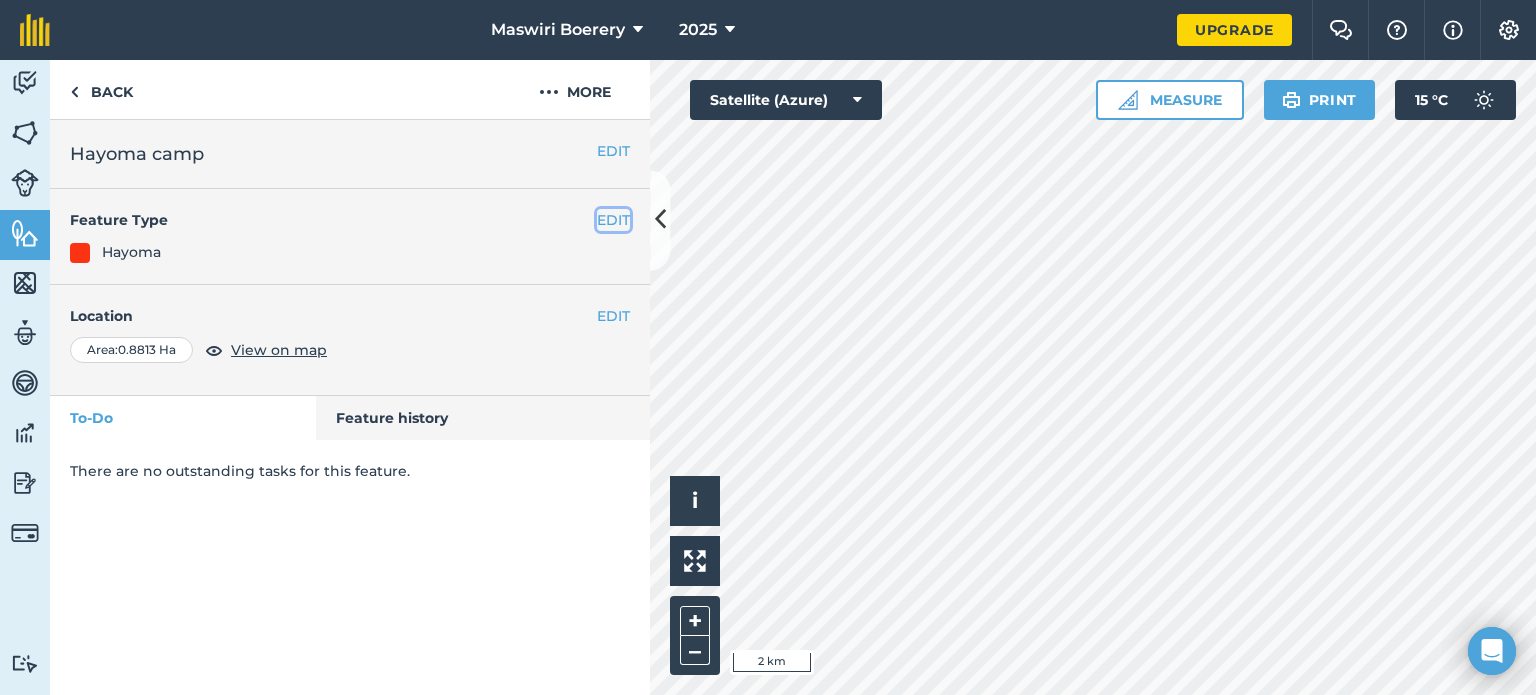 click on "EDIT" at bounding box center [613, 220] 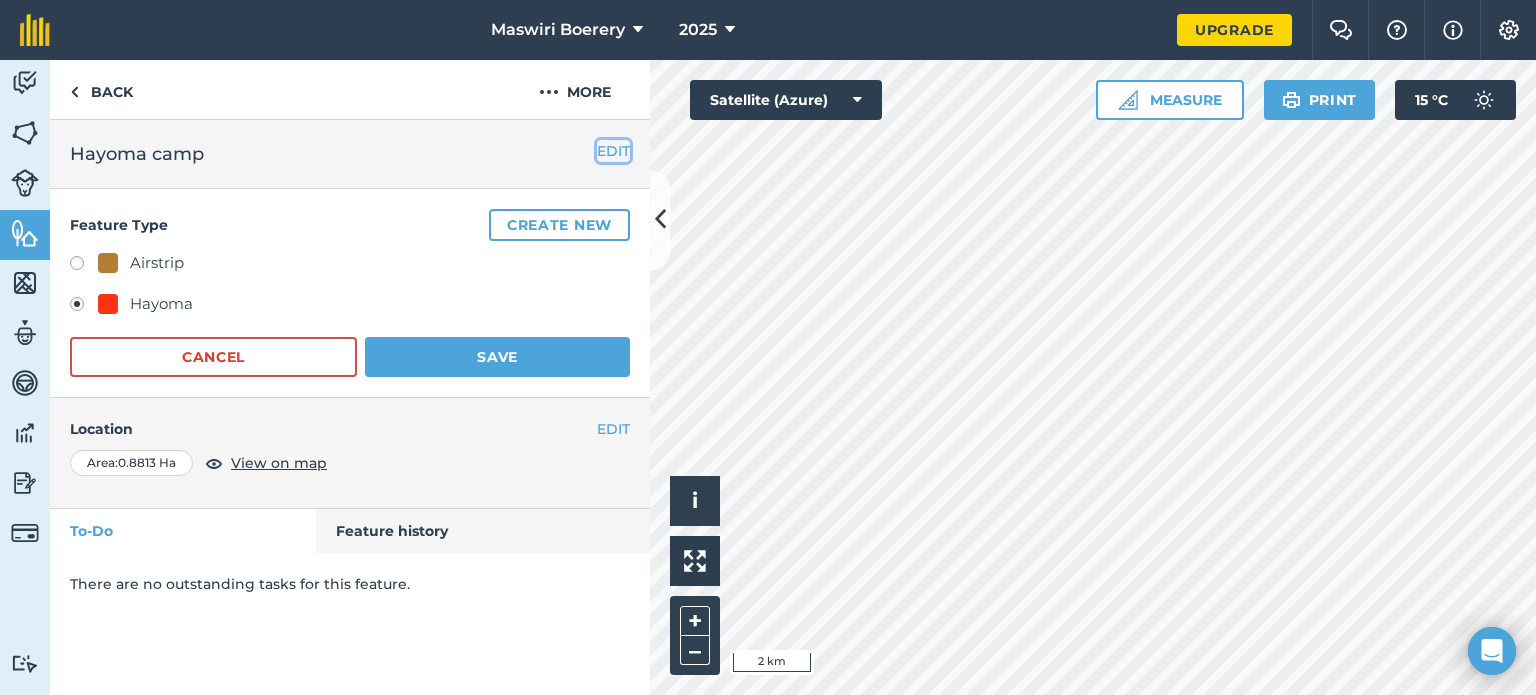 click on "EDIT" at bounding box center [613, 151] 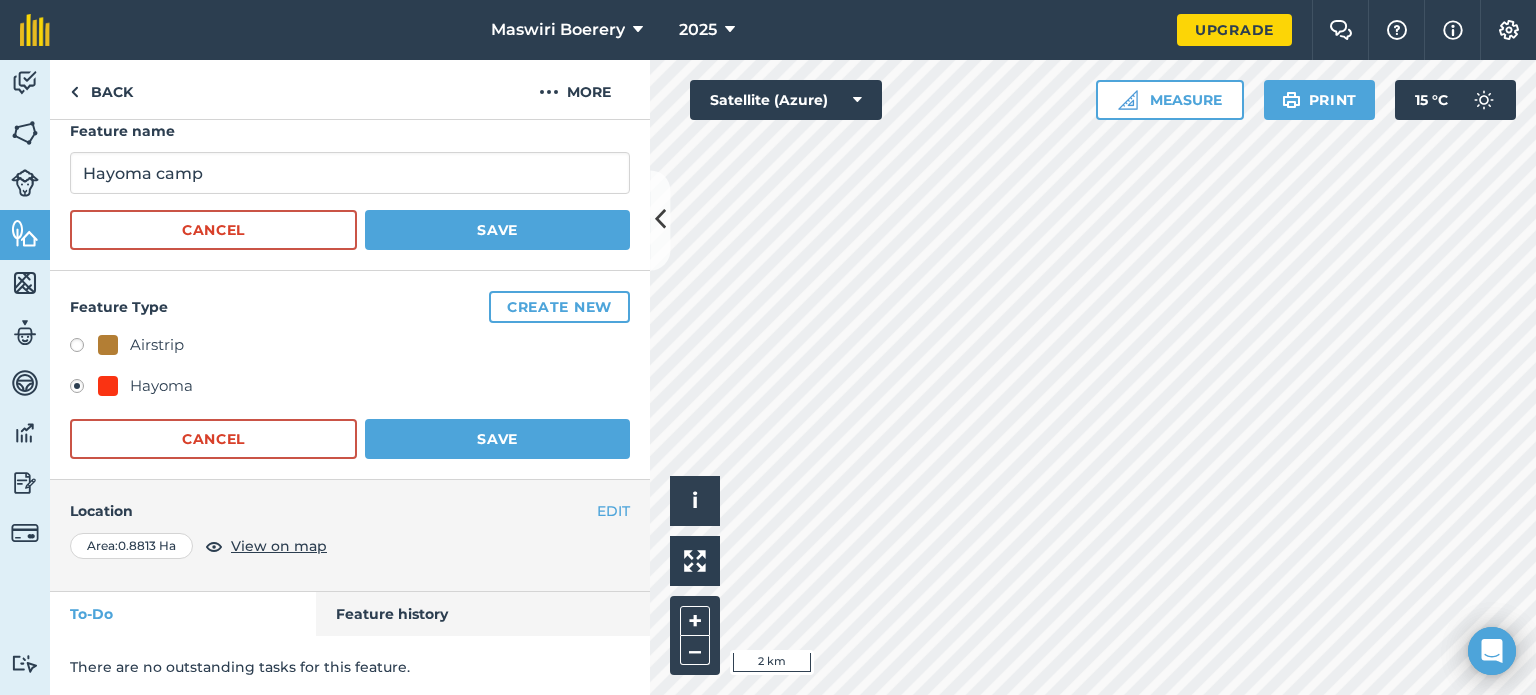 scroll, scrollTop: 0, scrollLeft: 0, axis: both 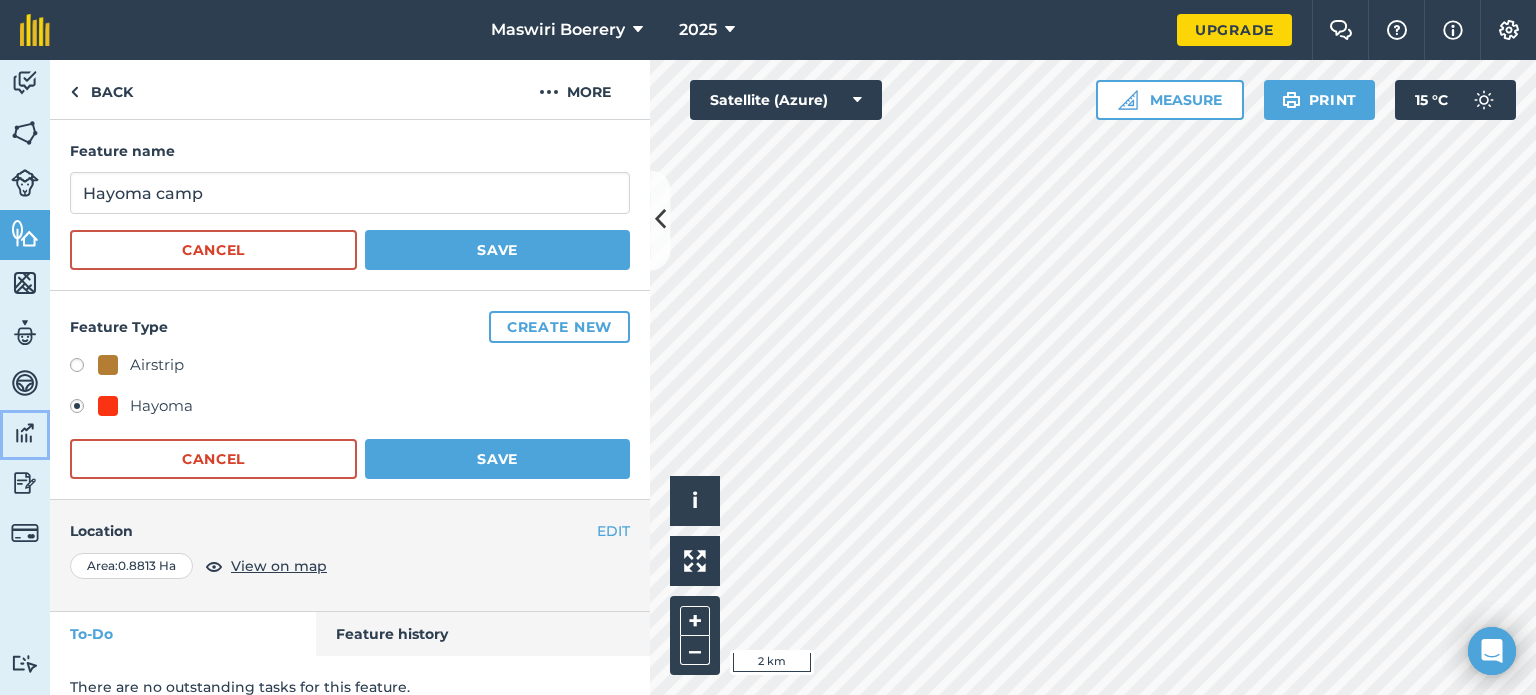 click at bounding box center (25, 433) 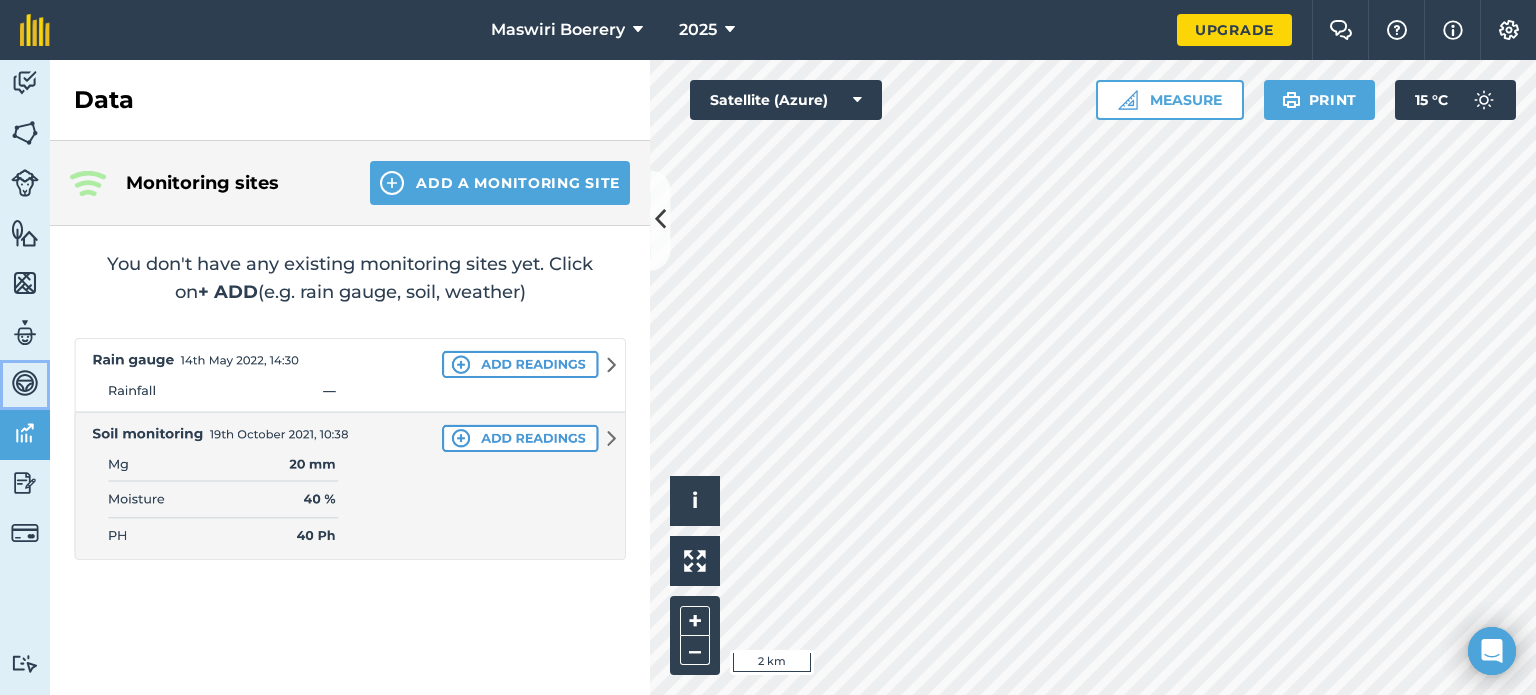 click at bounding box center [25, 383] 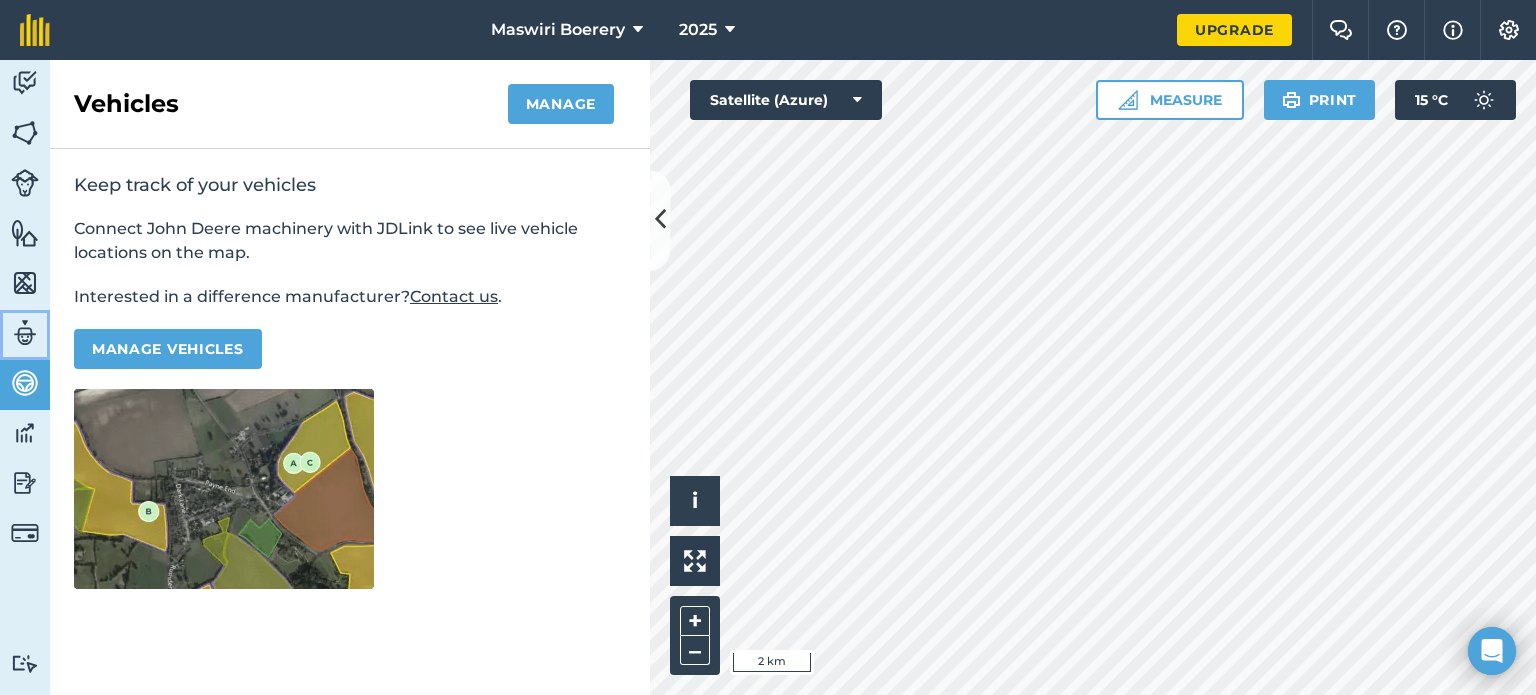 click at bounding box center [25, 333] 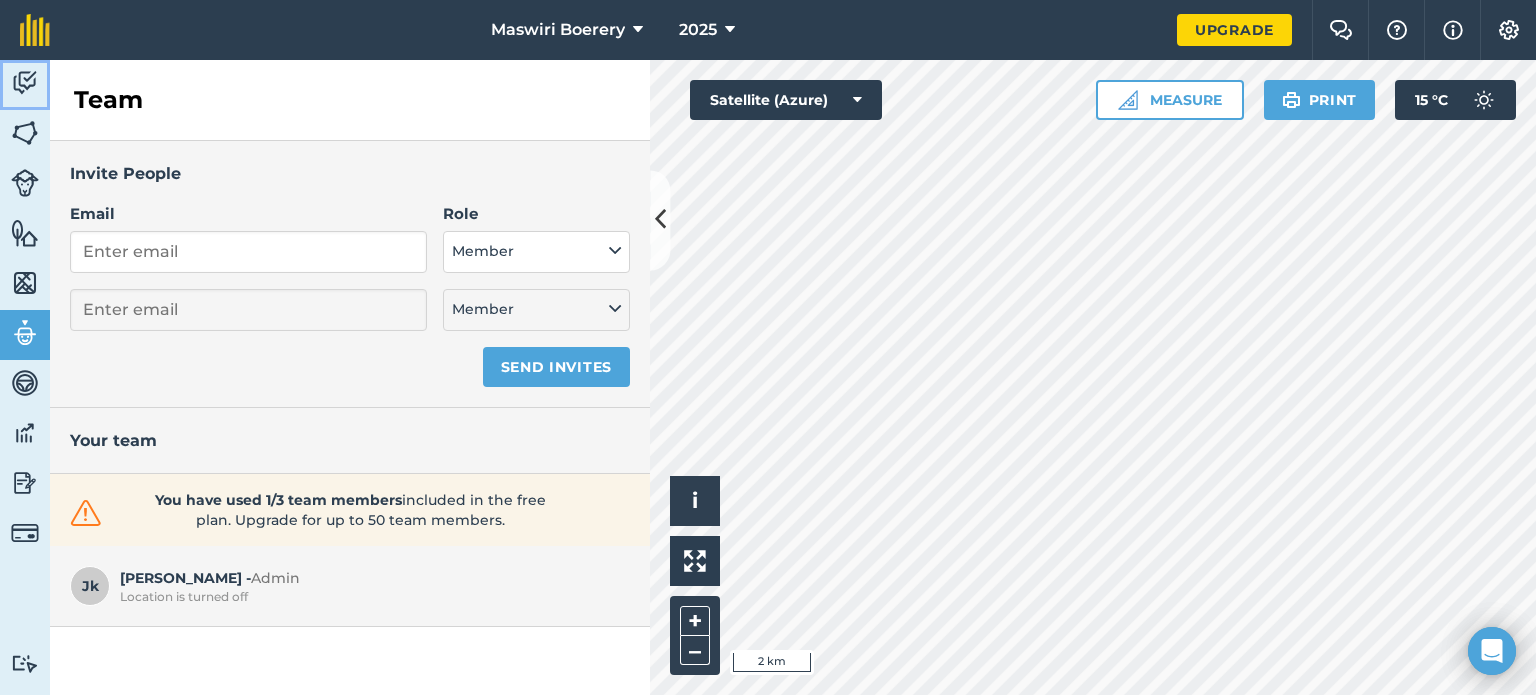 click at bounding box center (25, 83) 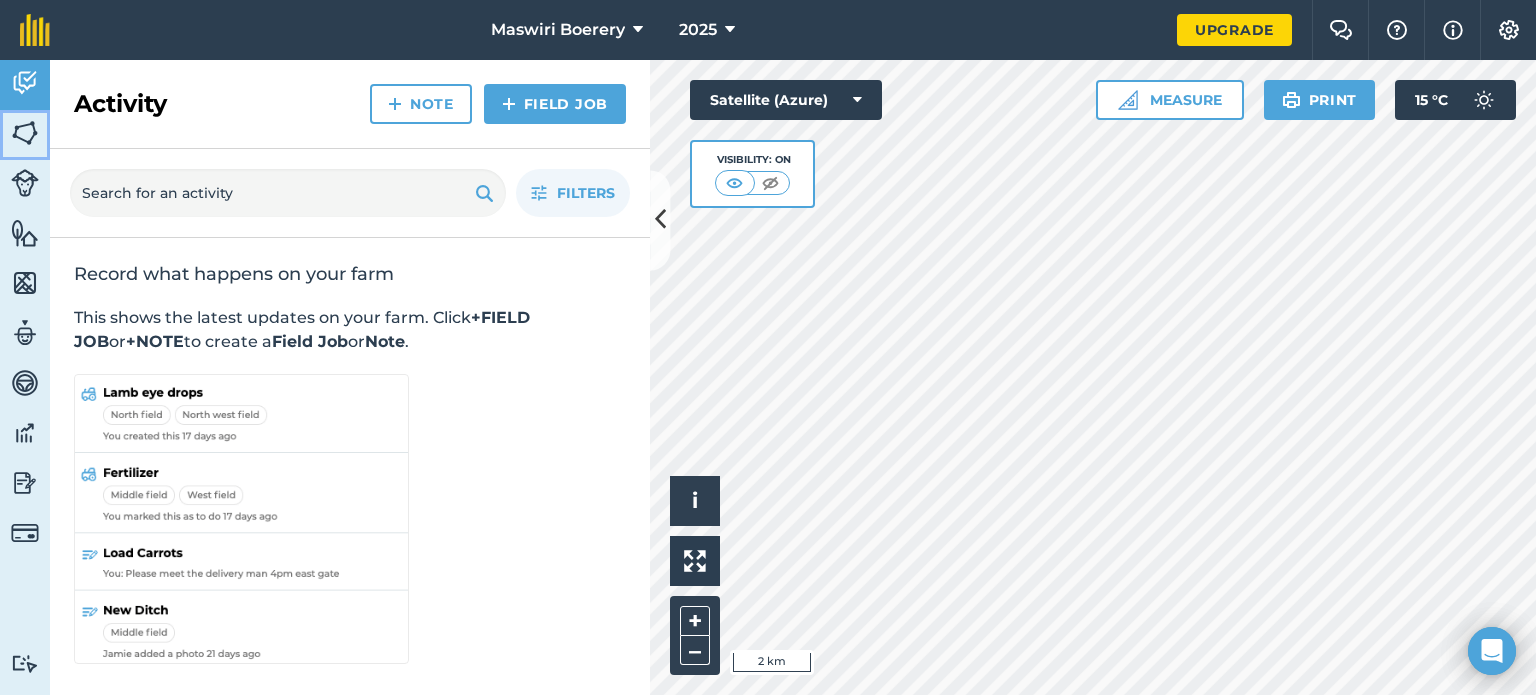 click at bounding box center (25, 133) 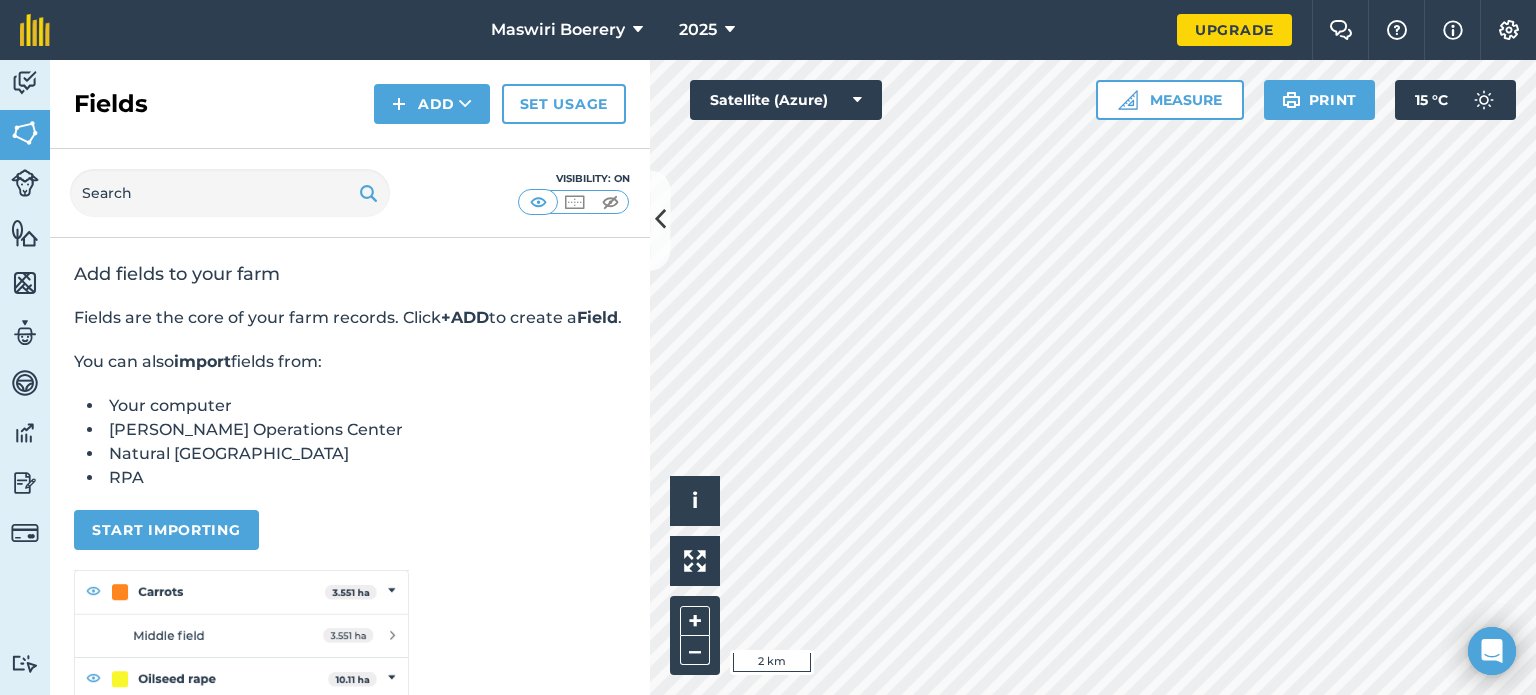 click on "Fields are the core of your farm records. Click  +ADD  to create a  Field ." at bounding box center [350, 318] 